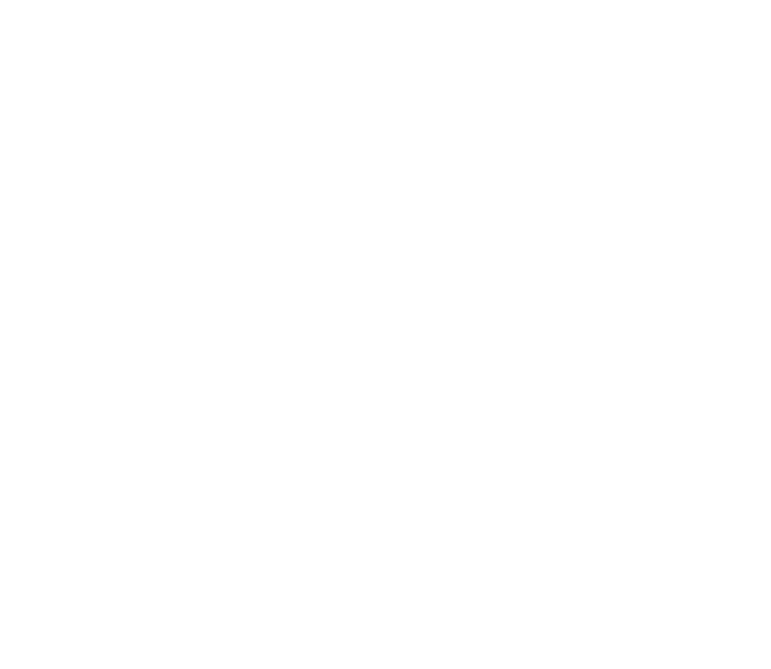 scroll, scrollTop: 0, scrollLeft: 0, axis: both 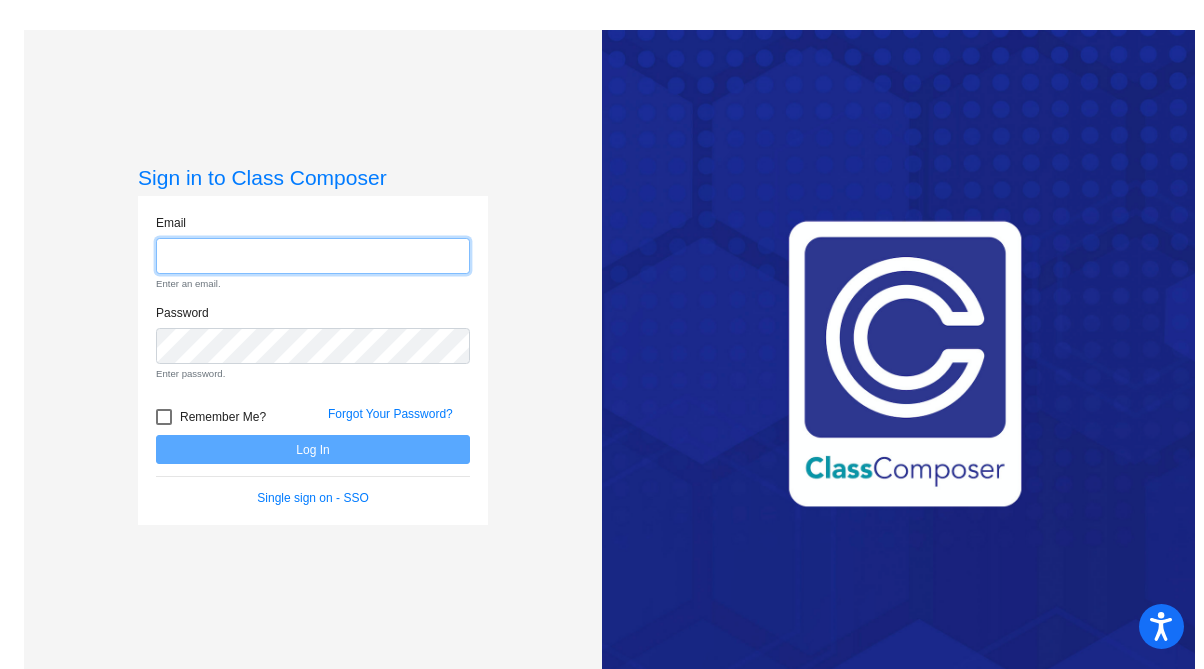 click 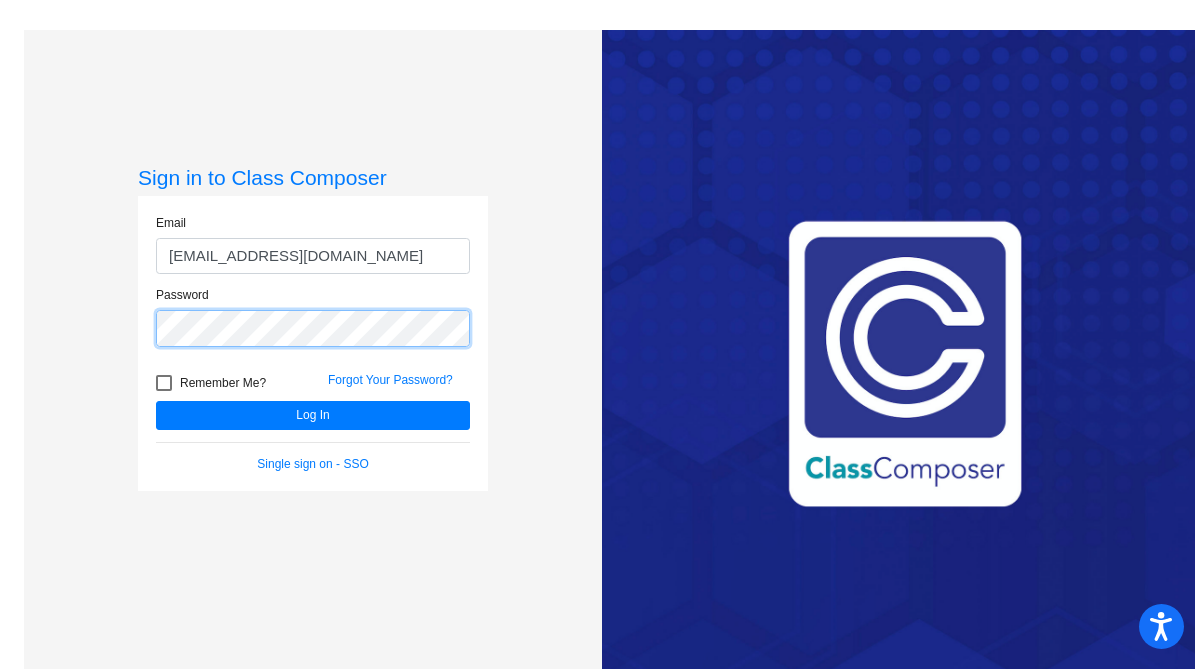 click on "Log In" 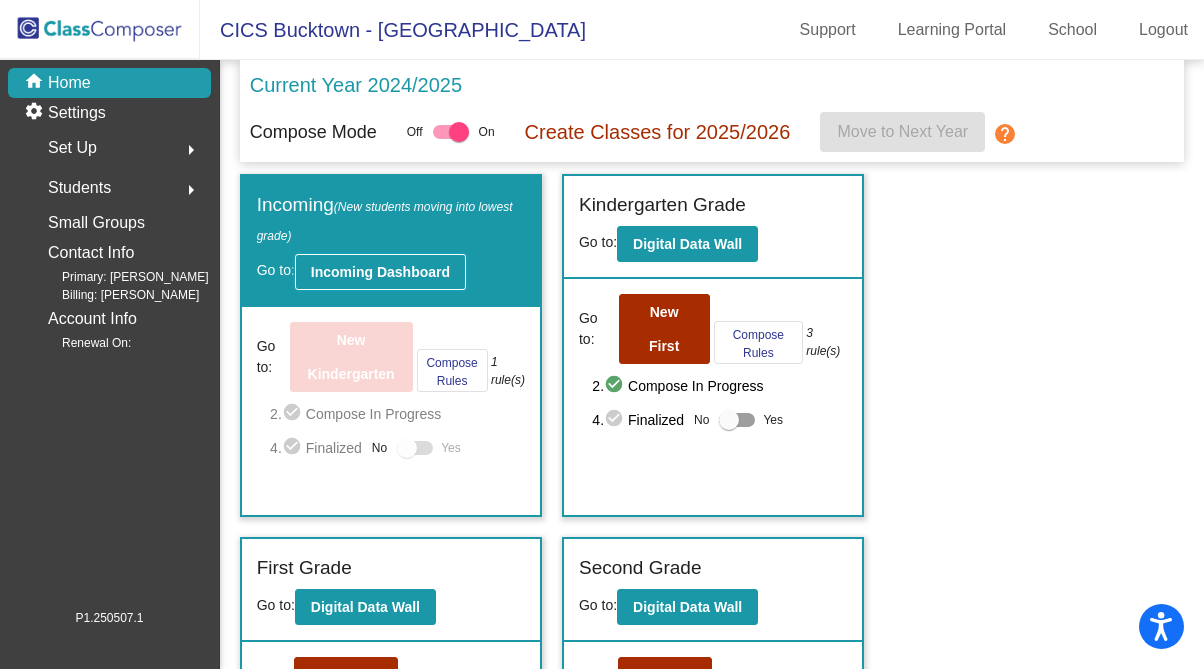 click on "Incoming Dashboard" 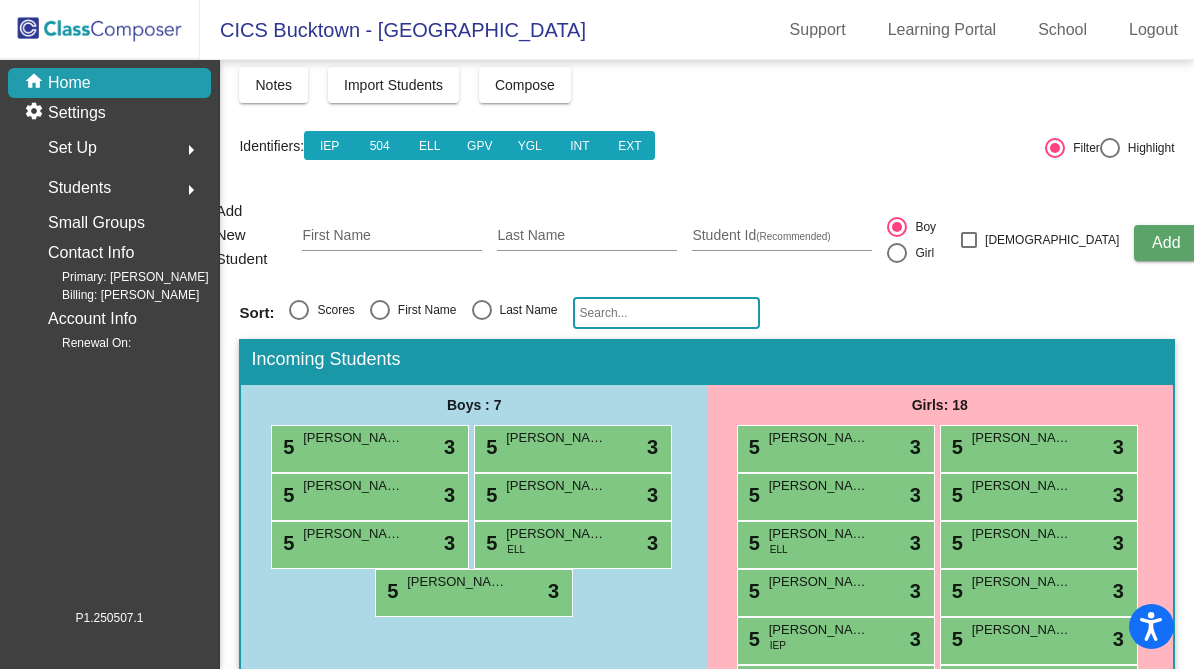 scroll, scrollTop: 0, scrollLeft: 0, axis: both 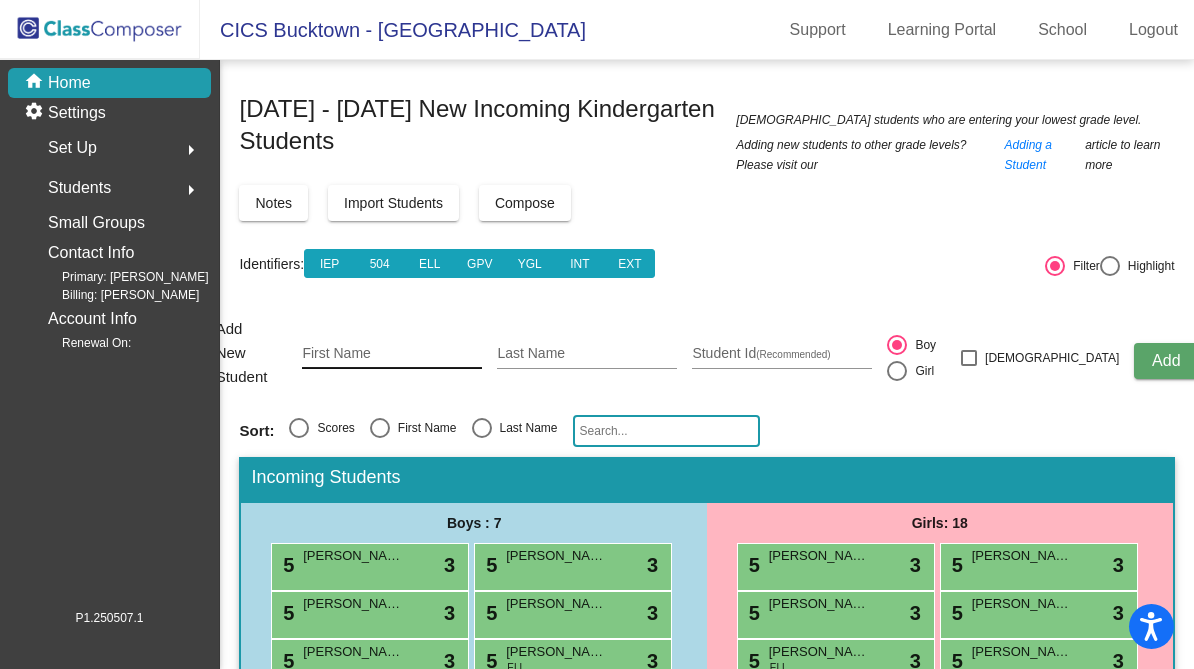 click on "First Name" 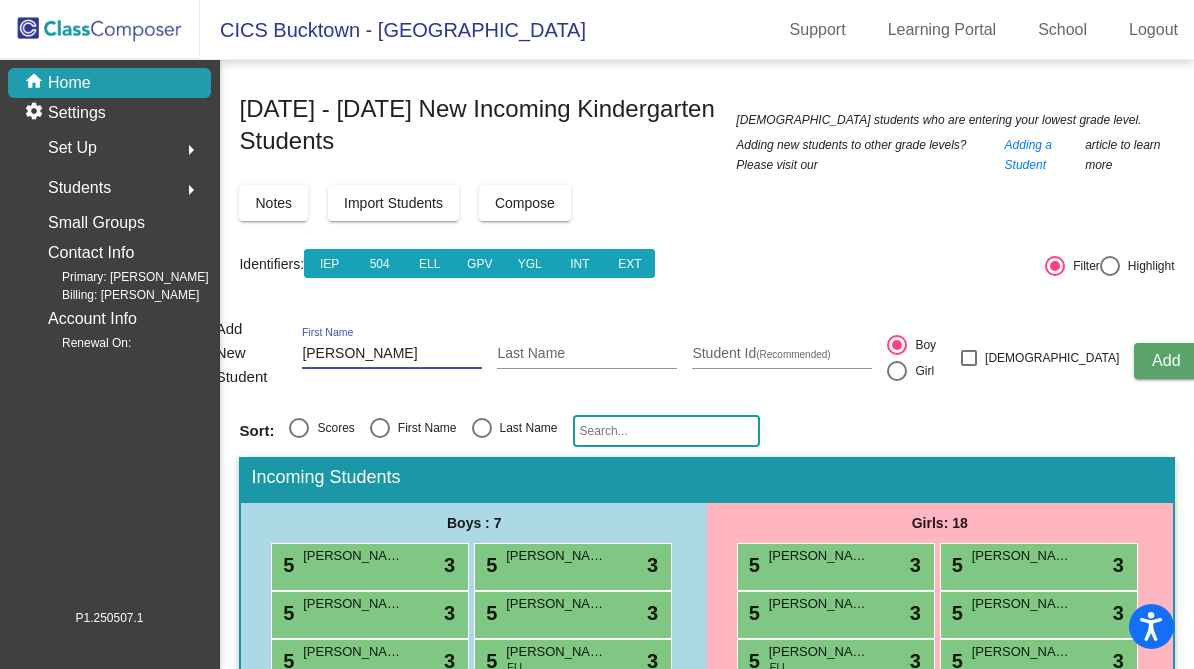 type on "[PERSON_NAME]" 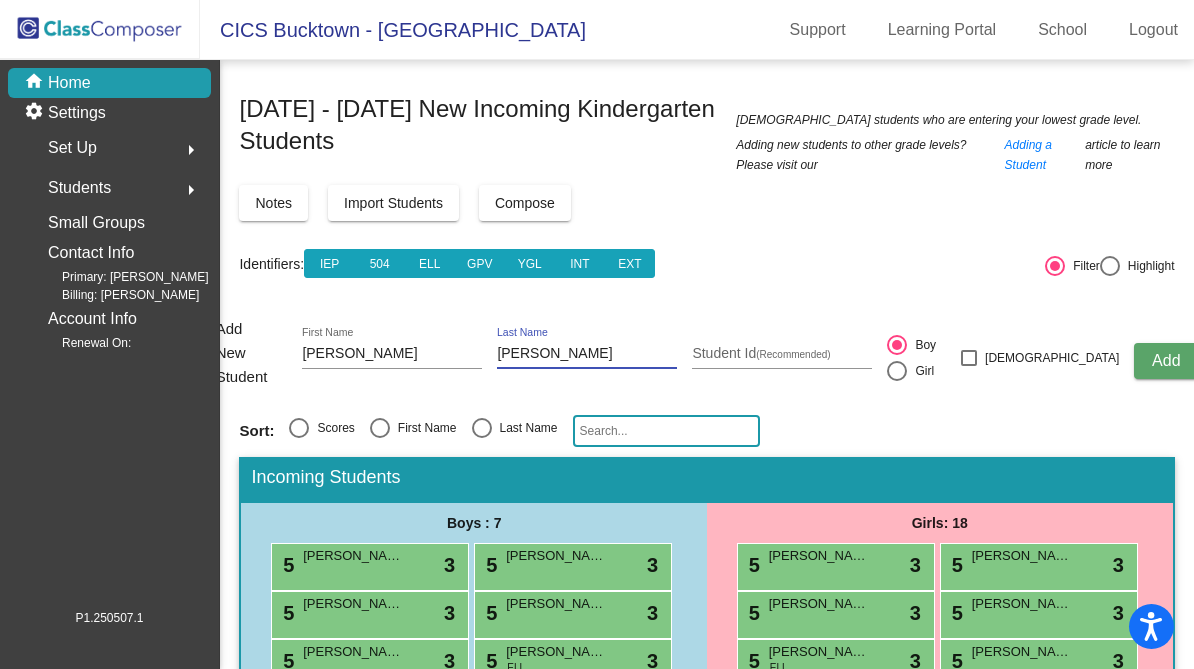type on "[PERSON_NAME]" 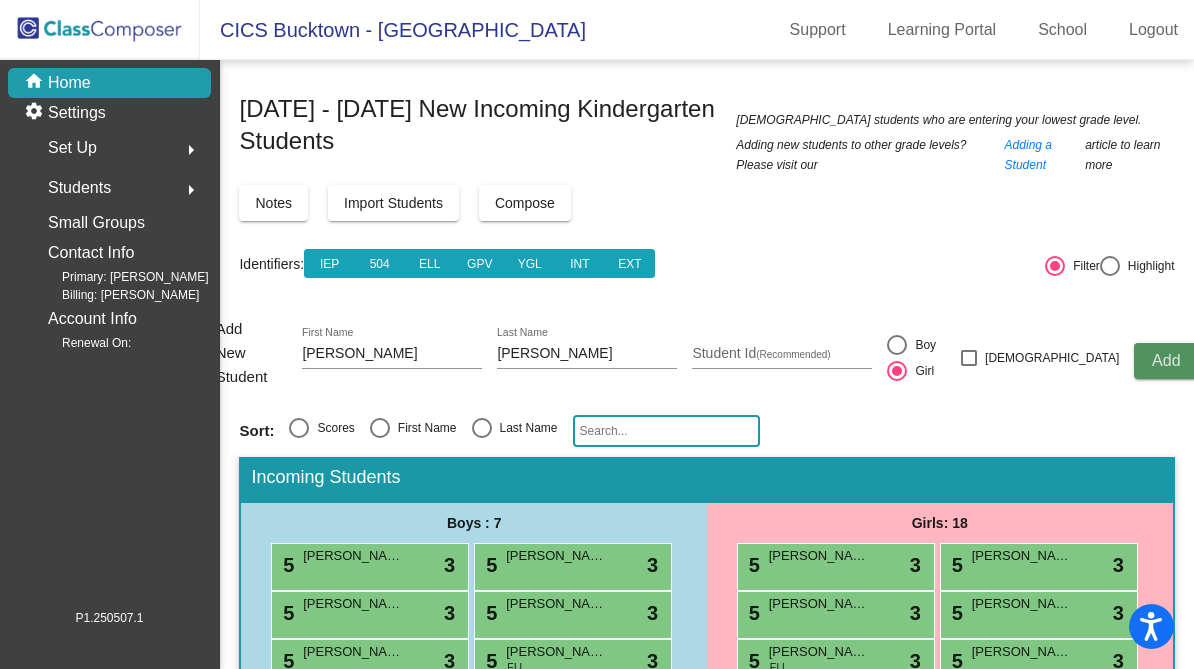 click on "Add" 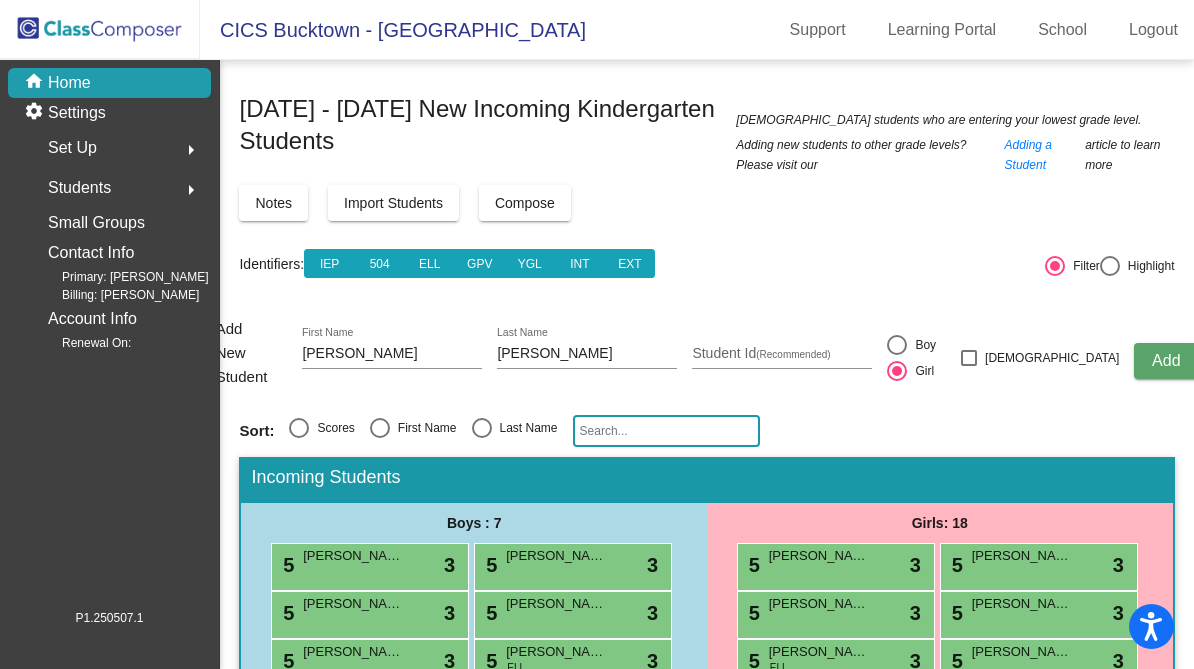 type 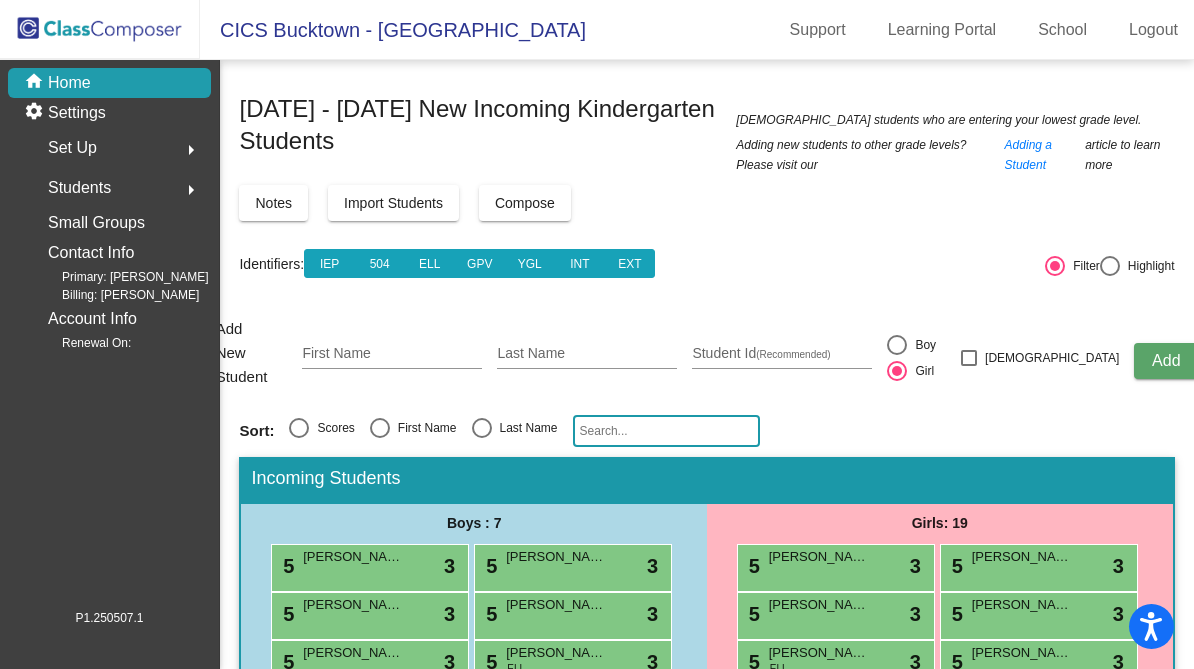 click on "Home" 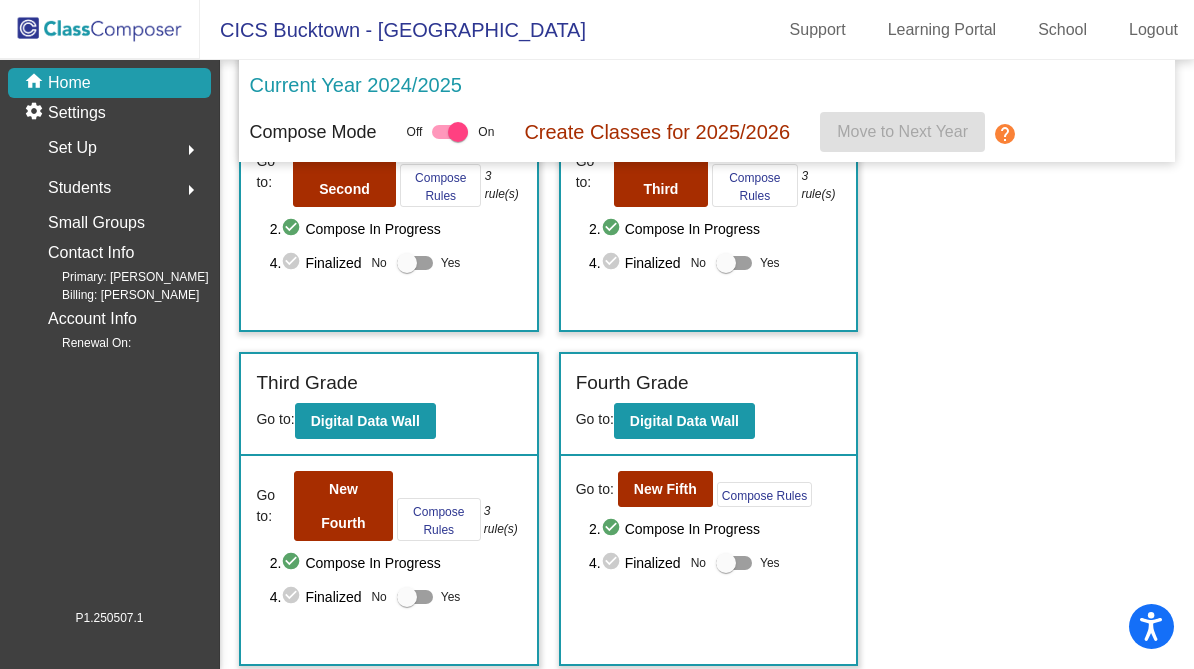 scroll, scrollTop: 0, scrollLeft: 0, axis: both 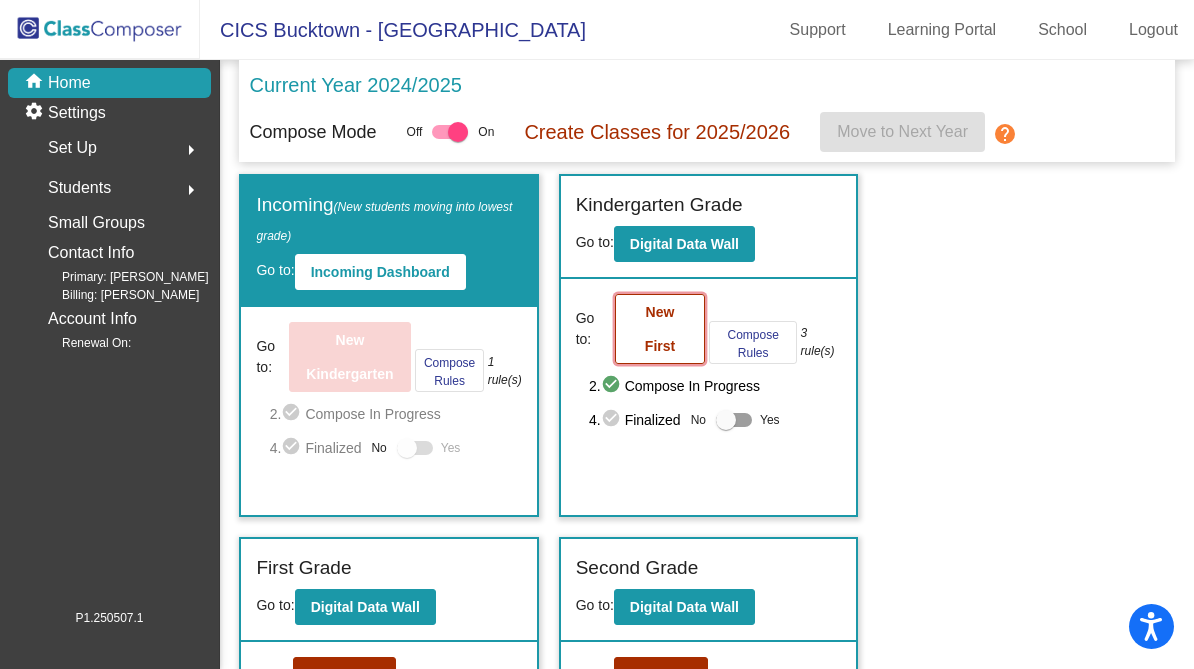 click on "New First" 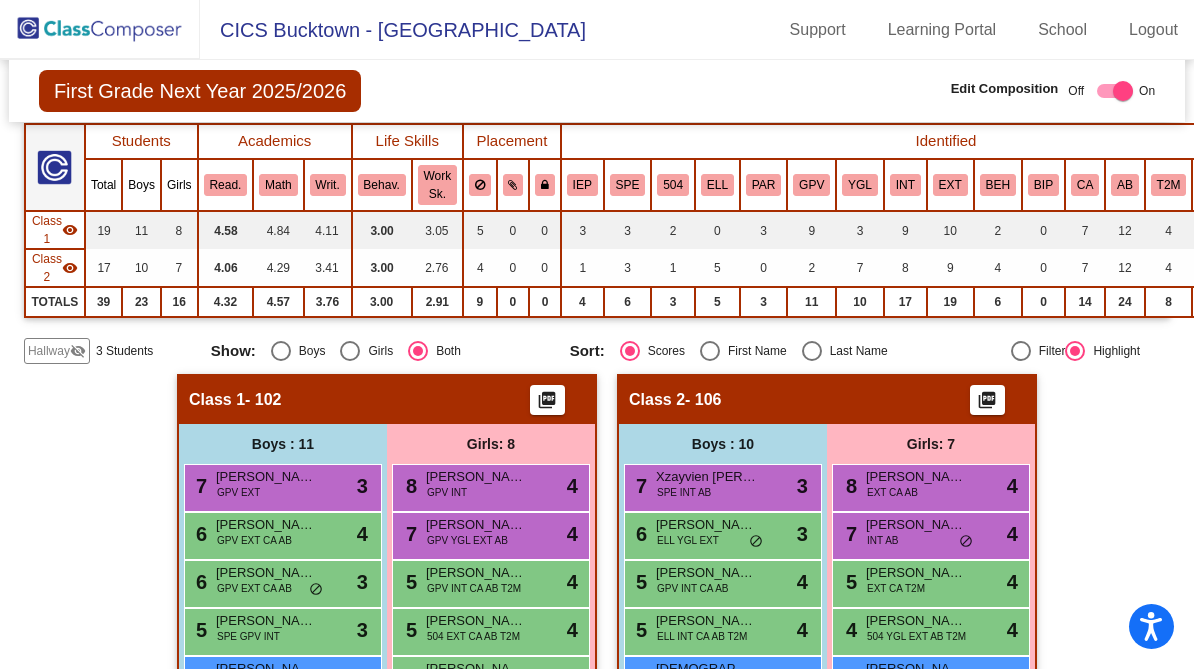 scroll, scrollTop: 0, scrollLeft: 0, axis: both 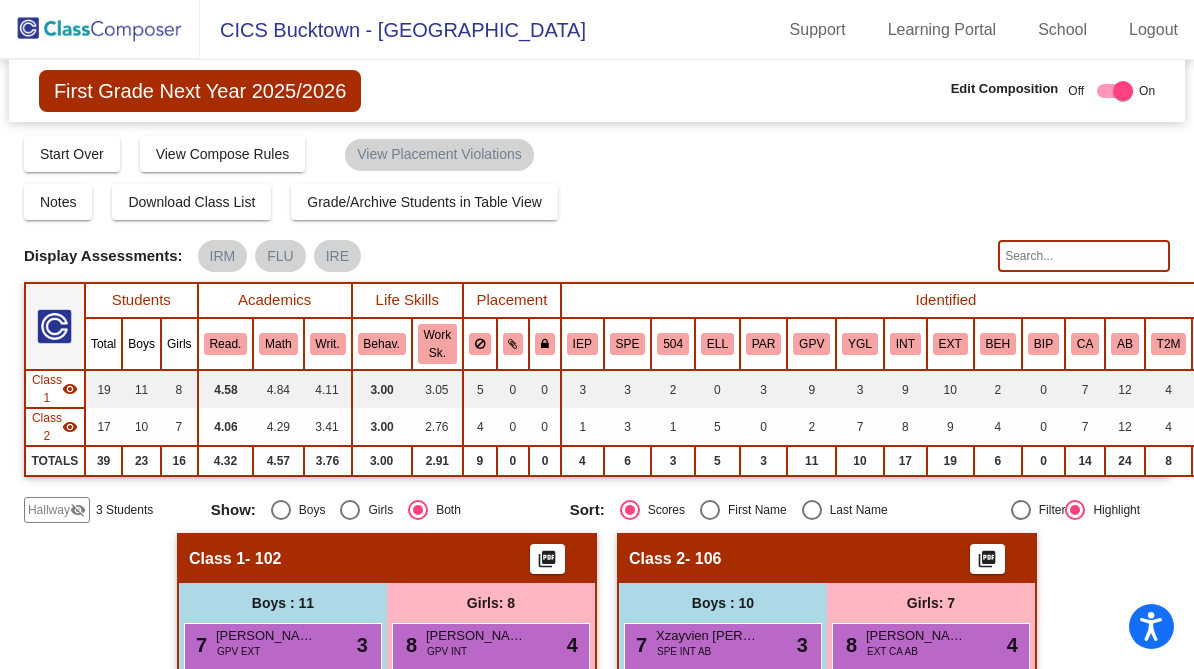 click 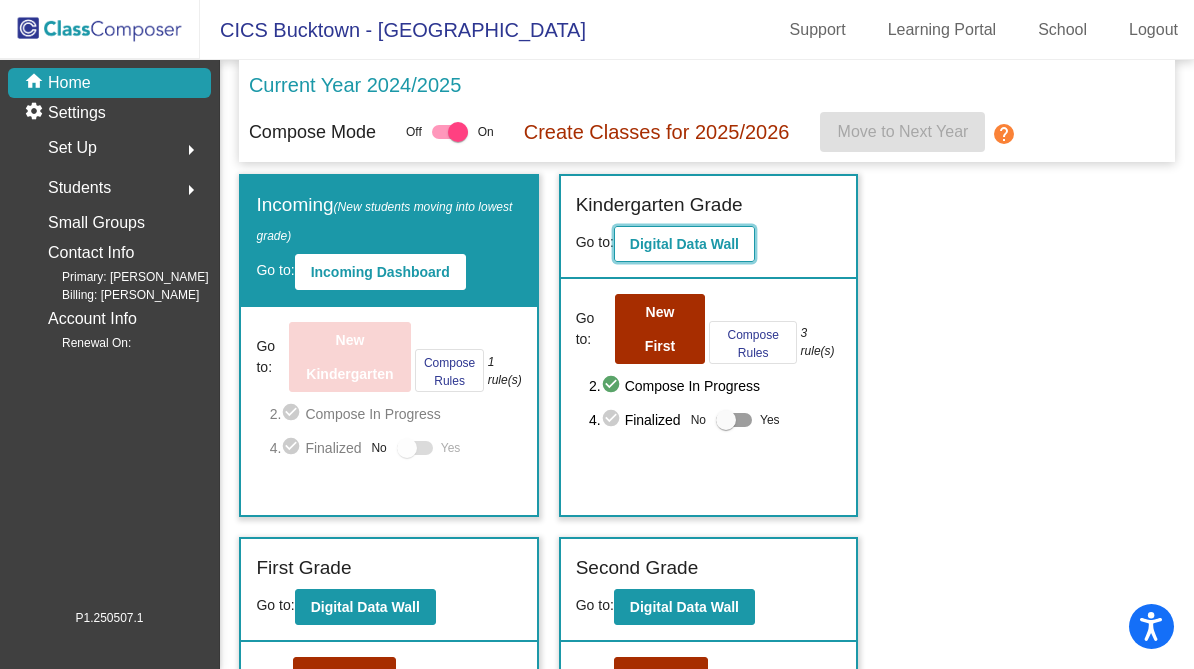 click on "Digital Data Wall" 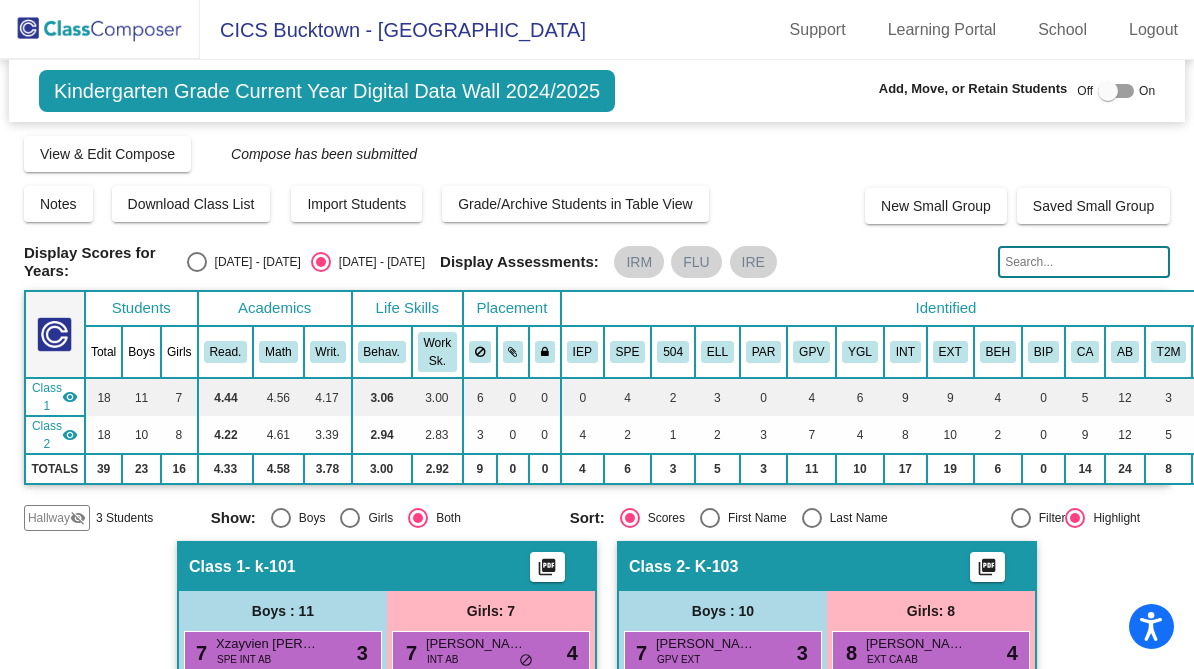 click 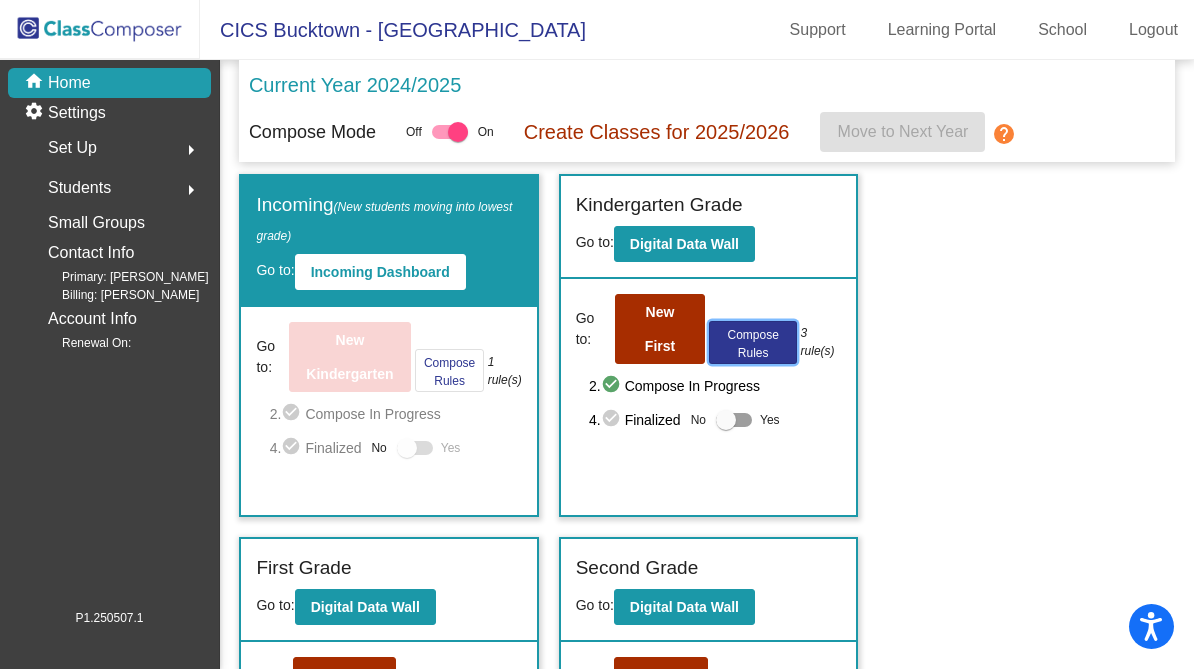 click on "Compose Rules" 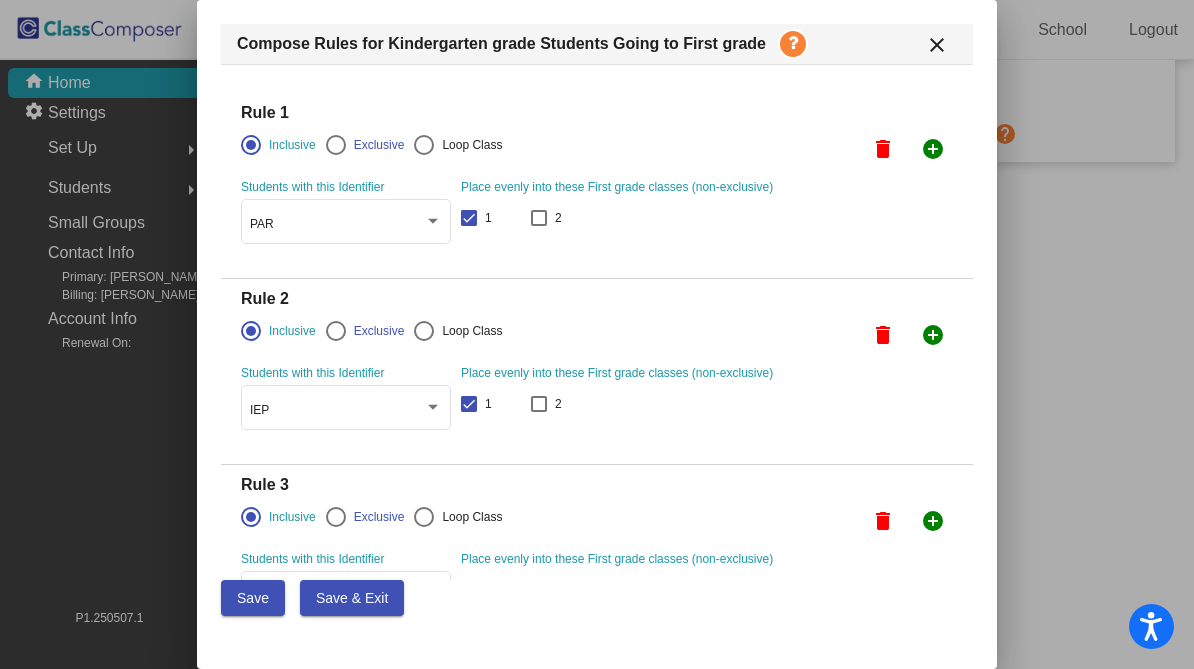 click on "close" at bounding box center [937, 45] 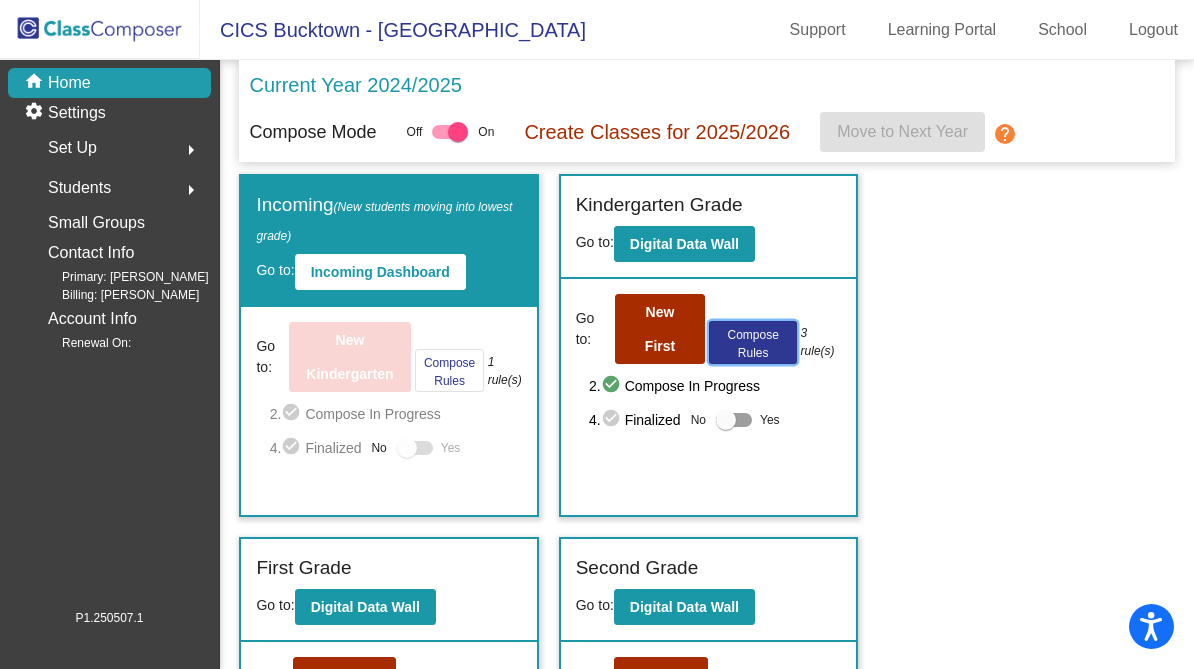 click on "Compose Rules" 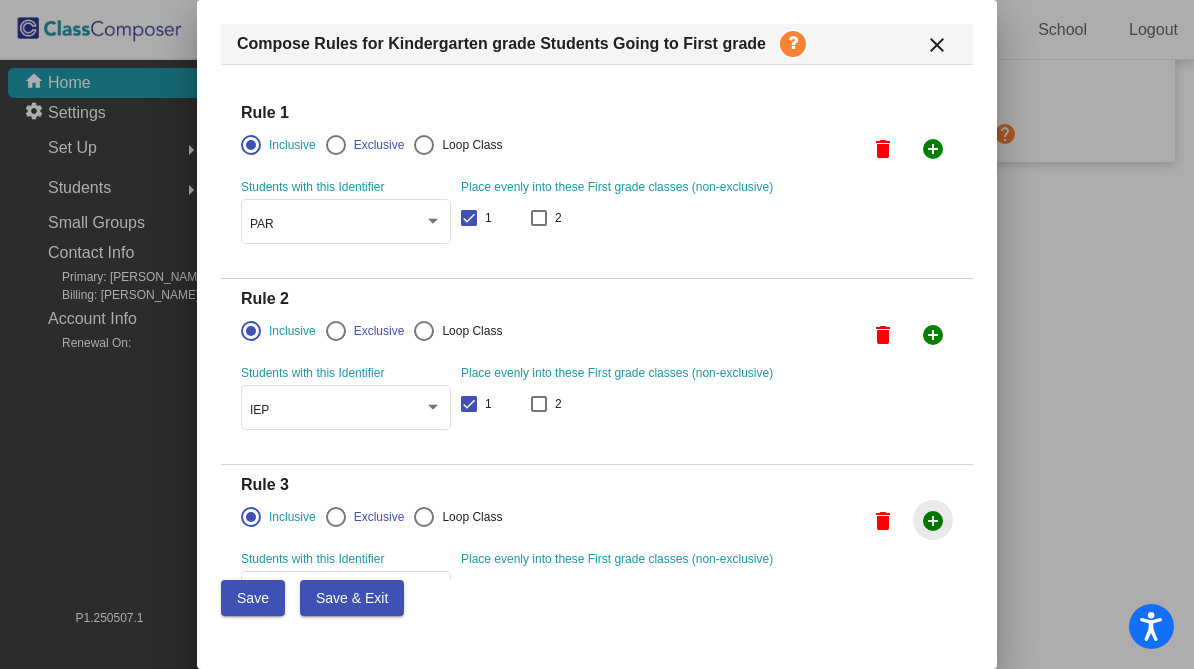 click on "add_circle" at bounding box center [933, 521] 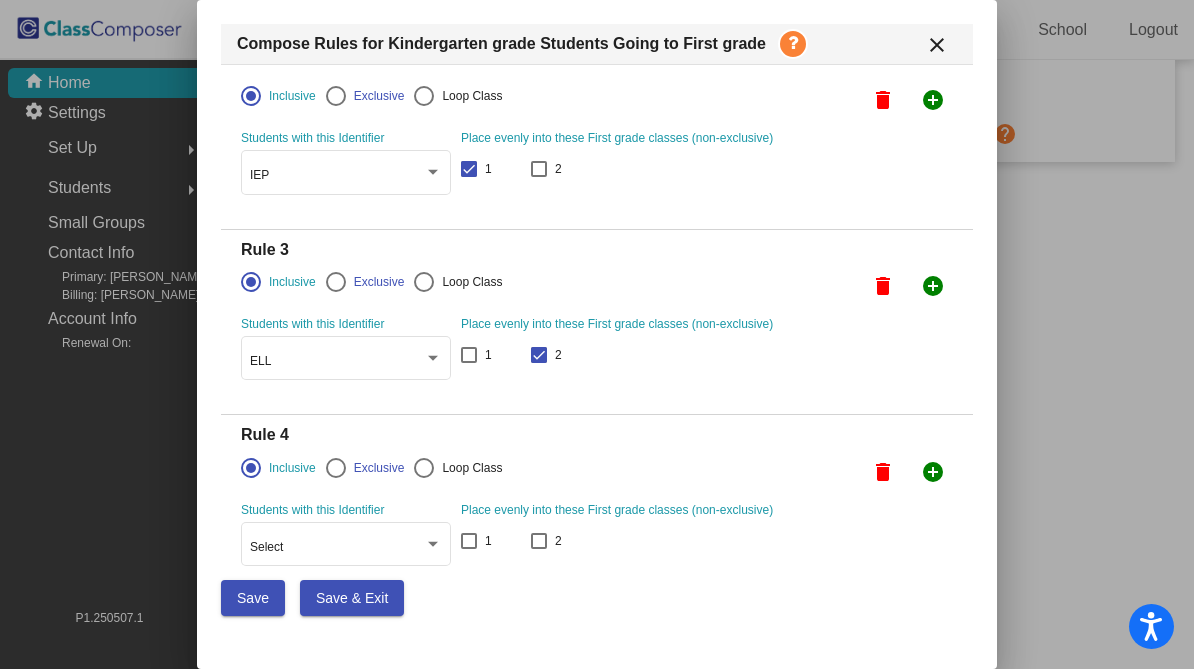 scroll, scrollTop: 257, scrollLeft: 0, axis: vertical 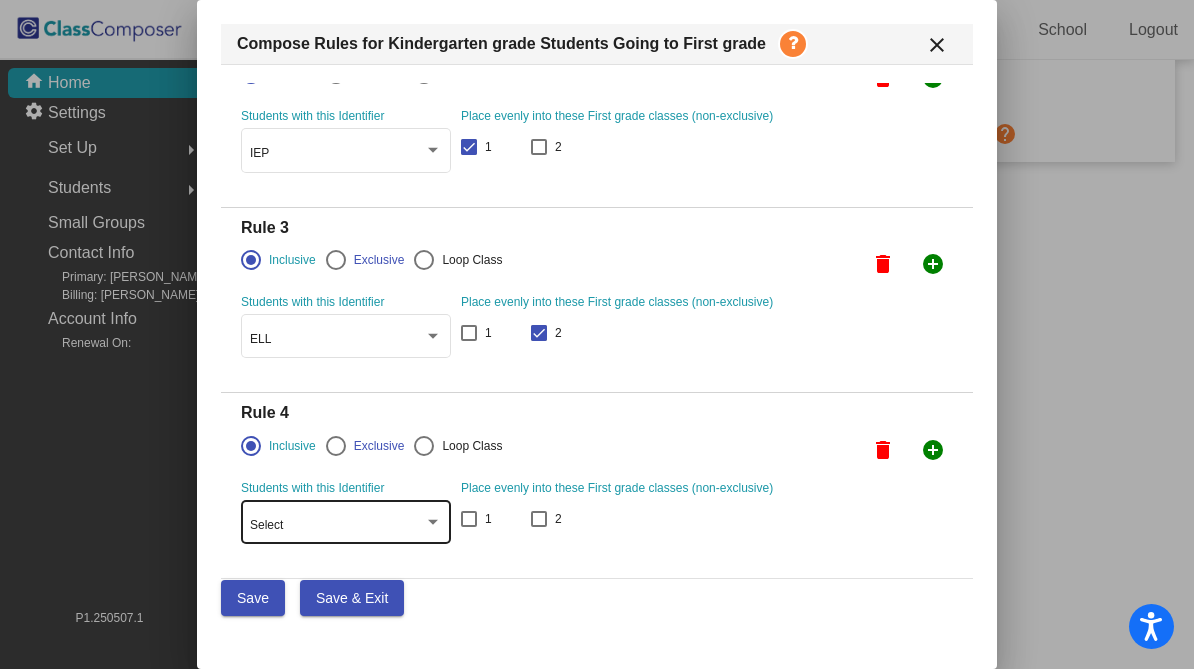 click on "Select" at bounding box center (337, 526) 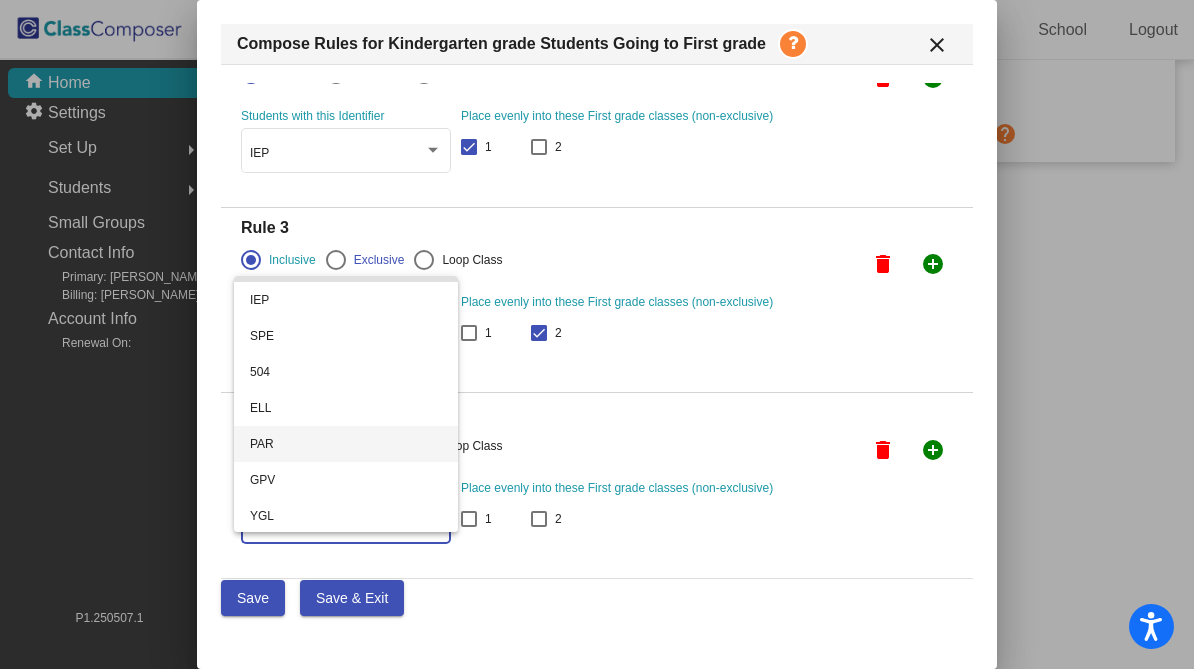 scroll, scrollTop: 0, scrollLeft: 0, axis: both 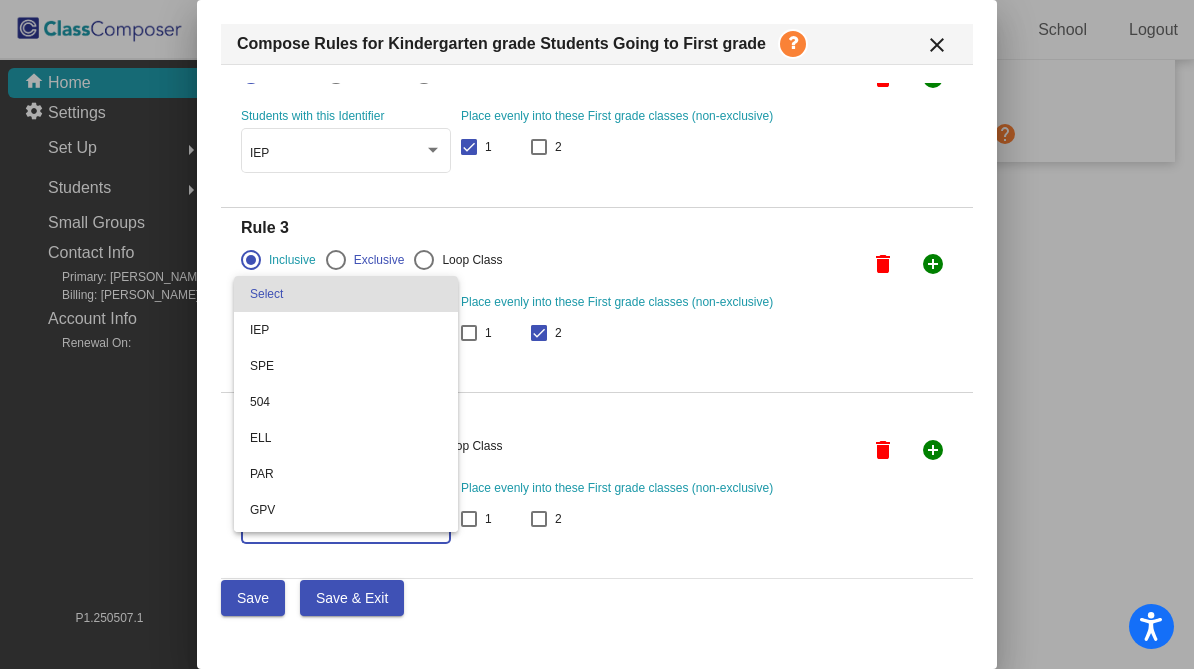 click at bounding box center (597, 334) 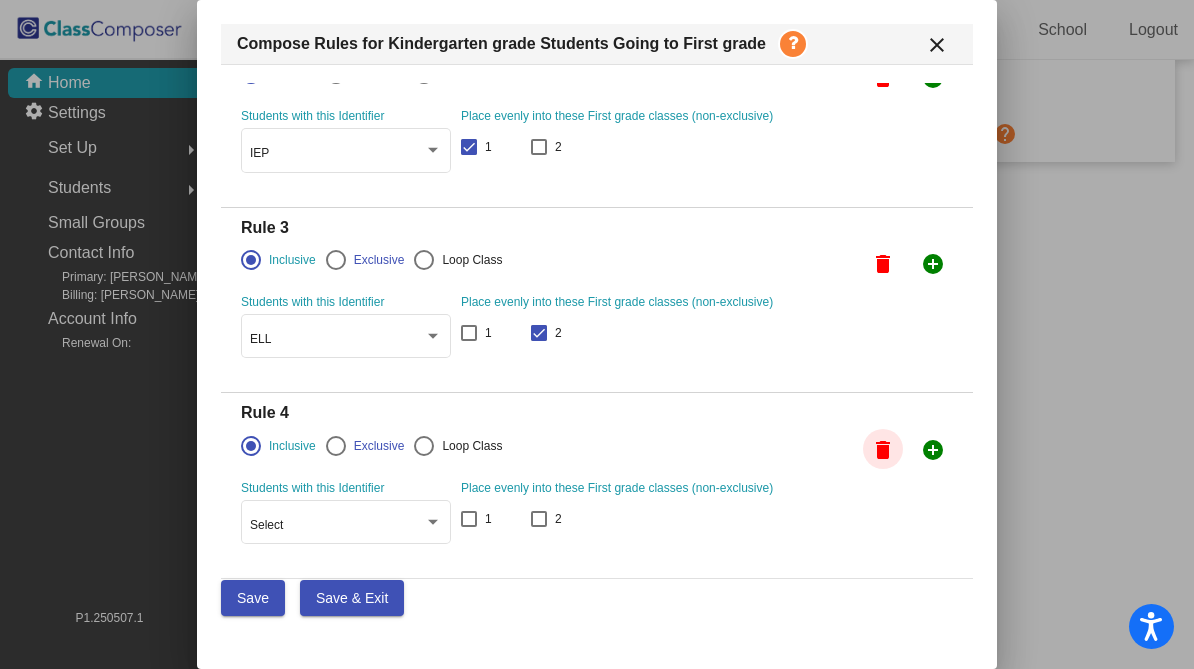 click on "delete" at bounding box center (883, 450) 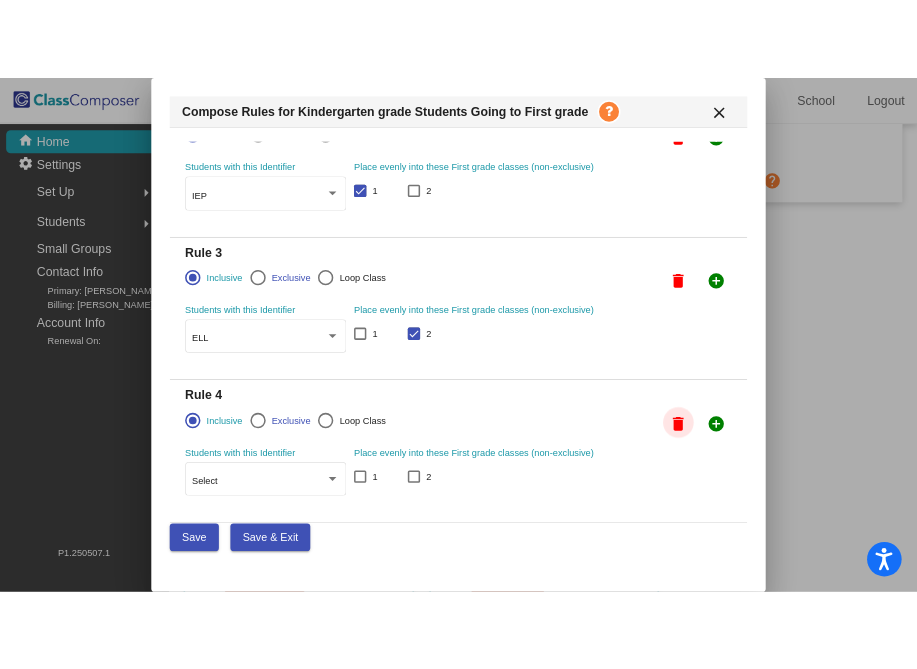 scroll, scrollTop: 80, scrollLeft: 0, axis: vertical 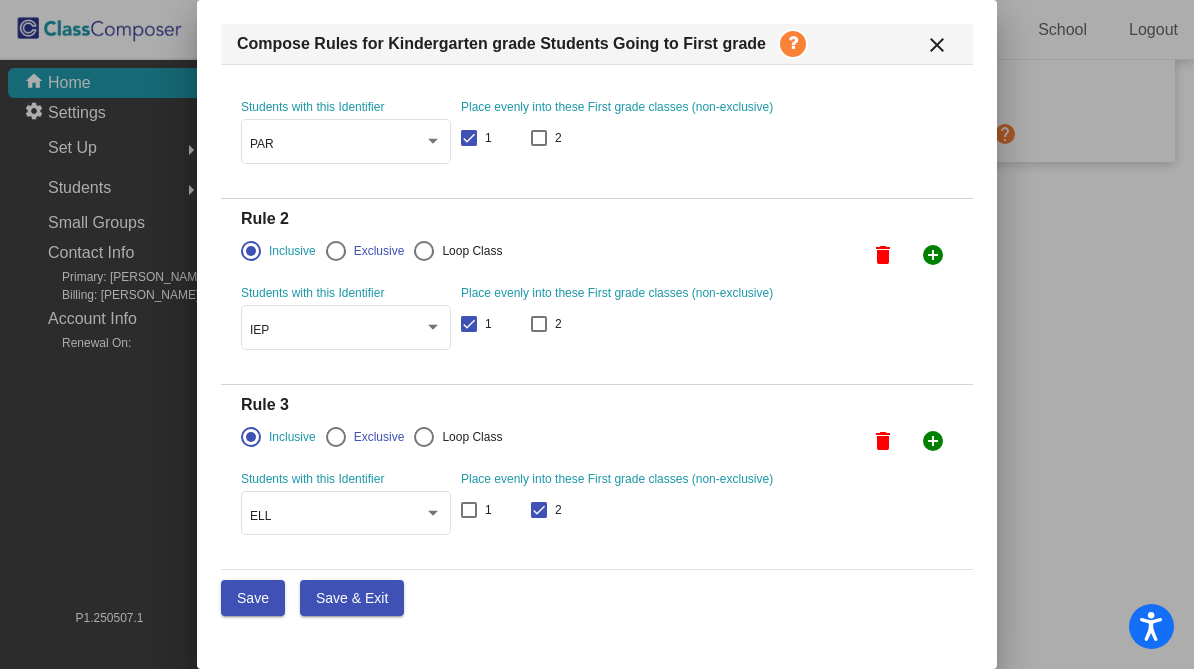 click on "Save & Exit" at bounding box center [352, 598] 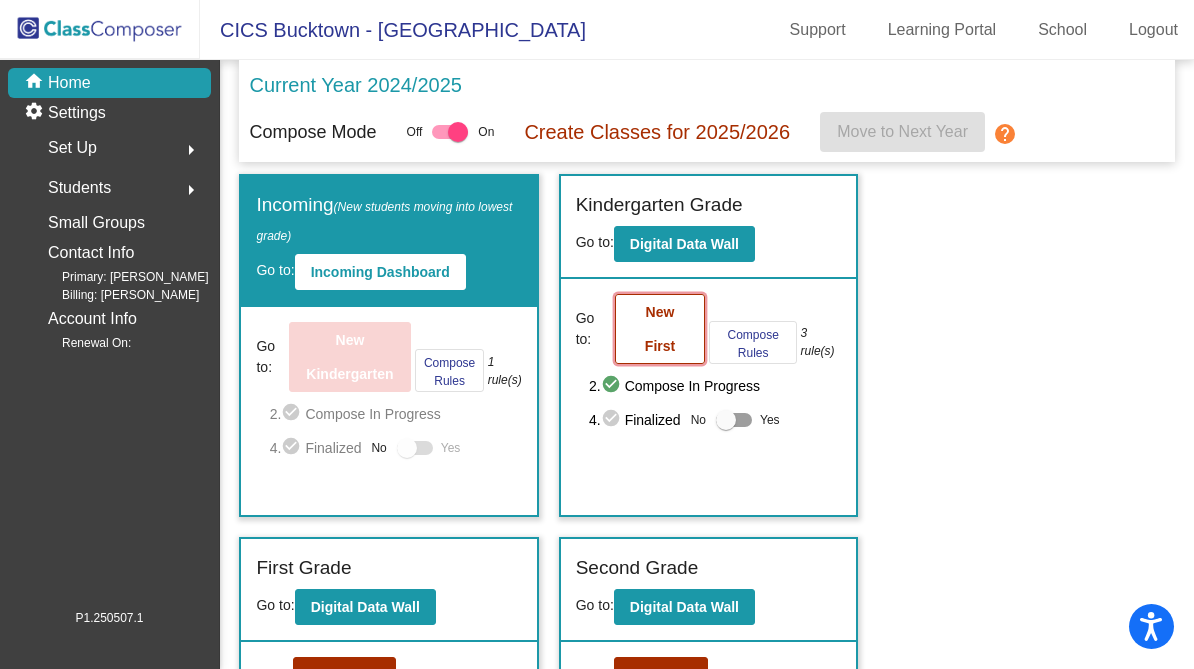 click on "New First" 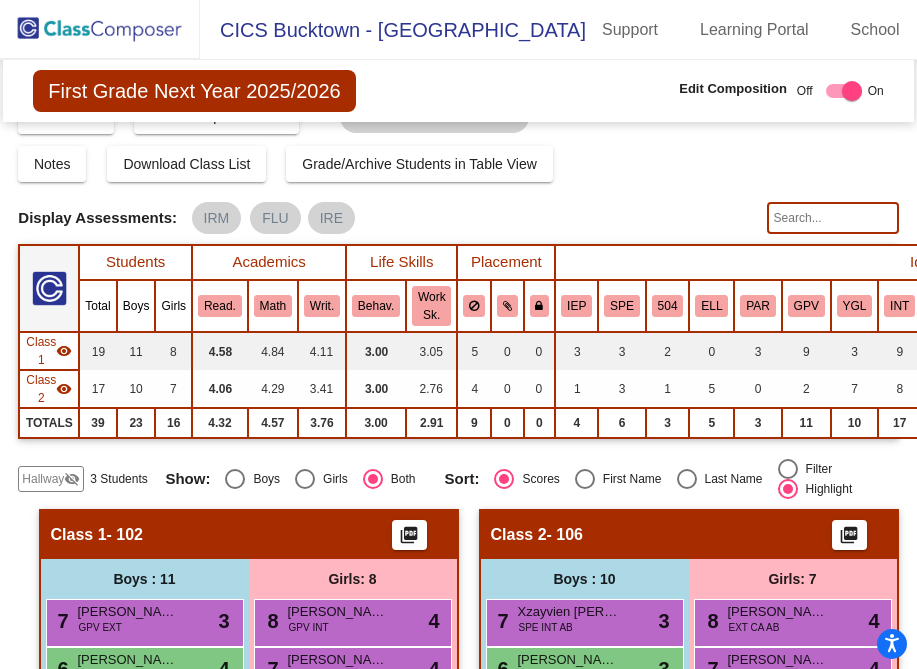 scroll, scrollTop: 0, scrollLeft: 0, axis: both 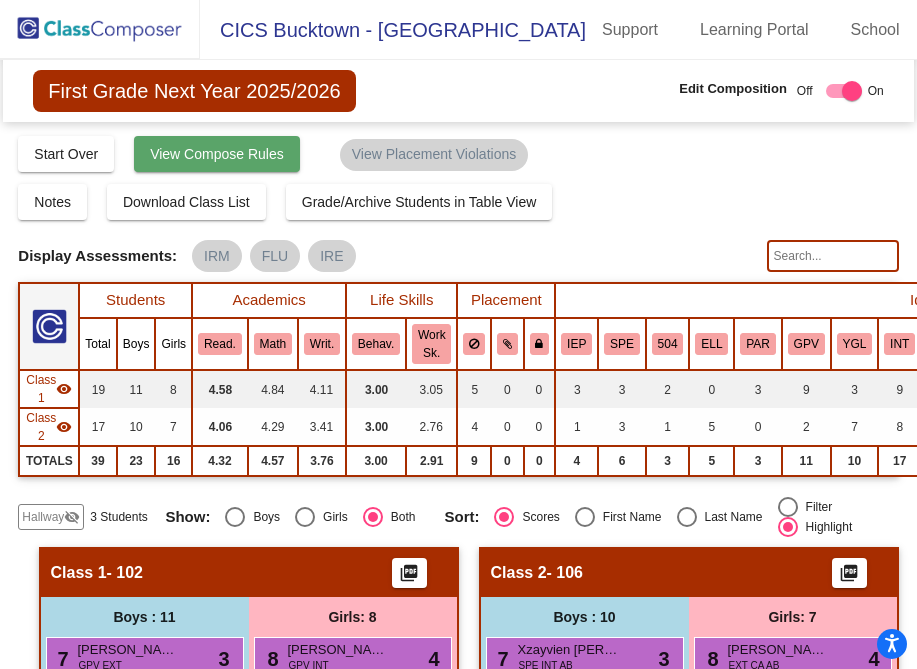 click on "View Compose Rules" 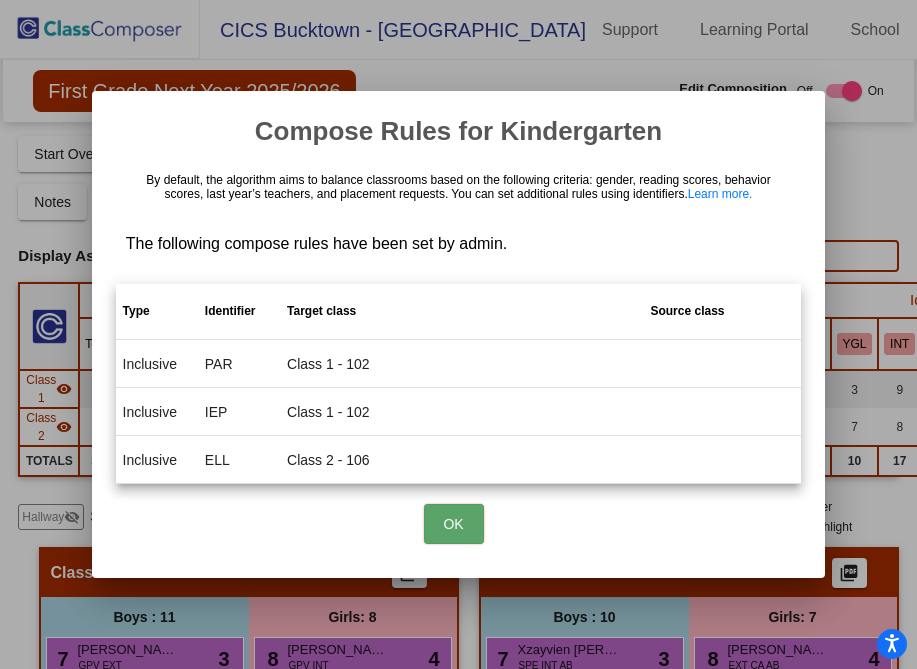 scroll, scrollTop: 0, scrollLeft: 0, axis: both 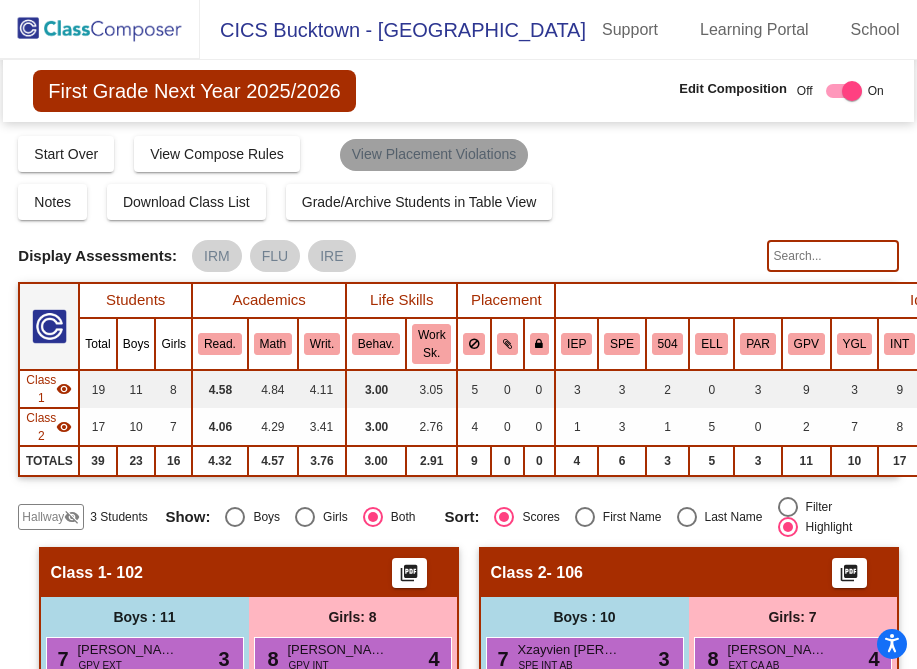 click on "View Placement Violations" 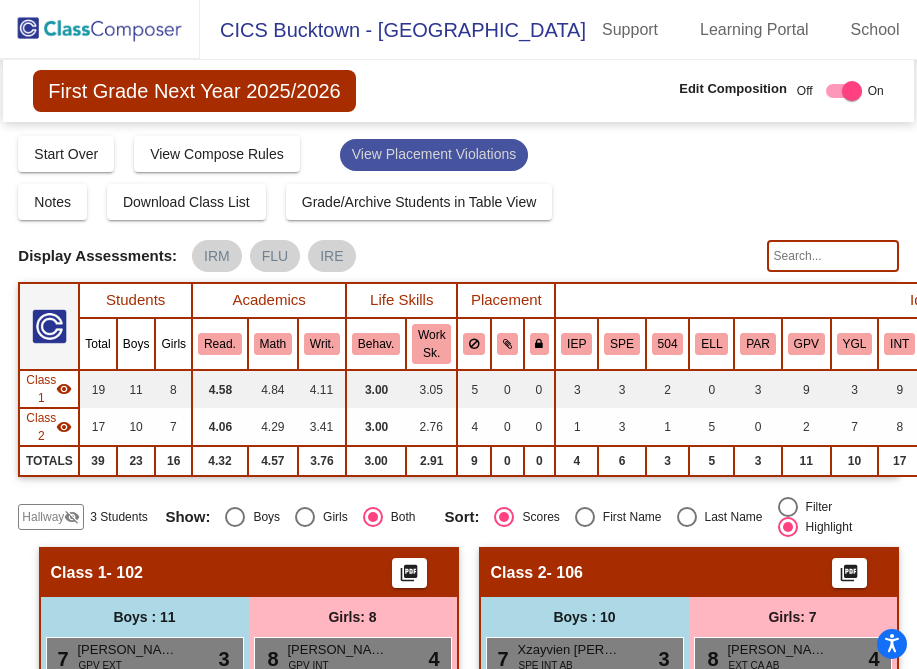 click on "View Placement Violations" 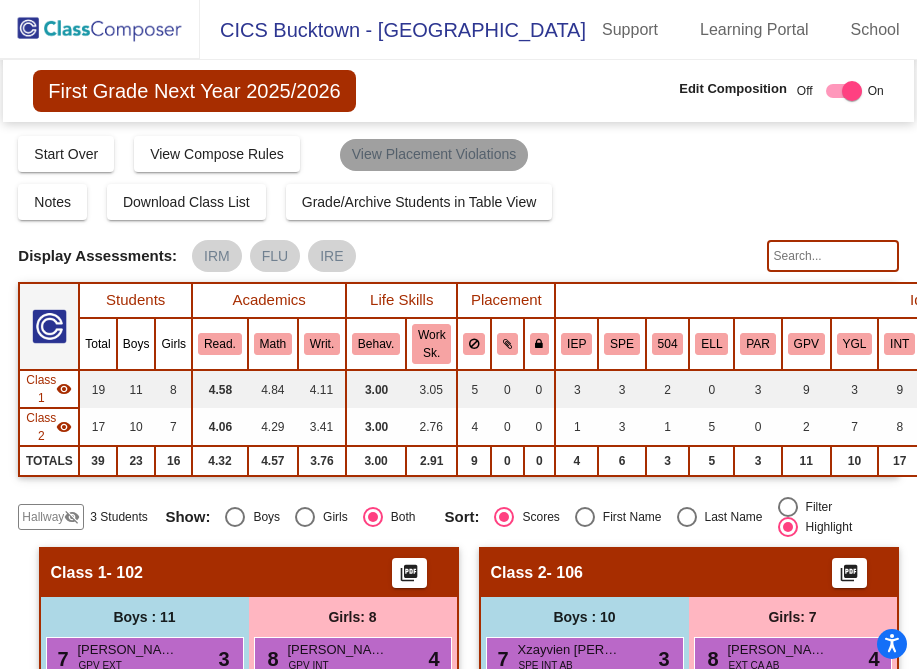 click on "View Placement Violations" 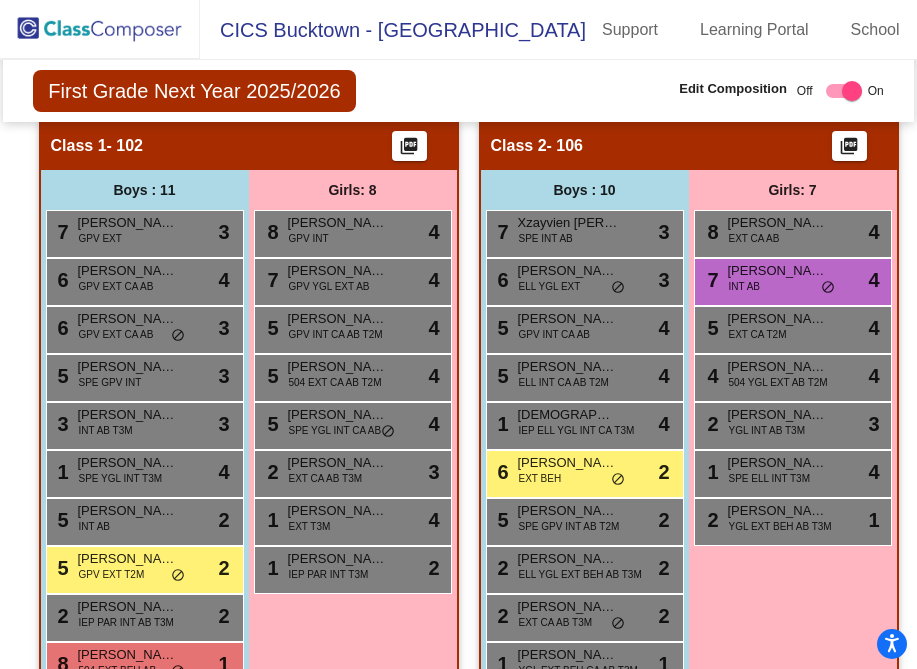 scroll, scrollTop: 611, scrollLeft: 0, axis: vertical 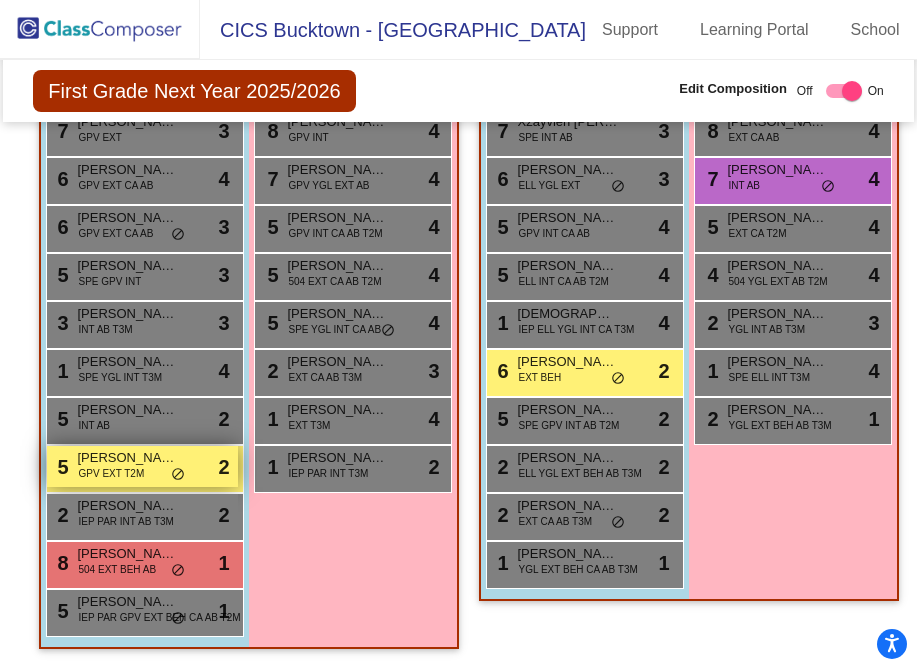 click on "do_not_disturb_alt" at bounding box center [178, 475] 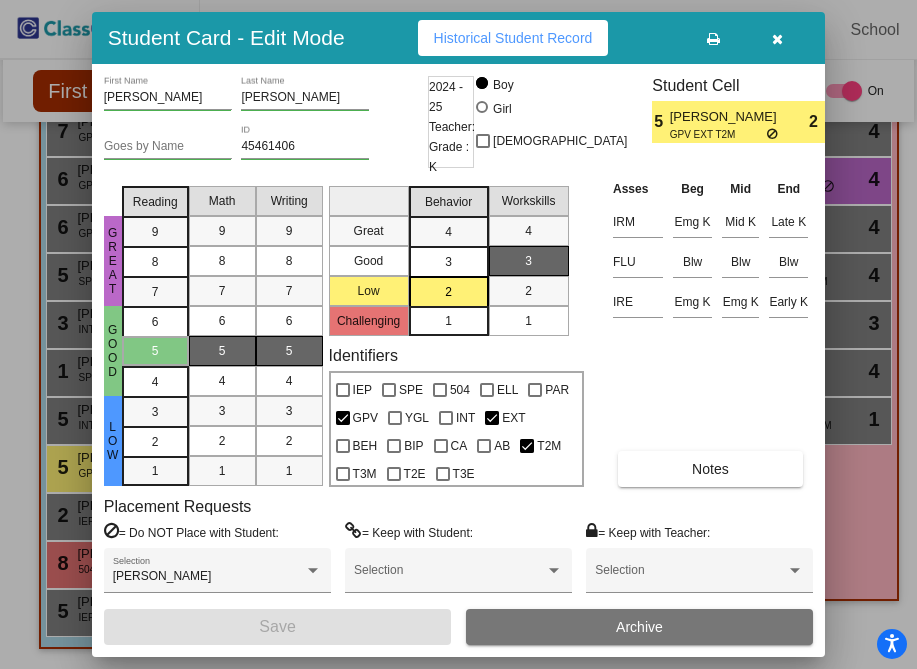 click at bounding box center [777, 39] 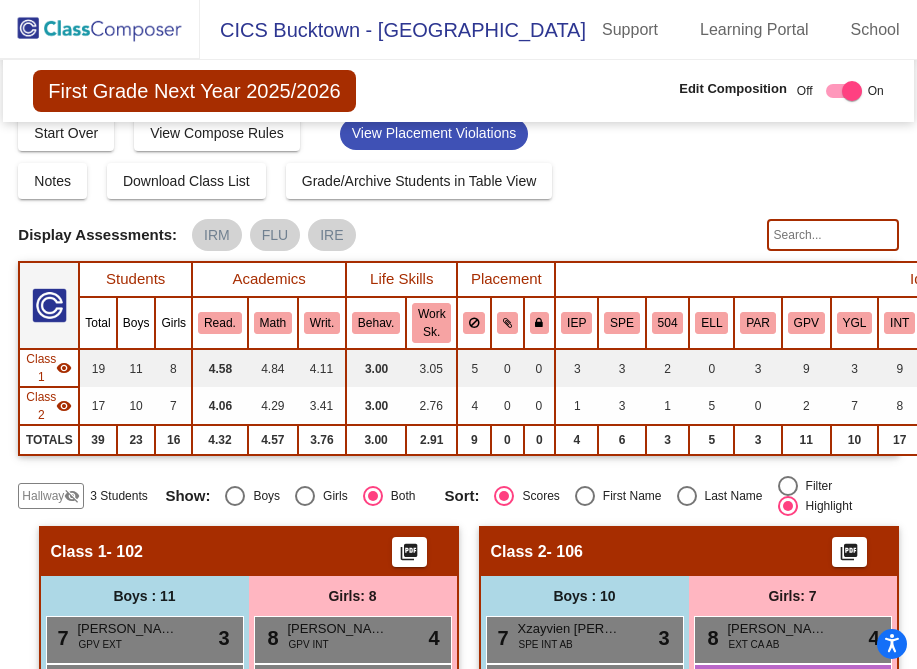 scroll, scrollTop: 23, scrollLeft: 0, axis: vertical 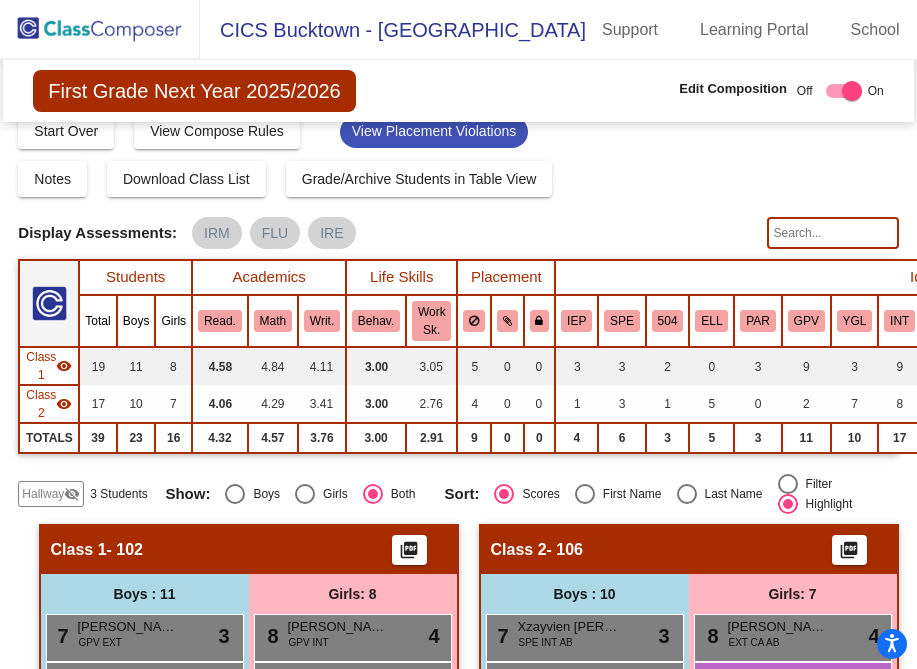 click on "visibility_off" 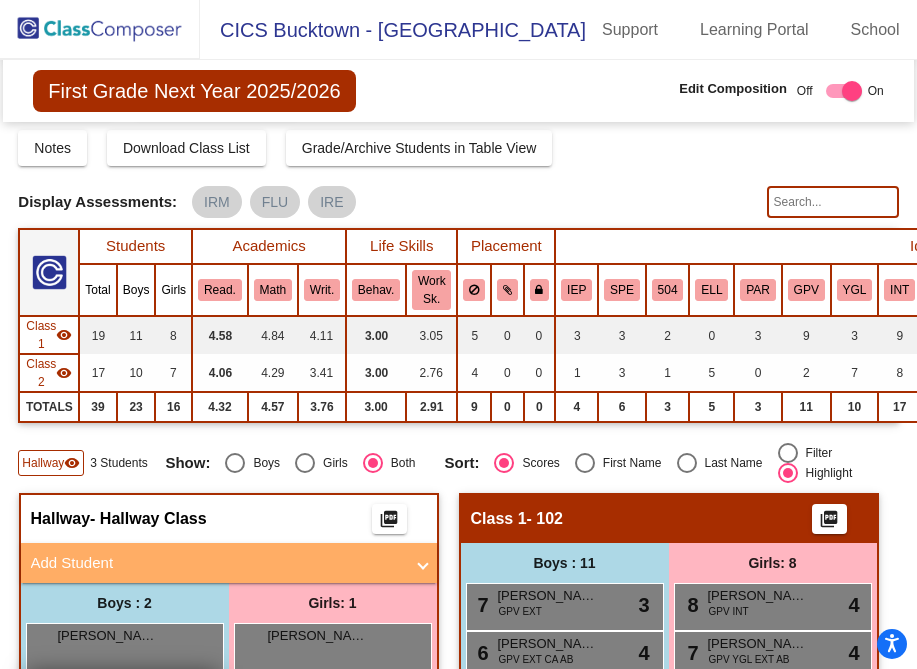 scroll, scrollTop: 0, scrollLeft: 0, axis: both 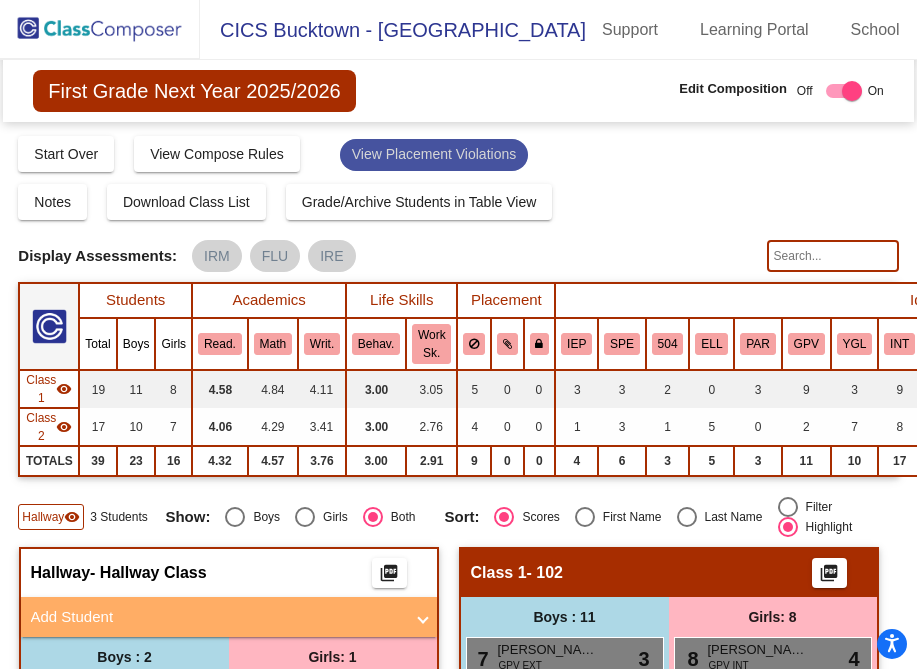 click on "View Placement Violations" 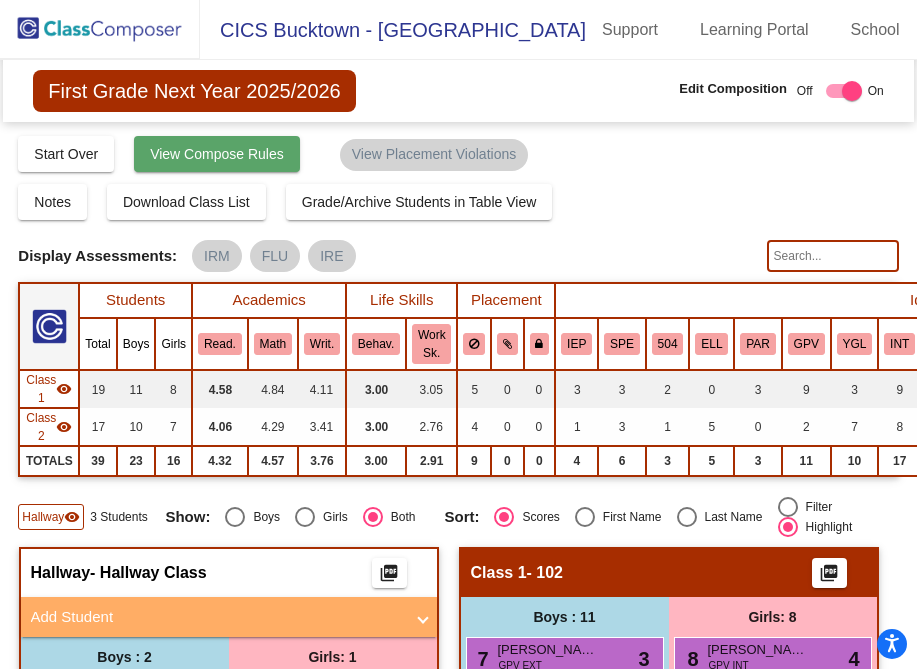 click on "View Compose Rules" 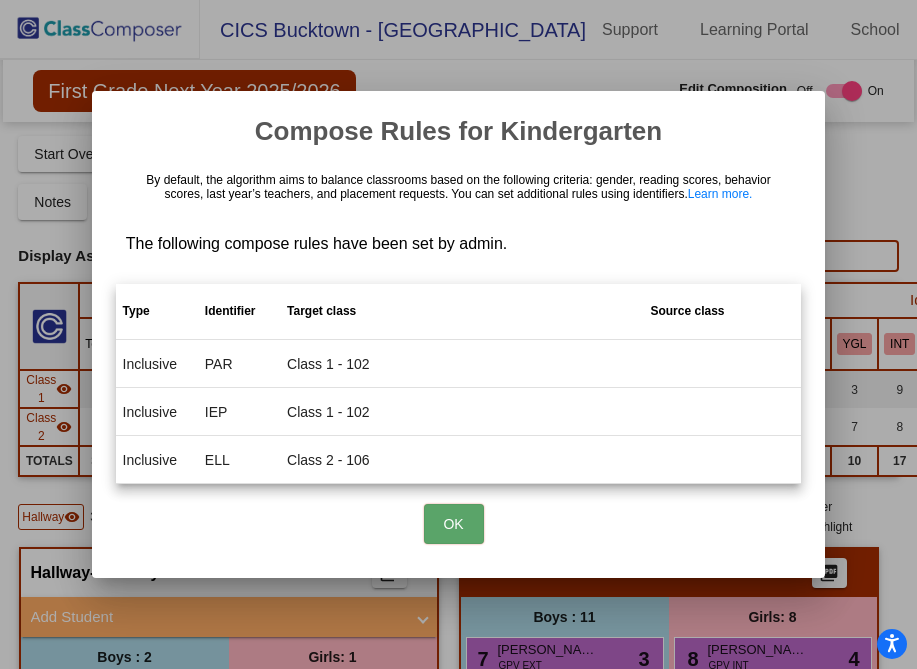 click on "OK" at bounding box center [454, 524] 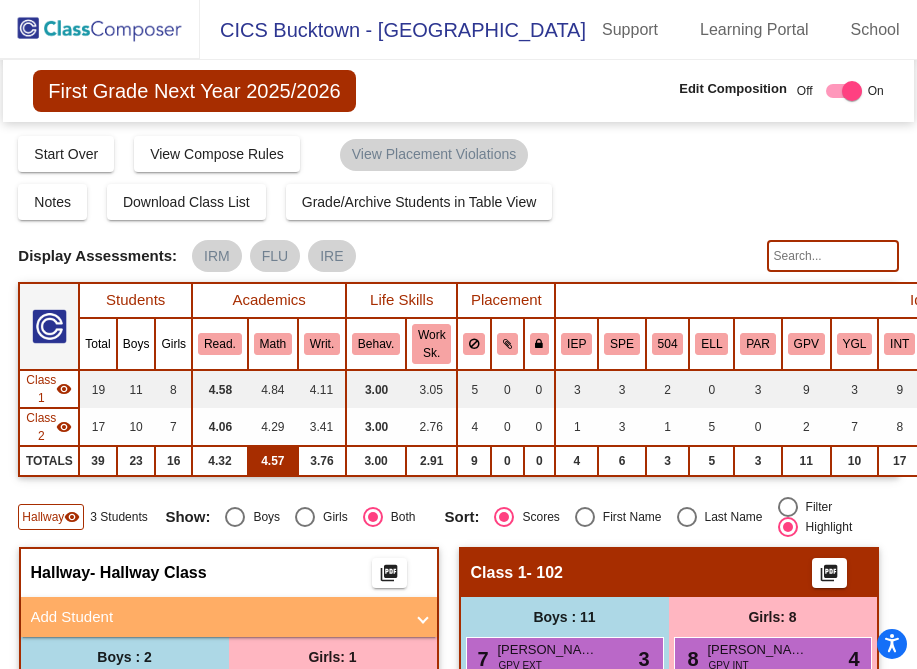 scroll, scrollTop: 372, scrollLeft: 0, axis: vertical 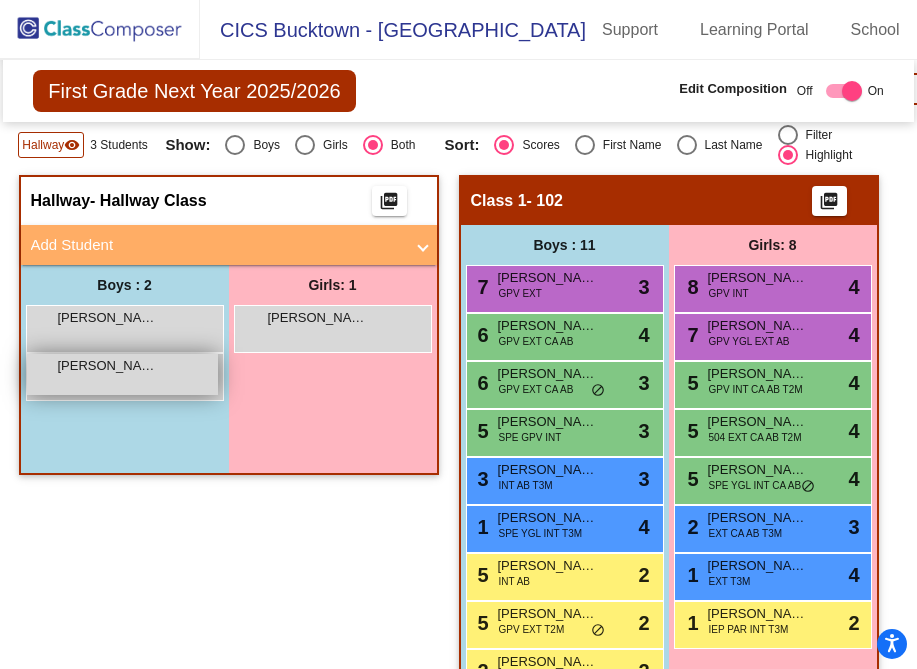 click on "[PERSON_NAME] lock do_not_disturb_alt" at bounding box center [122, 374] 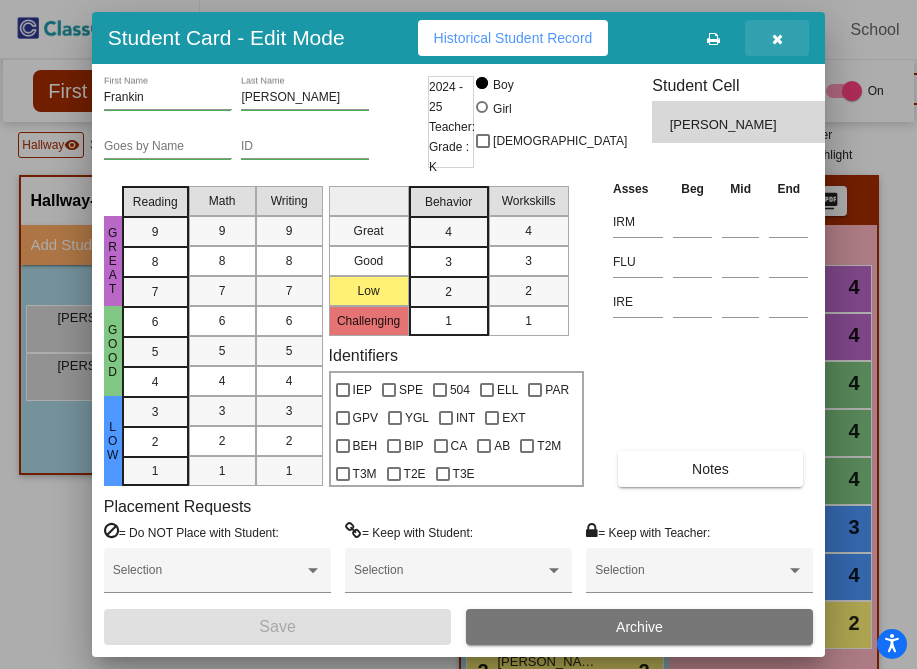 click at bounding box center [777, 38] 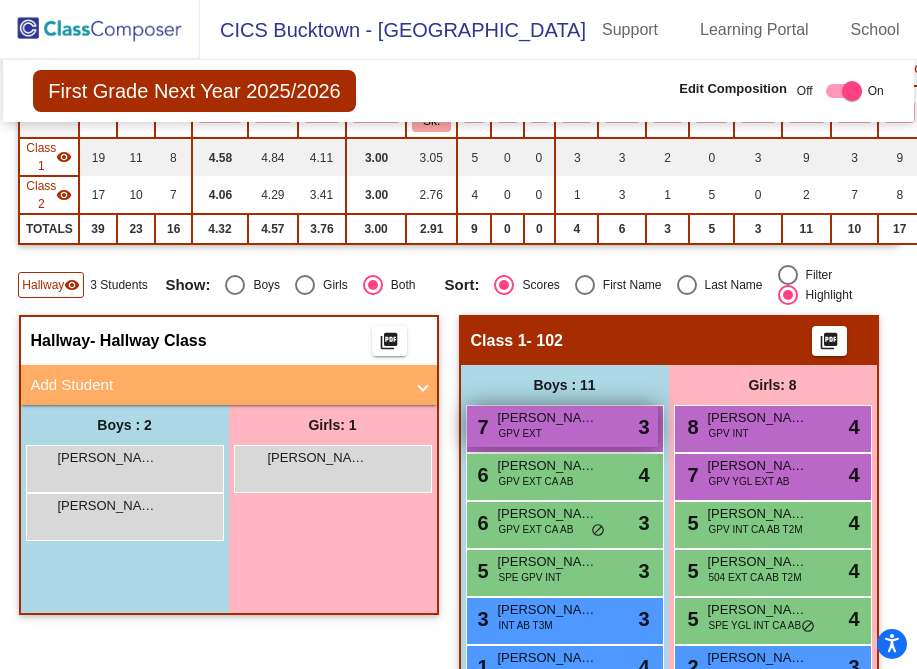 scroll, scrollTop: 0, scrollLeft: 0, axis: both 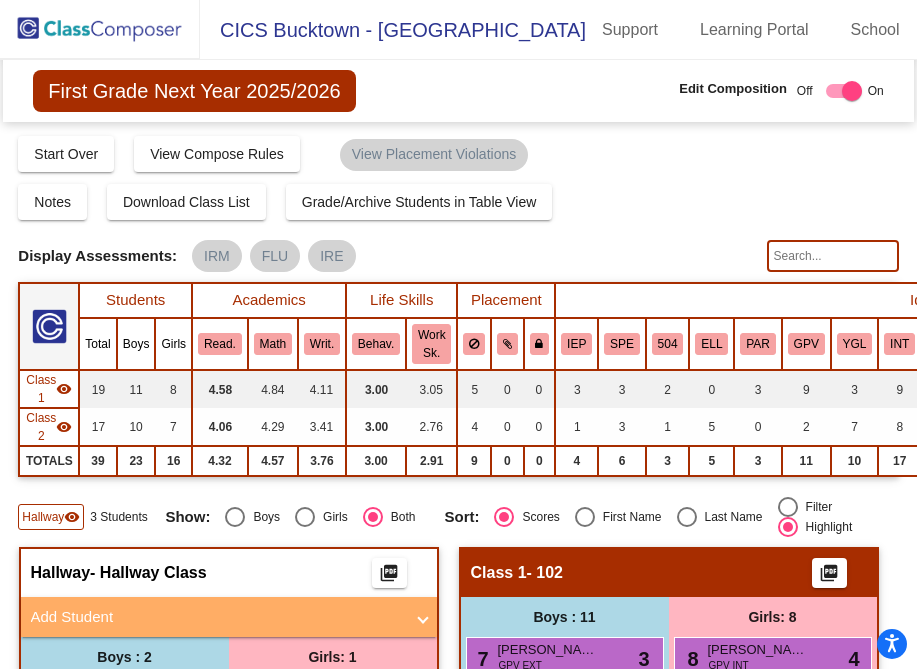 click at bounding box center [687, 517] 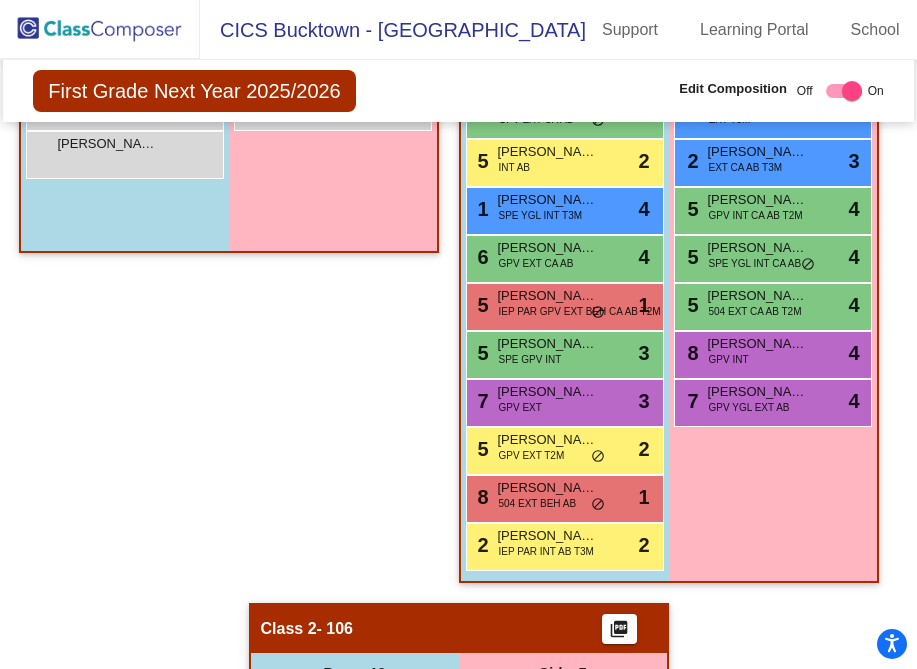 scroll, scrollTop: 561, scrollLeft: 0, axis: vertical 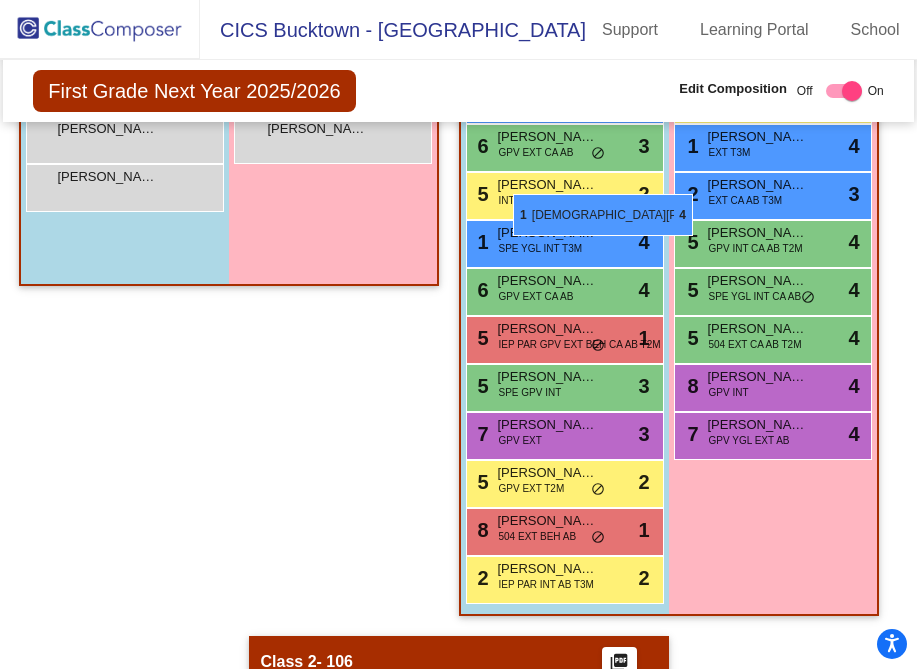 drag, startPoint x: 541, startPoint y: 408, endPoint x: 513, endPoint y: 193, distance: 216.81558 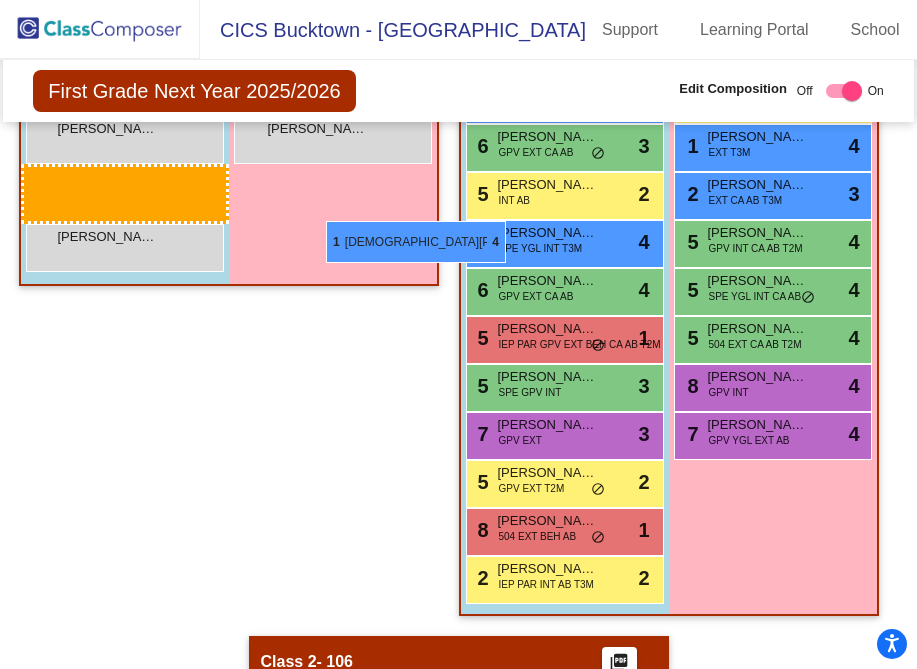 drag, startPoint x: 524, startPoint y: 418, endPoint x: 326, endPoint y: 221, distance: 279.30807 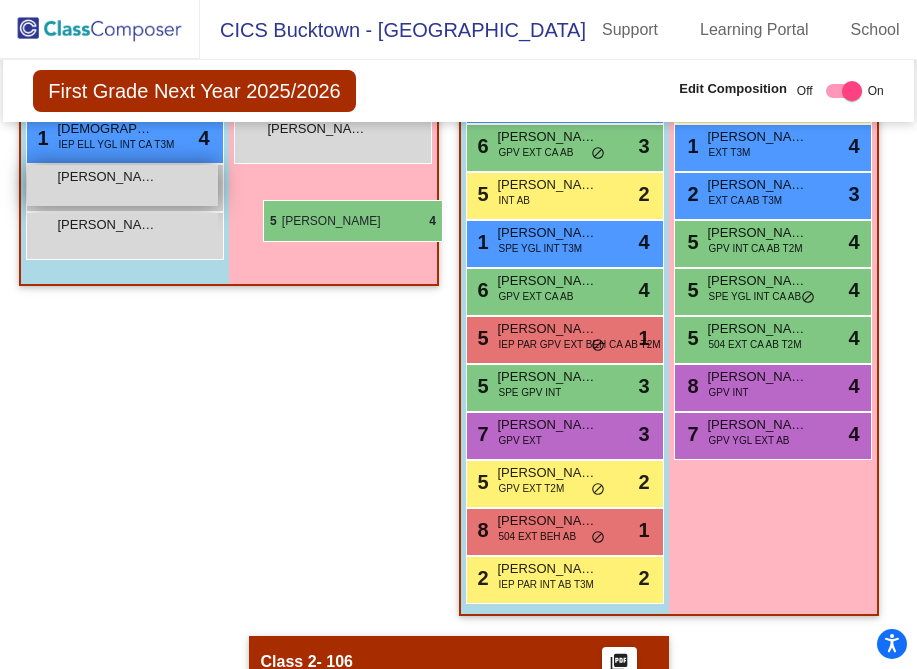 drag, startPoint x: 748, startPoint y: 413, endPoint x: 266, endPoint y: 195, distance: 529.0066 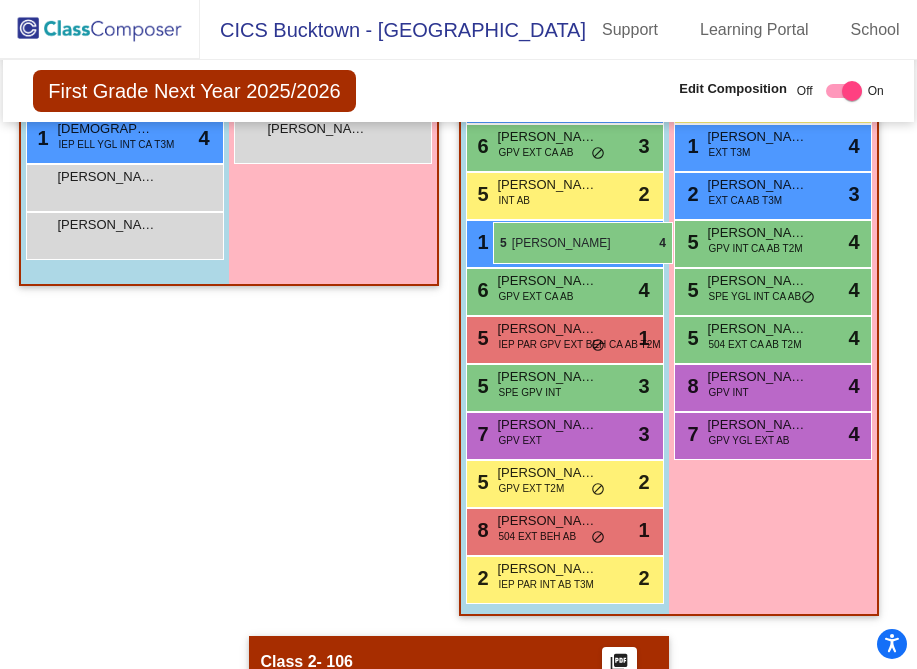 drag, startPoint x: 765, startPoint y: 420, endPoint x: 486, endPoint y: 212, distance: 348.00143 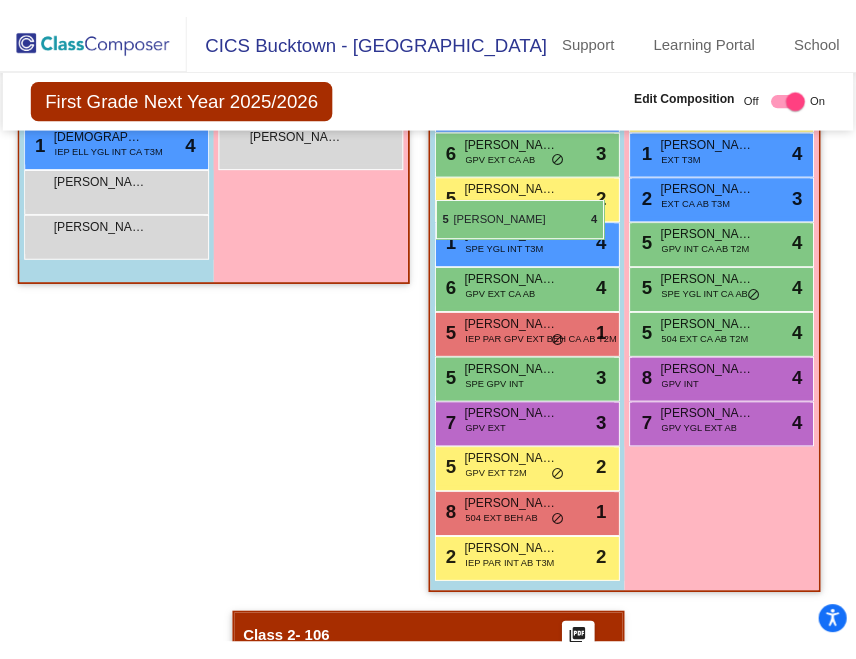 scroll, scrollTop: 505, scrollLeft: 0, axis: vertical 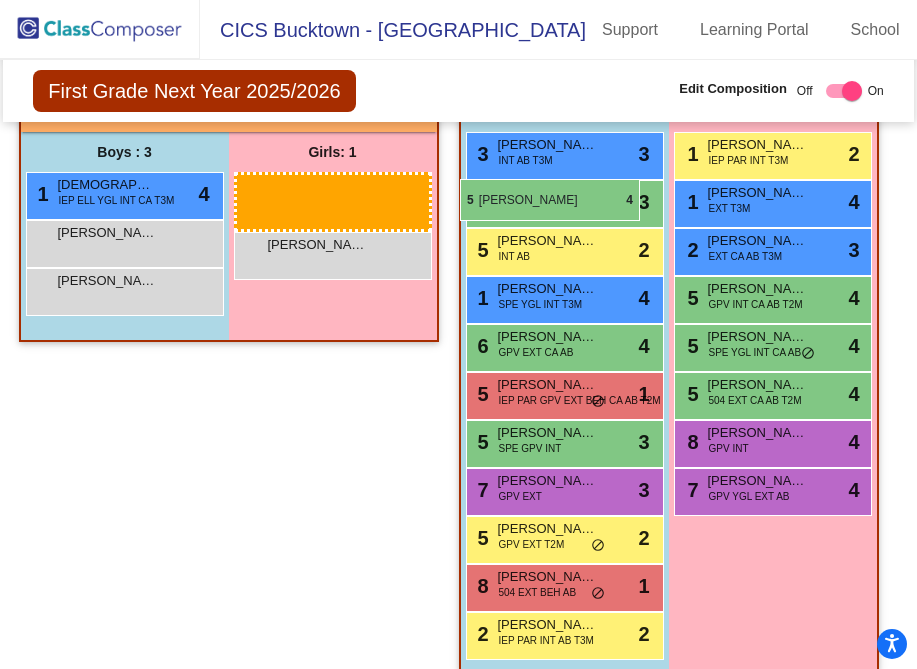 drag, startPoint x: 789, startPoint y: 420, endPoint x: 460, endPoint y: 177, distance: 409.01102 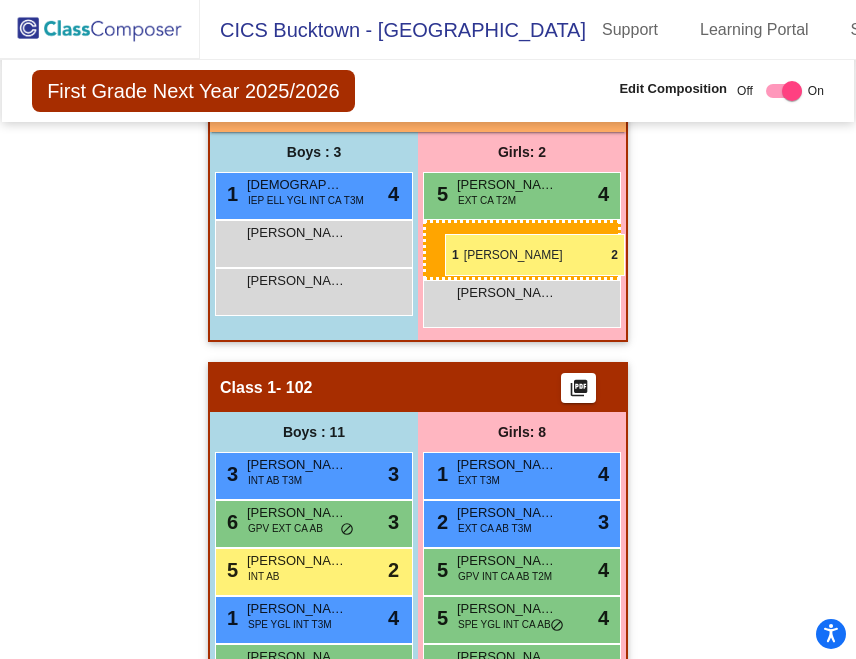 drag, startPoint x: 448, startPoint y: 484, endPoint x: 445, endPoint y: 234, distance: 250.018 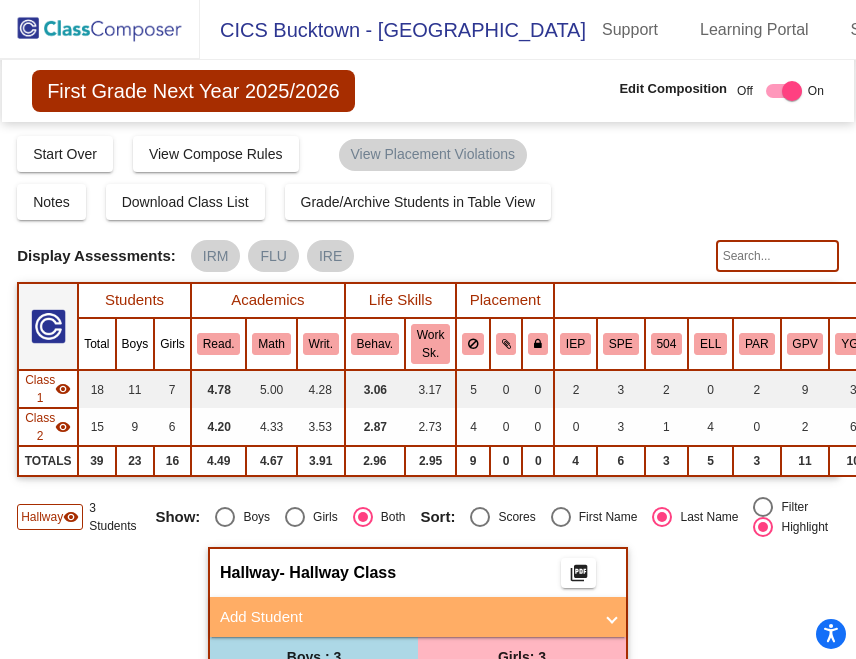 scroll, scrollTop: 1260, scrollLeft: 0, axis: vertical 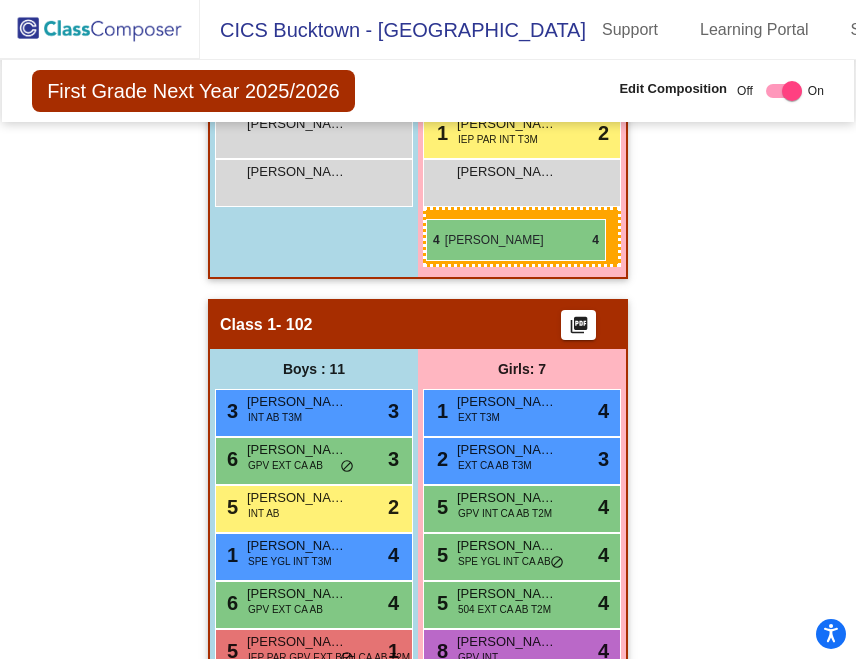 drag, startPoint x: 502, startPoint y: 364, endPoint x: 426, endPoint y: 218, distance: 164.59648 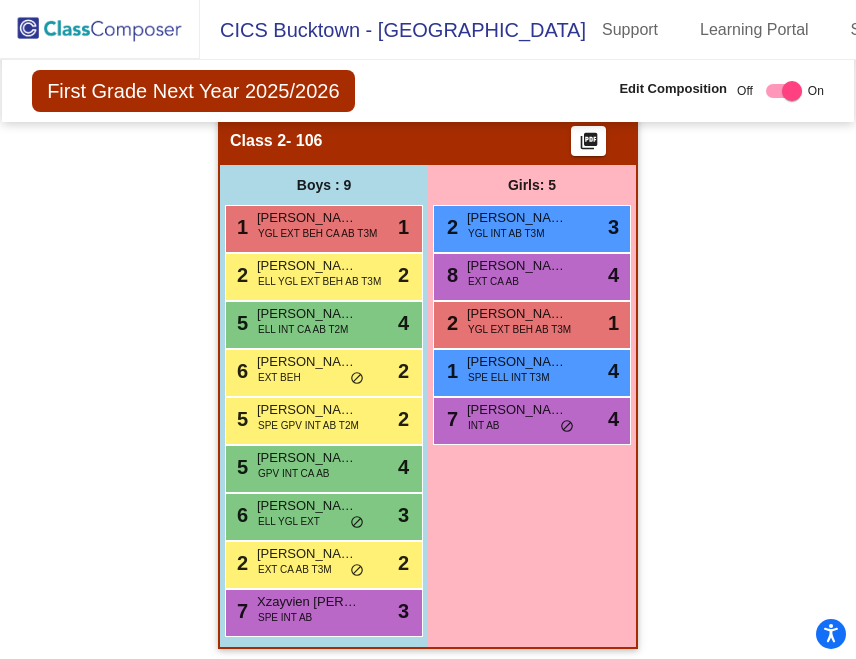 scroll, scrollTop: 1446, scrollLeft: 0, axis: vertical 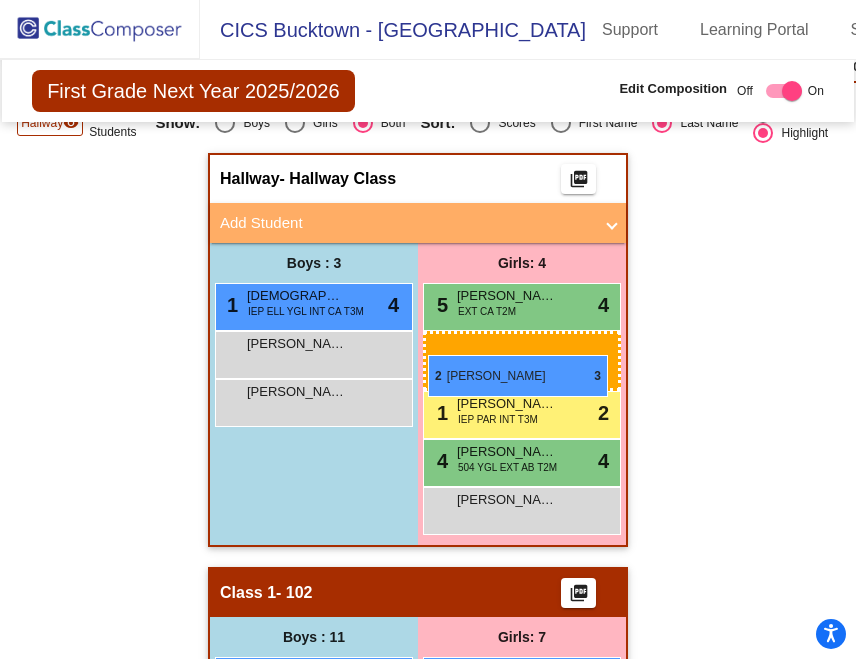 drag, startPoint x: 482, startPoint y: 622, endPoint x: 428, endPoint y: 352, distance: 275.34705 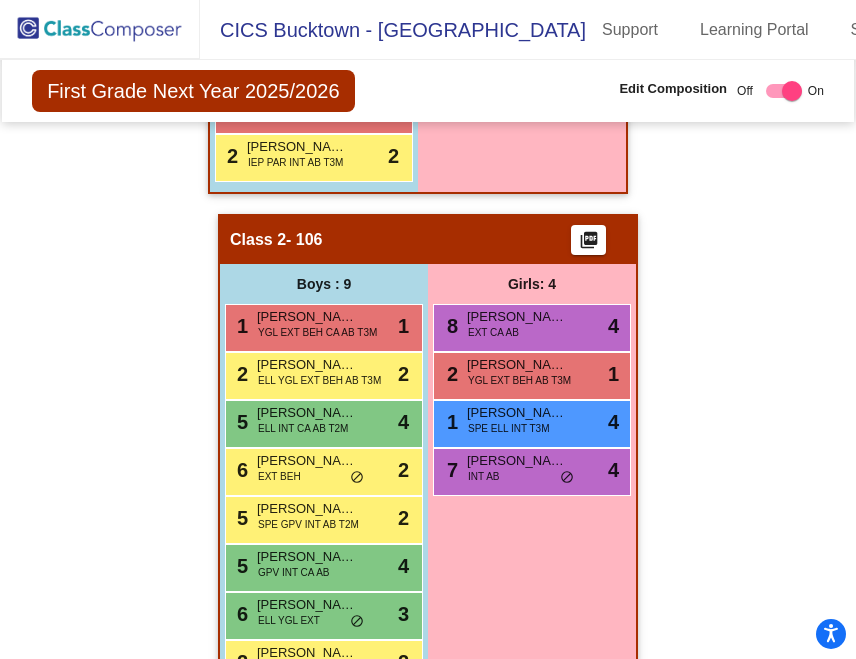 scroll, scrollTop: 1494, scrollLeft: 0, axis: vertical 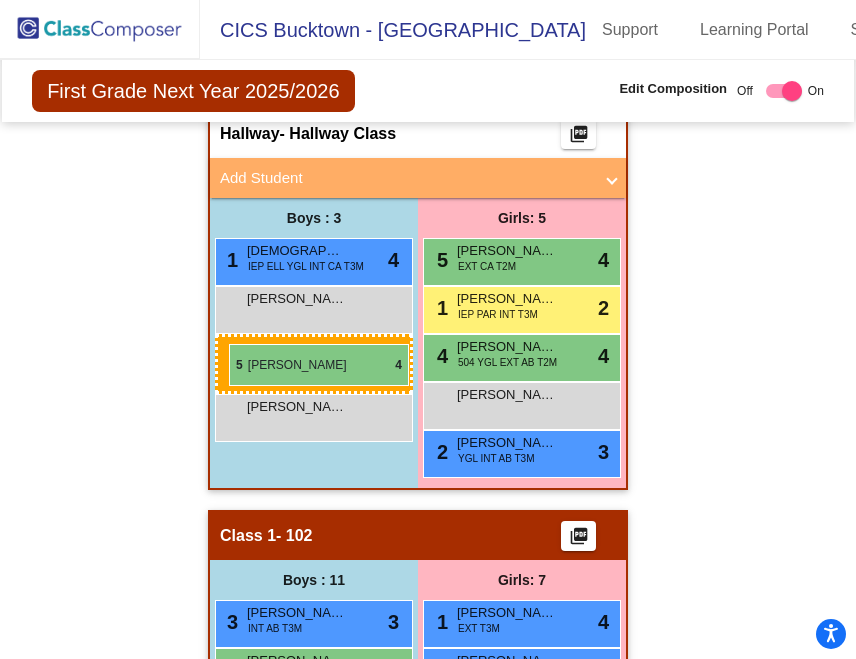 drag, startPoint x: 329, startPoint y: 313, endPoint x: 230, endPoint y: 344, distance: 103.74006 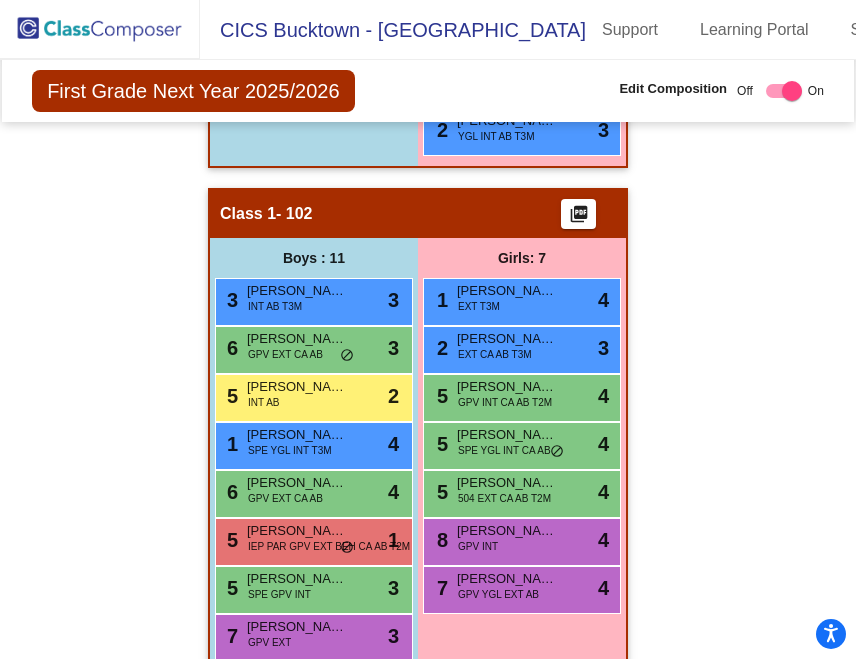 scroll, scrollTop: 724, scrollLeft: 0, axis: vertical 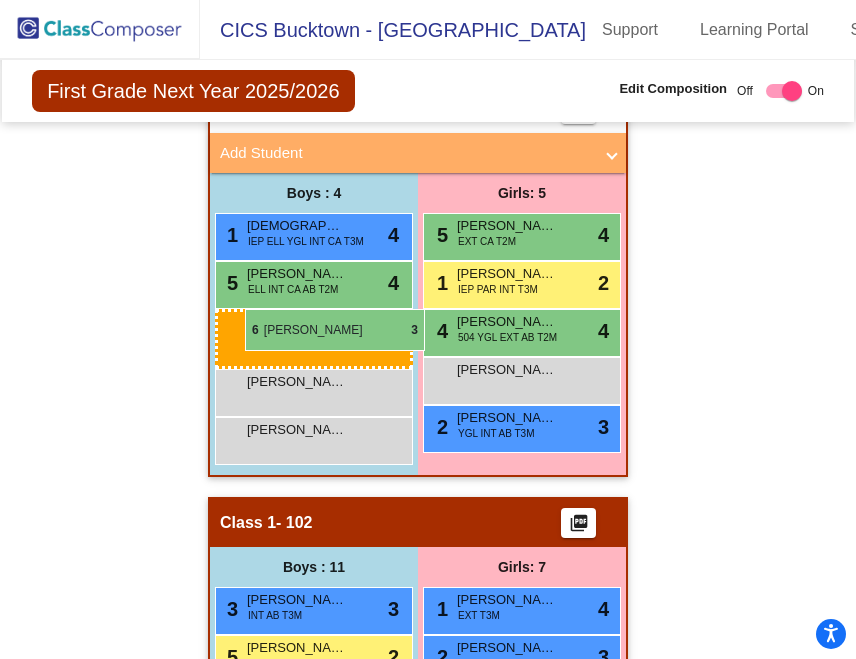 drag, startPoint x: 306, startPoint y: 381, endPoint x: 245, endPoint y: 308, distance: 95.131485 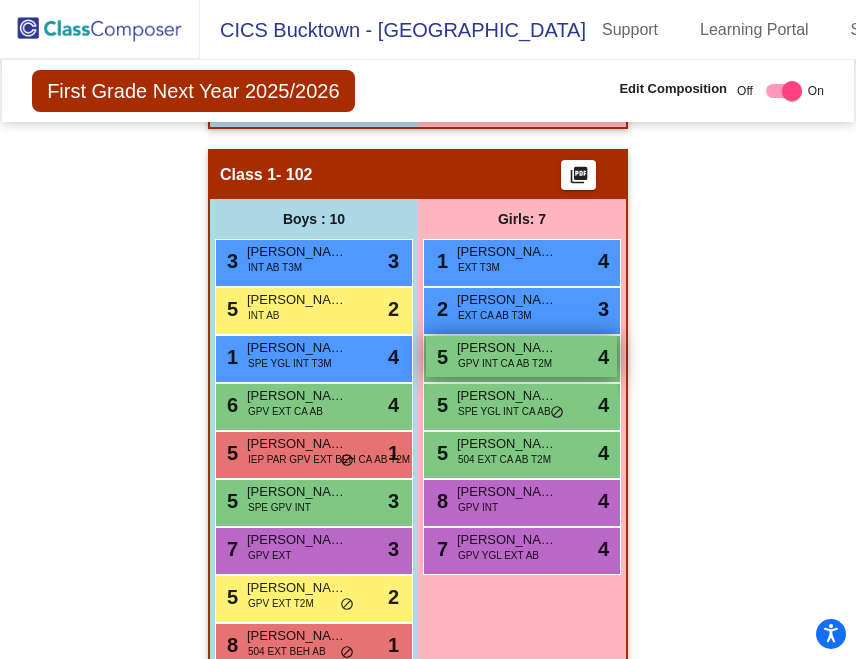 scroll, scrollTop: 803, scrollLeft: 0, axis: vertical 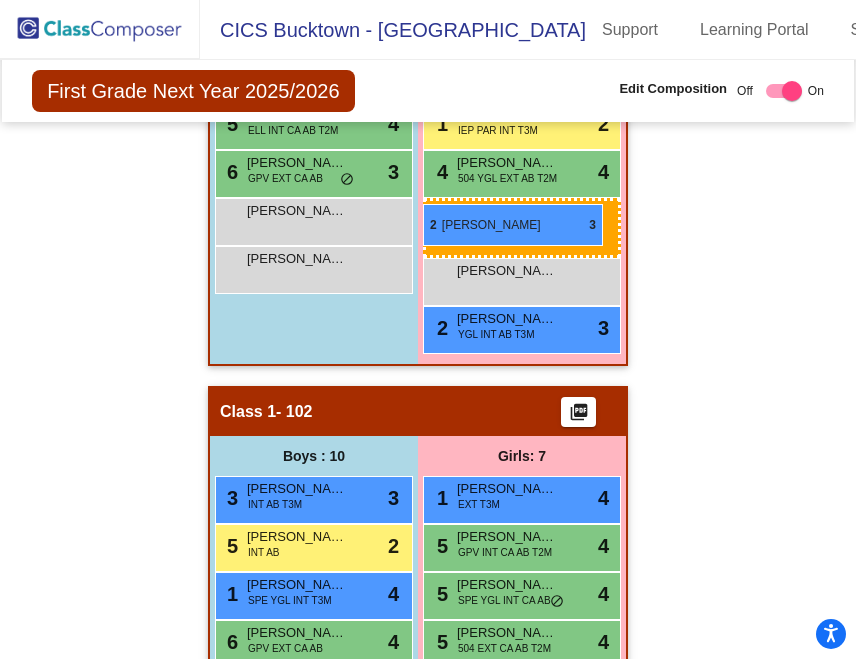 drag, startPoint x: 465, startPoint y: 296, endPoint x: 423, endPoint y: 204, distance: 101.133575 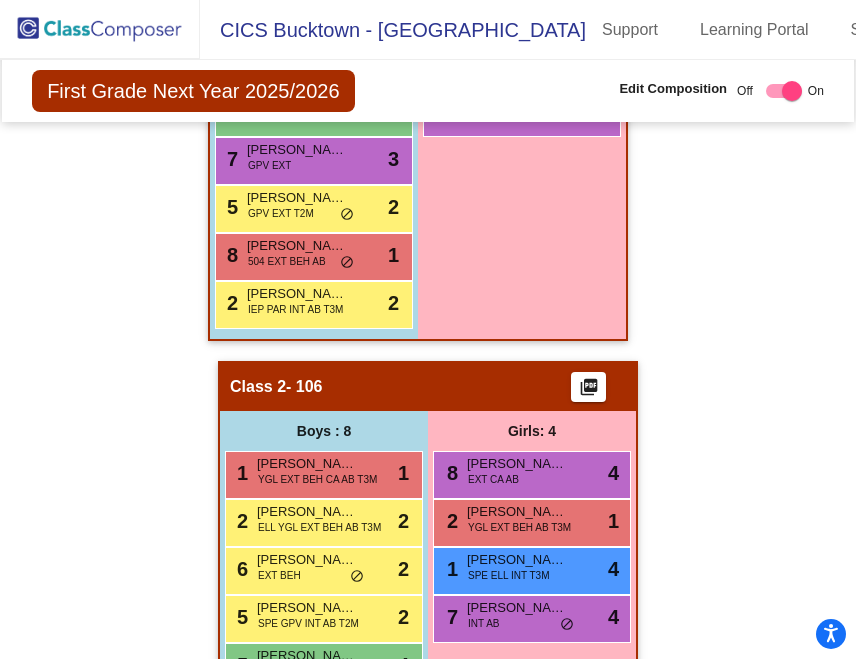 scroll, scrollTop: 1279, scrollLeft: 0, axis: vertical 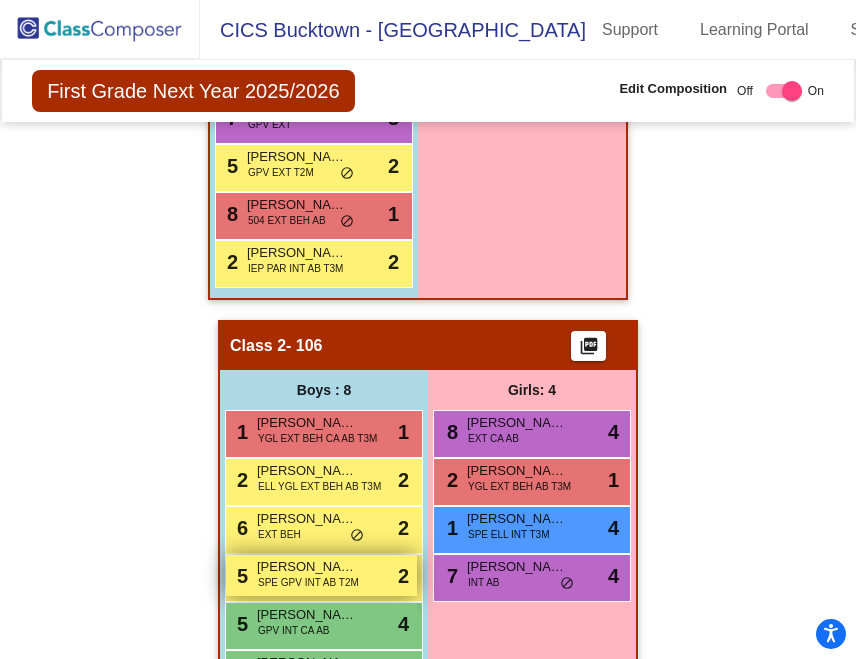click on "SPE GPV INT AB T2M" at bounding box center (308, 582) 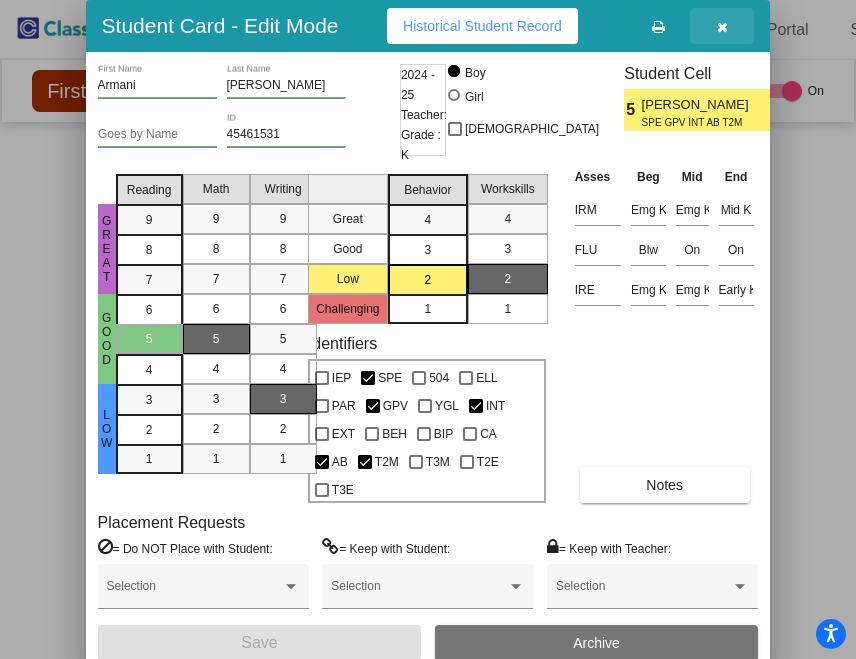 click at bounding box center (722, 27) 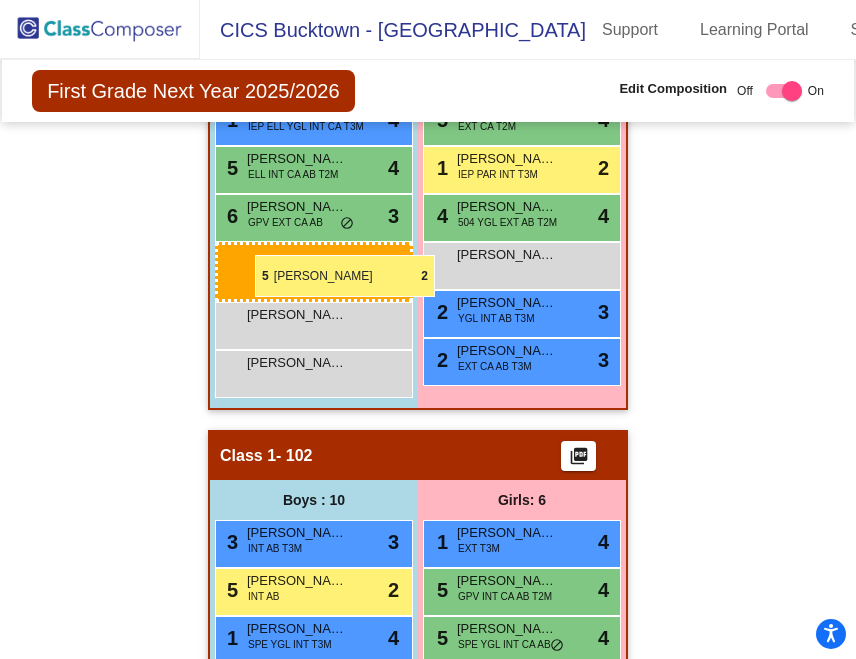 scroll, scrollTop: 569, scrollLeft: 0, axis: vertical 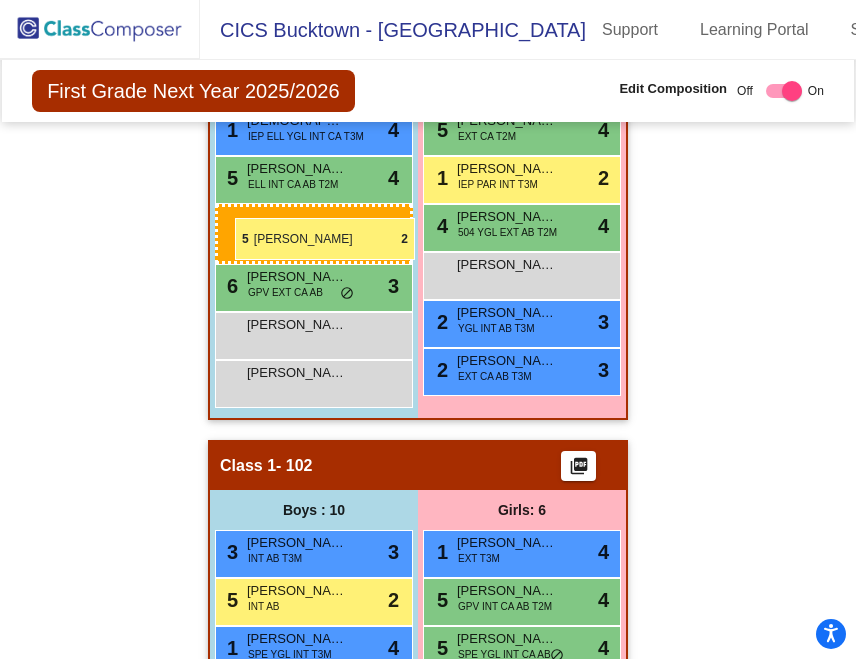 drag, startPoint x: 281, startPoint y: 565, endPoint x: 234, endPoint y: 217, distance: 351.15952 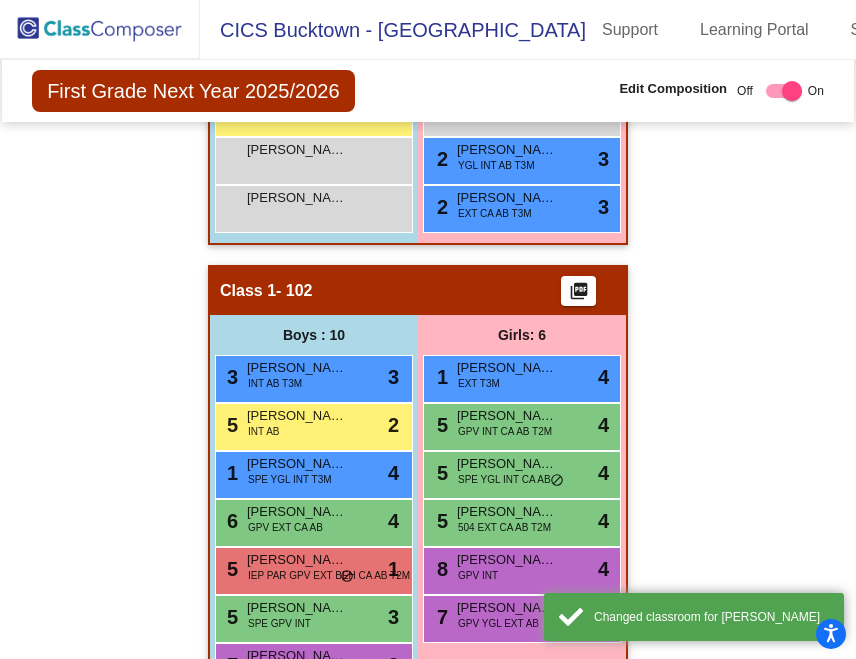 scroll, scrollTop: 933, scrollLeft: 0, axis: vertical 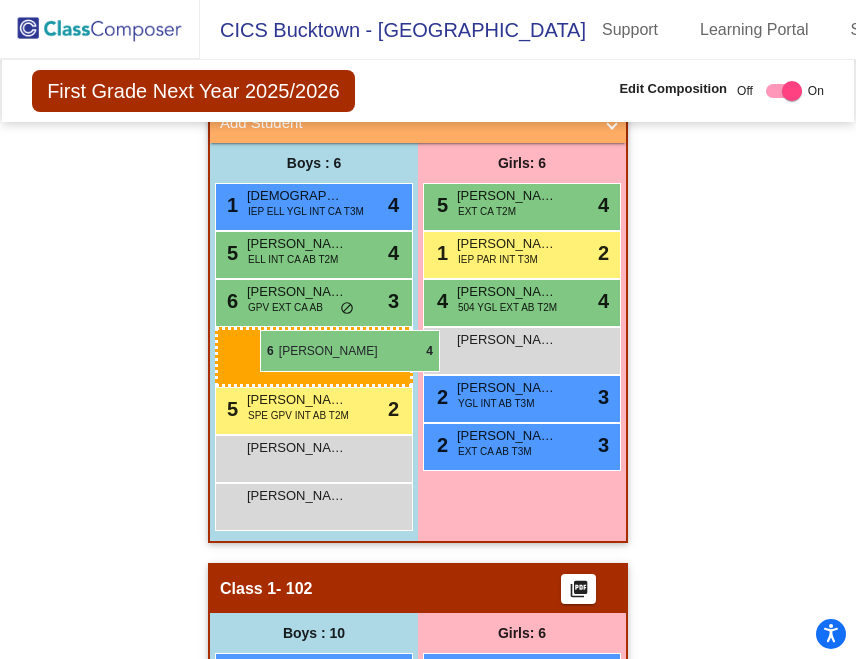 drag, startPoint x: 288, startPoint y: 321, endPoint x: 258, endPoint y: 326, distance: 30.413813 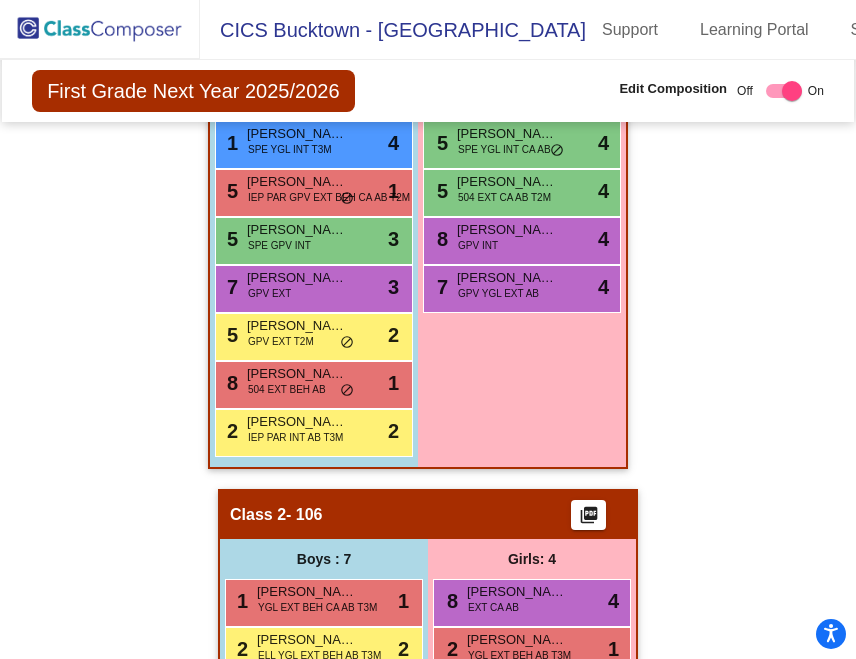 scroll, scrollTop: 1213, scrollLeft: 0, axis: vertical 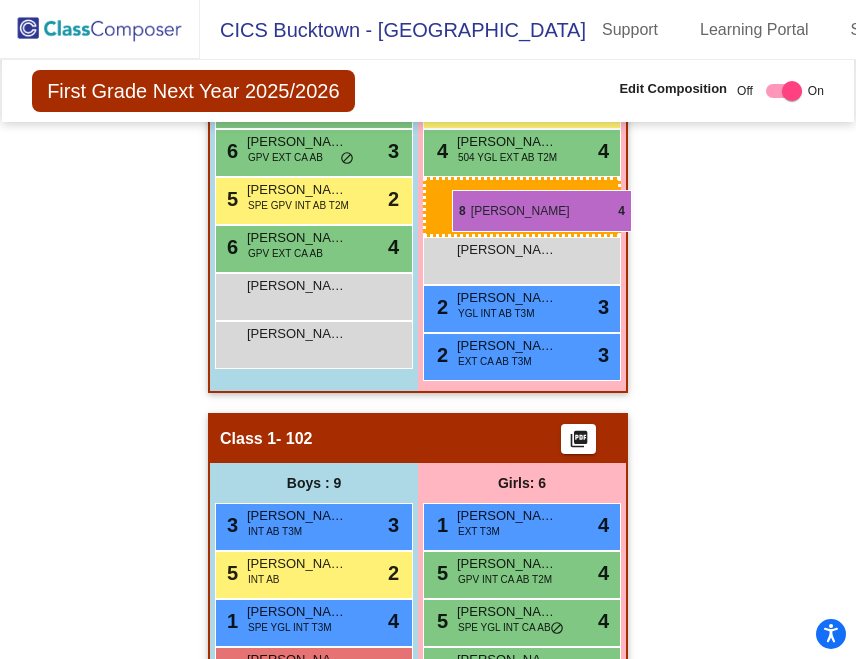 drag, startPoint x: 522, startPoint y: 488, endPoint x: 452, endPoint y: 189, distance: 307.0847 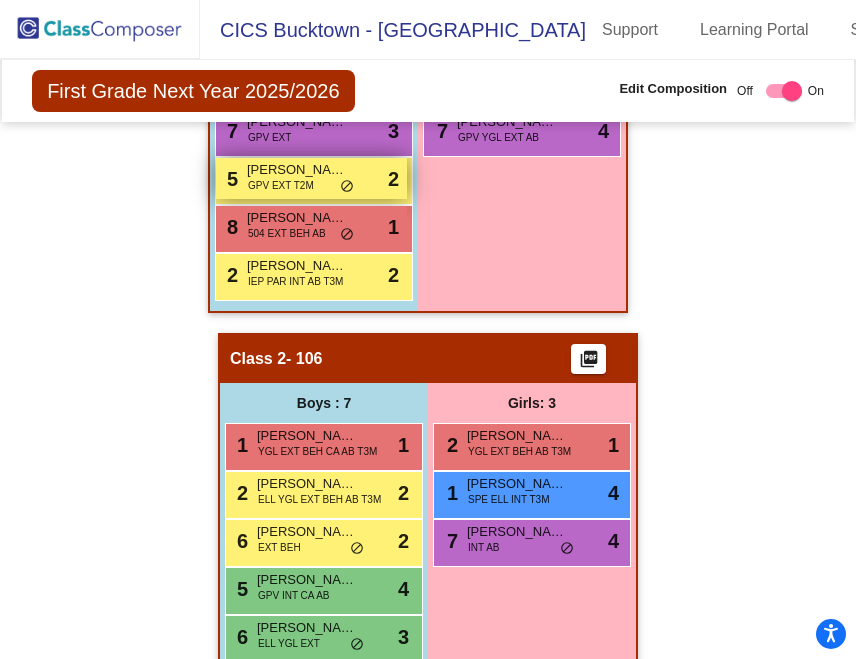 scroll, scrollTop: 1398, scrollLeft: 0, axis: vertical 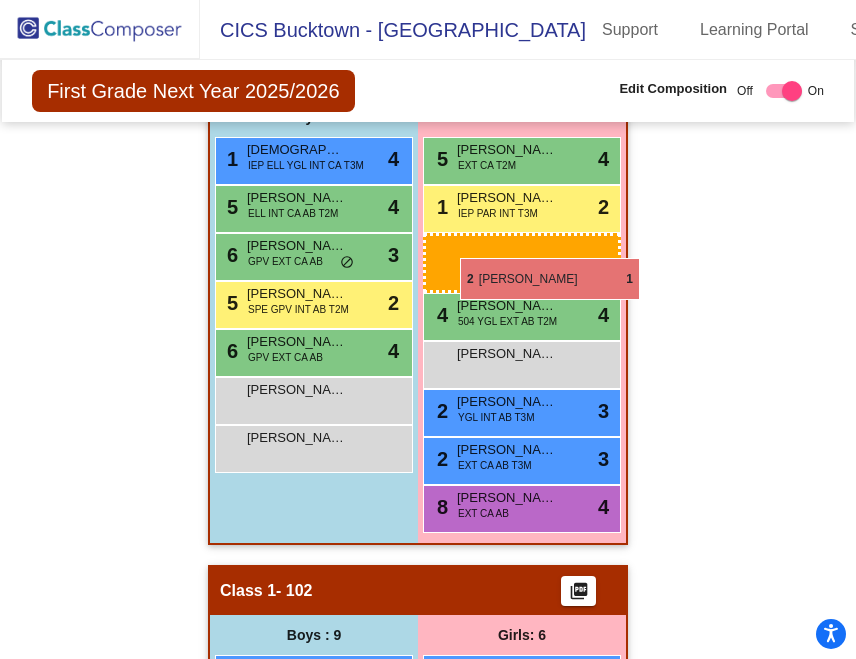 drag, startPoint x: 466, startPoint y: 309, endPoint x: 460, endPoint y: 256, distance: 53.338543 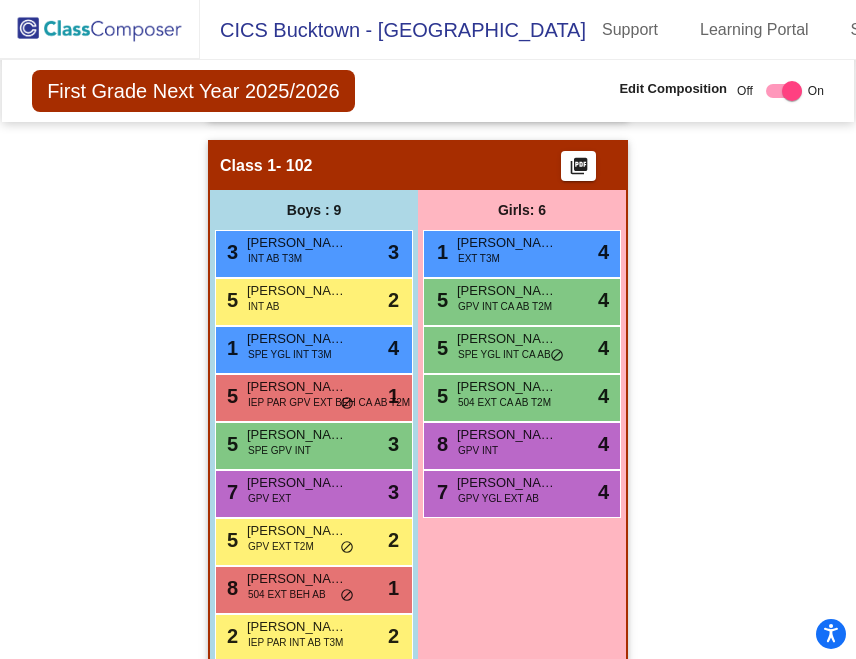 scroll, scrollTop: 955, scrollLeft: 0, axis: vertical 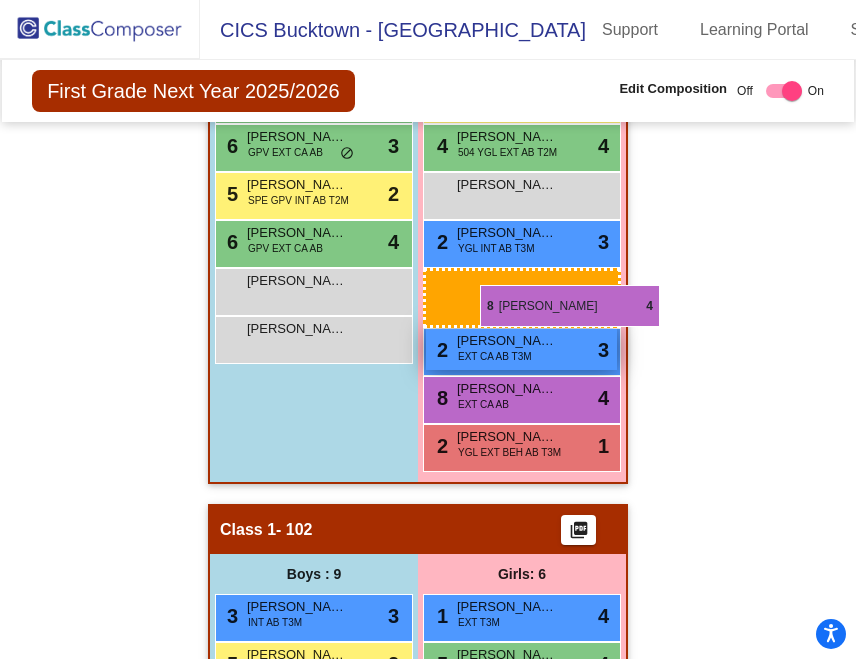 drag, startPoint x: 546, startPoint y: 424, endPoint x: 478, endPoint y: 279, distance: 160.15305 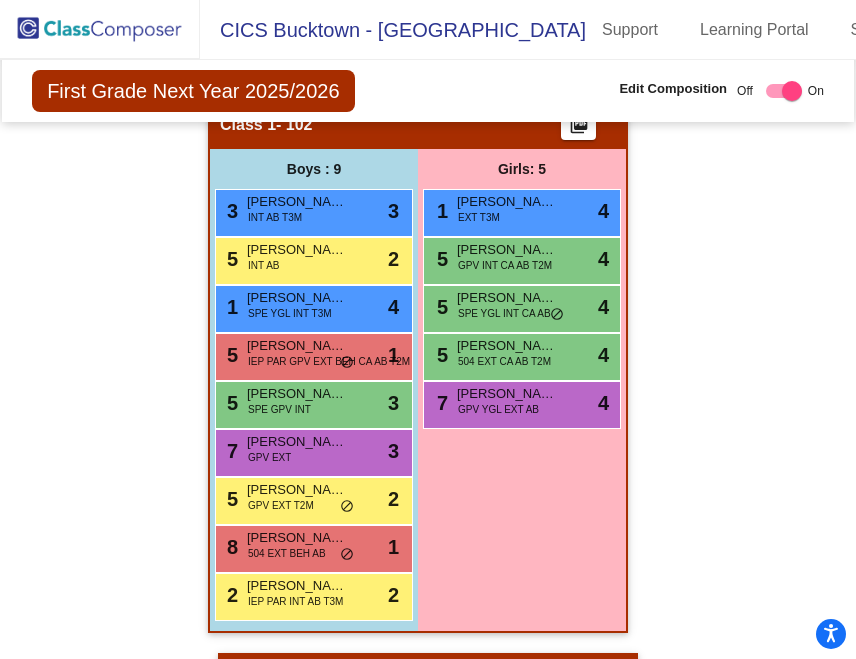 scroll, scrollTop: 1089, scrollLeft: 0, axis: vertical 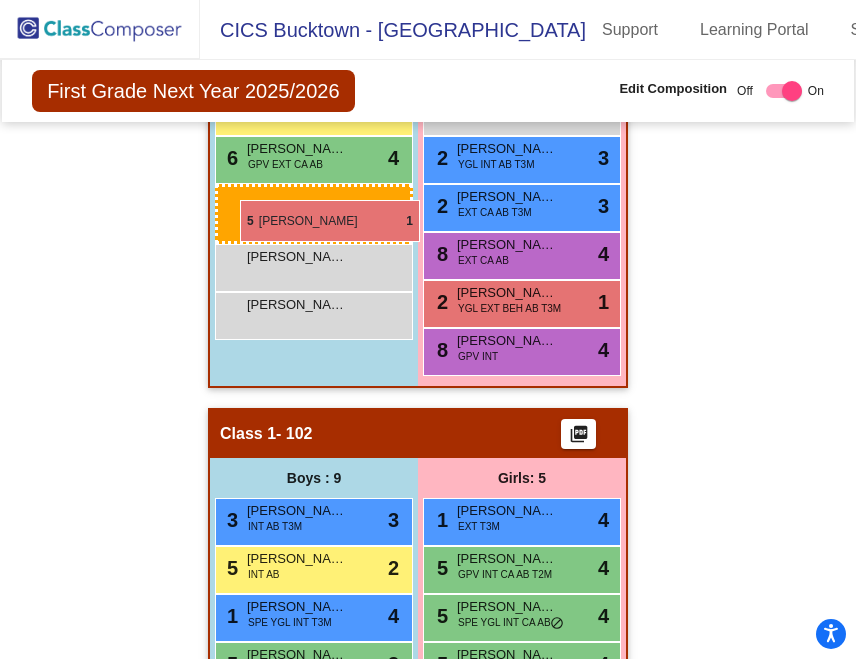 drag, startPoint x: 300, startPoint y: 306, endPoint x: 240, endPoint y: 200, distance: 121.80312 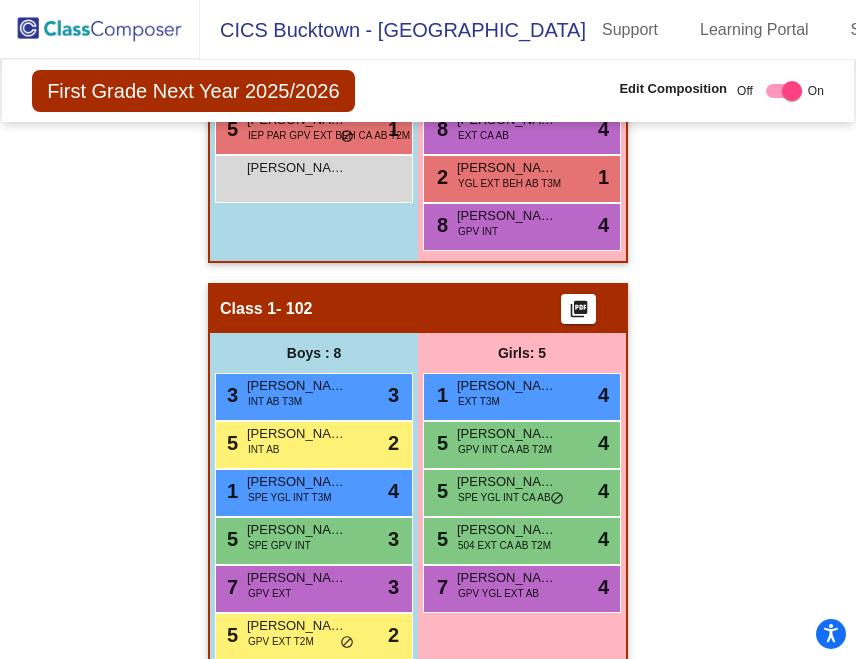 scroll, scrollTop: 863, scrollLeft: 0, axis: vertical 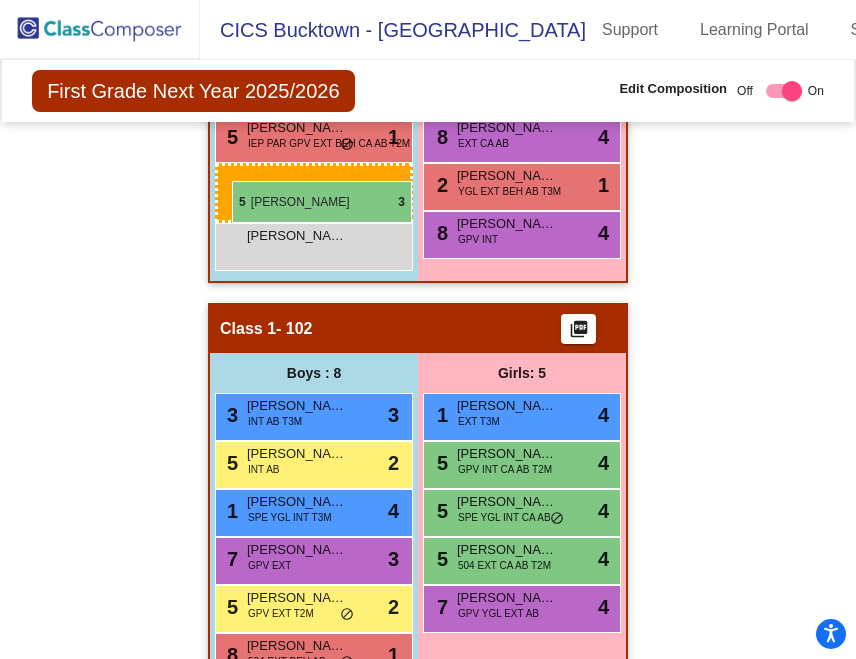 drag, startPoint x: 277, startPoint y: 517, endPoint x: 232, endPoint y: 180, distance: 339.99118 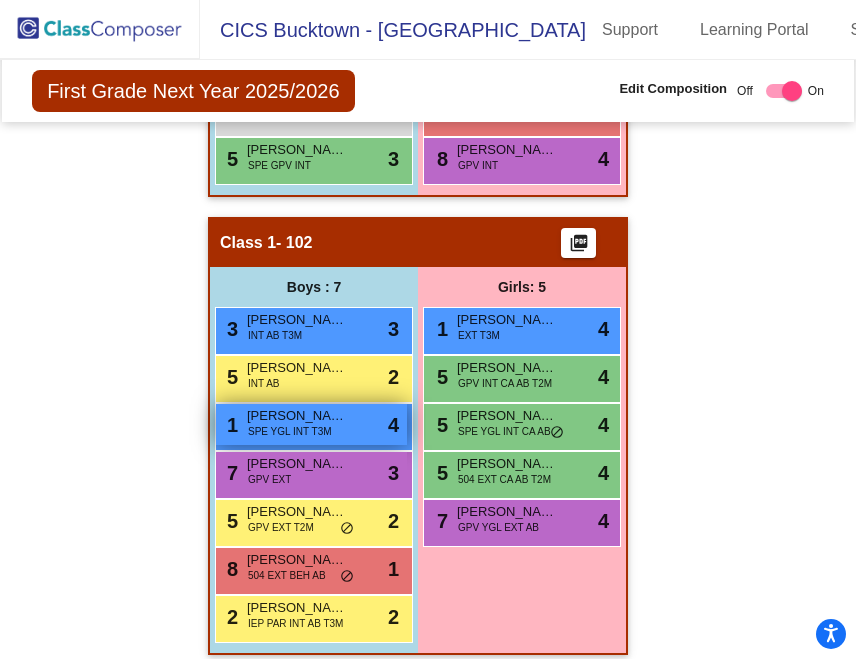 scroll, scrollTop: 926, scrollLeft: 0, axis: vertical 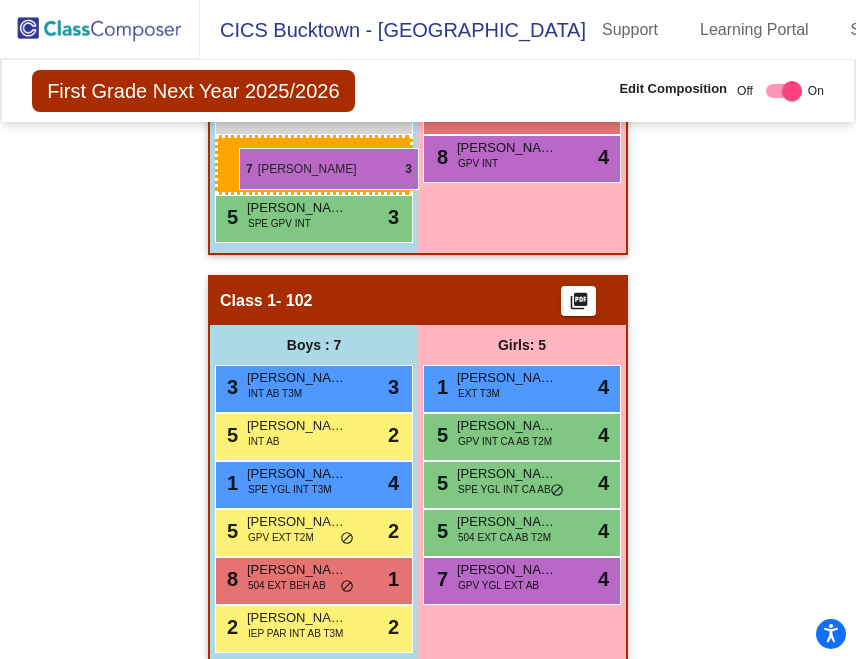 drag, startPoint x: 333, startPoint y: 470, endPoint x: 240, endPoint y: 148, distance: 335.16116 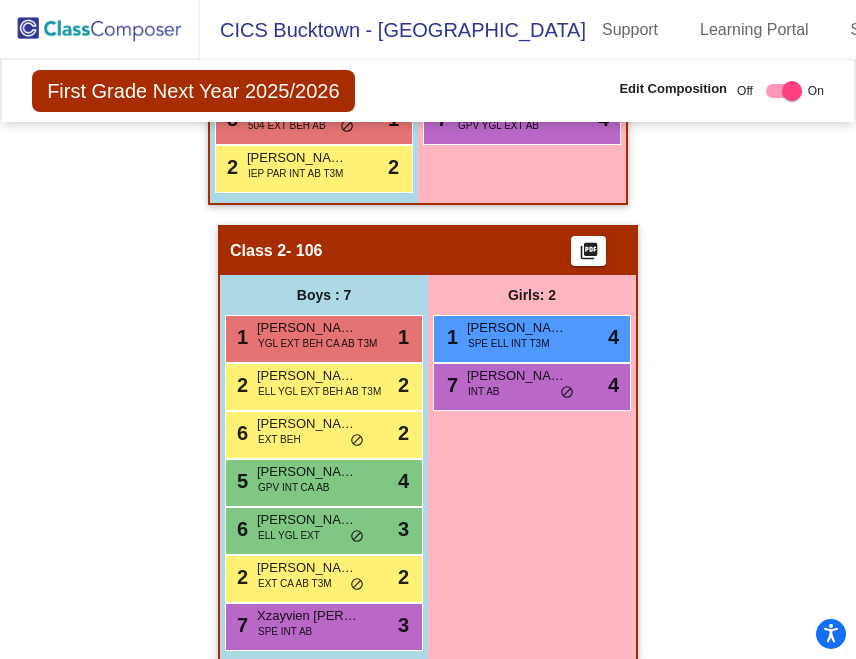 scroll, scrollTop: 1398, scrollLeft: 0, axis: vertical 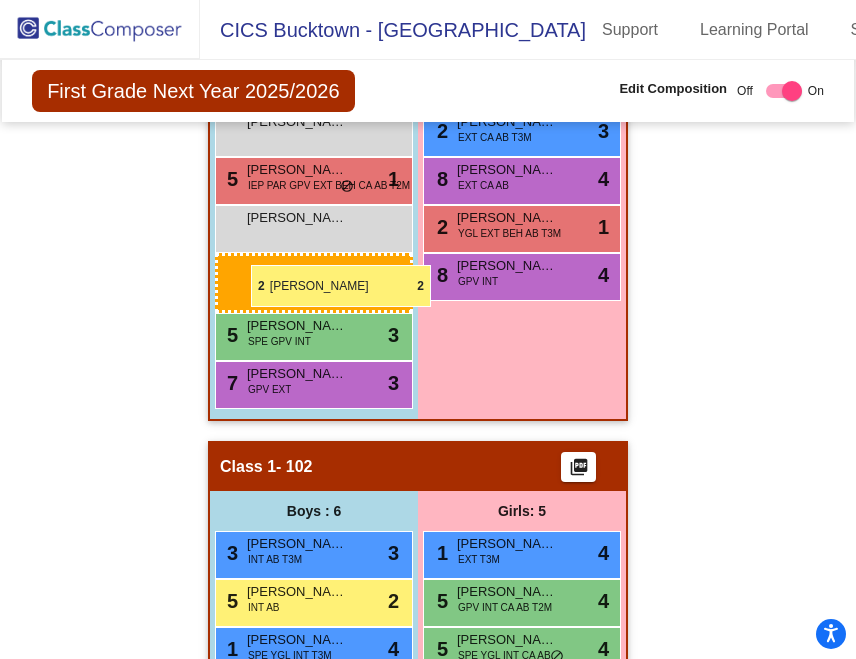 drag, startPoint x: 312, startPoint y: 538, endPoint x: 251, endPoint y: 265, distance: 279.73203 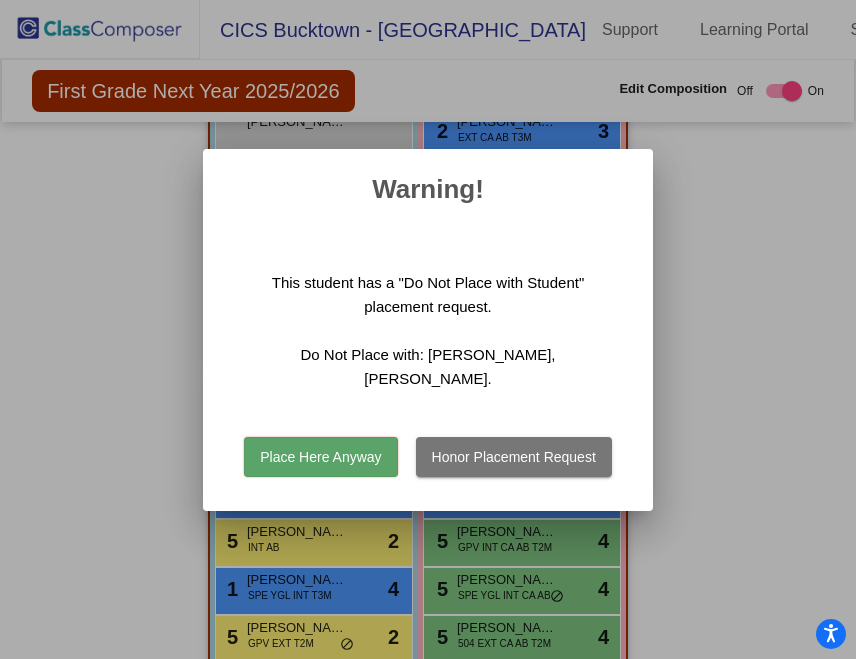 click on "Place Here Anyway" at bounding box center (320, 457) 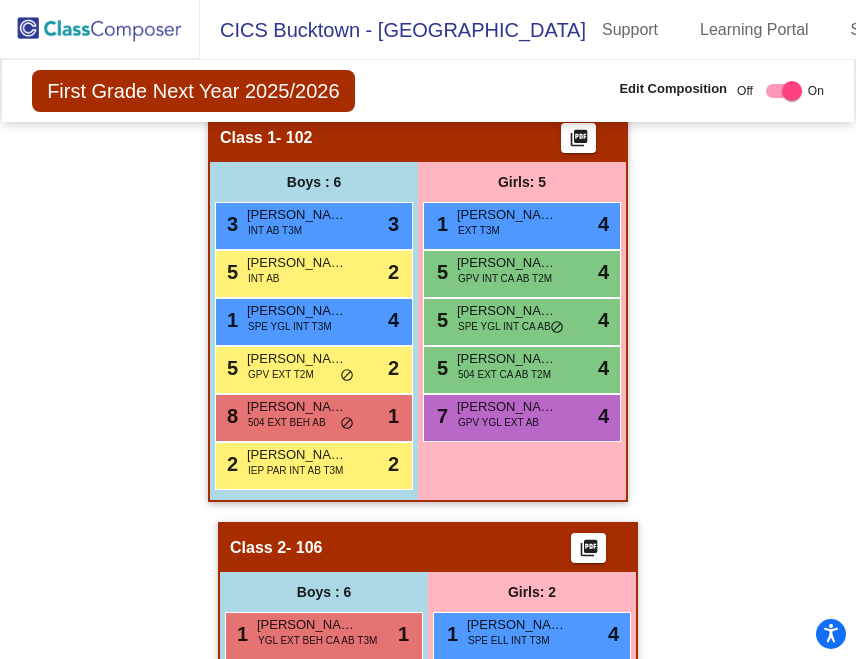 scroll, scrollTop: 1095, scrollLeft: 0, axis: vertical 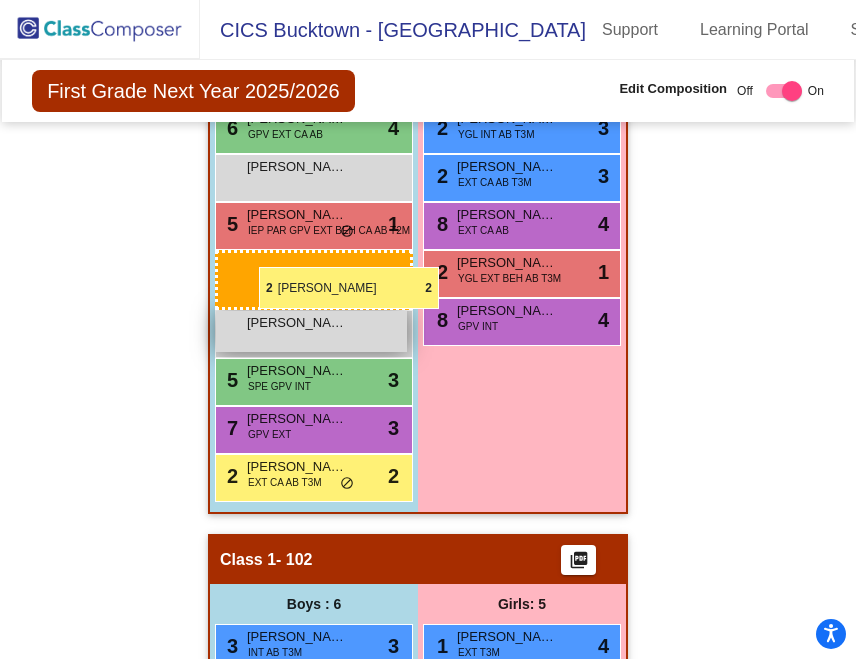 drag, startPoint x: 276, startPoint y: 487, endPoint x: 259, endPoint y: 264, distance: 223.64705 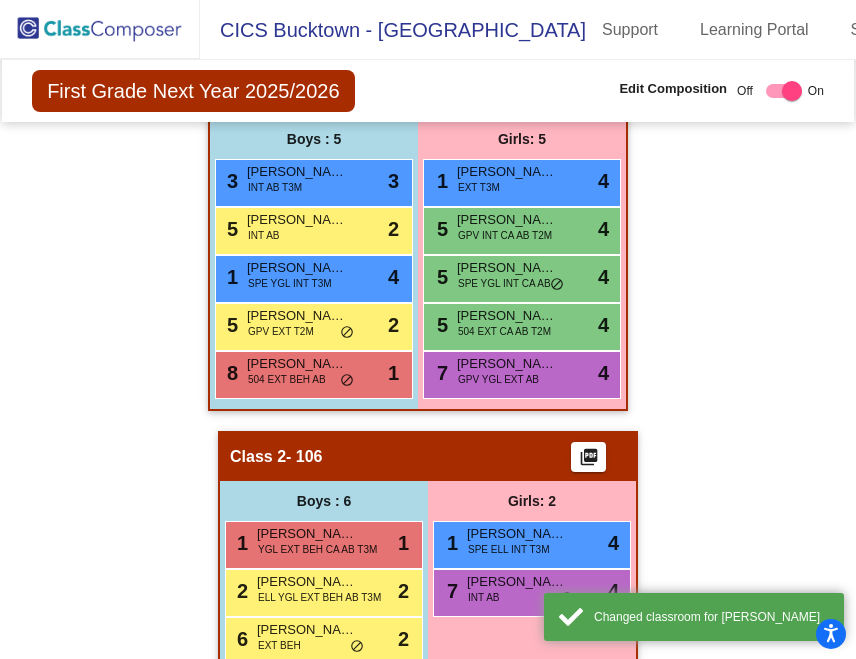 scroll, scrollTop: 1257, scrollLeft: 0, axis: vertical 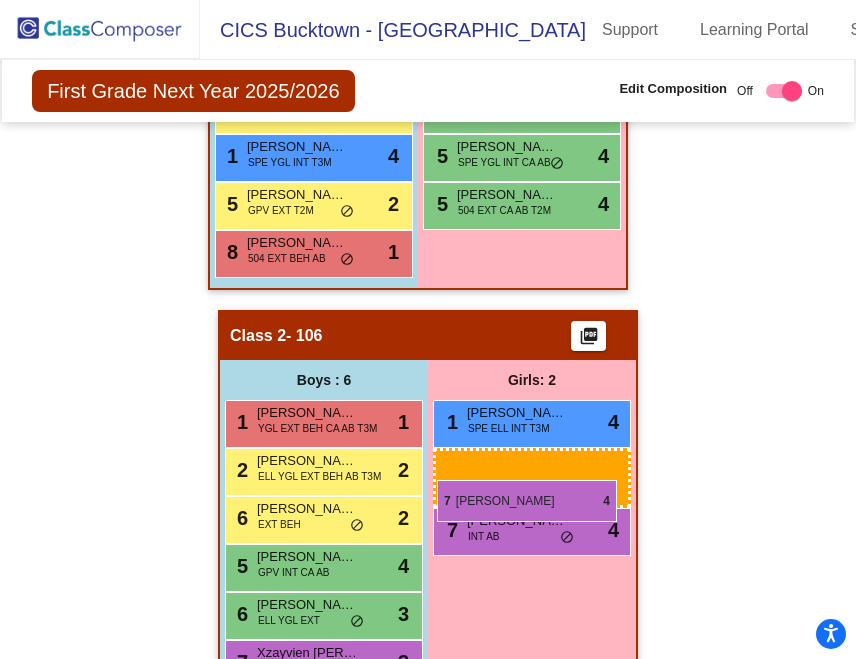 drag, startPoint x: 476, startPoint y: 323, endPoint x: 437, endPoint y: 480, distance: 161.77144 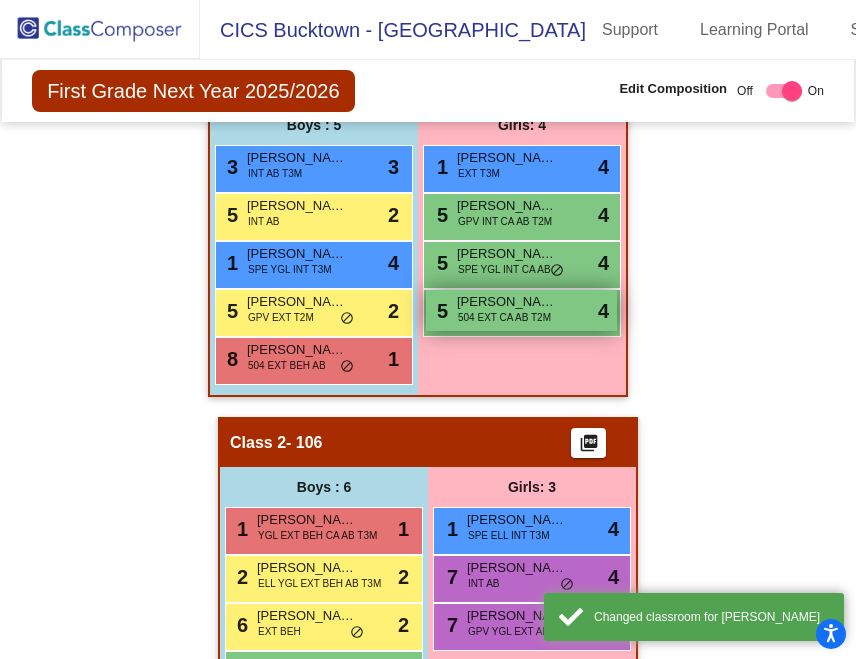 scroll, scrollTop: 1222, scrollLeft: 0, axis: vertical 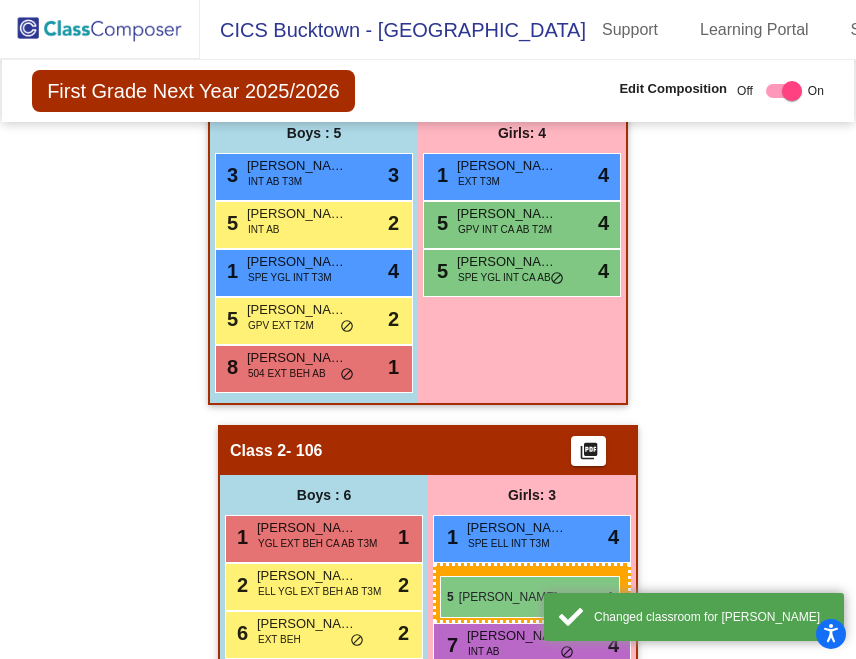 drag, startPoint x: 443, startPoint y: 320, endPoint x: 440, endPoint y: 575, distance: 255.01764 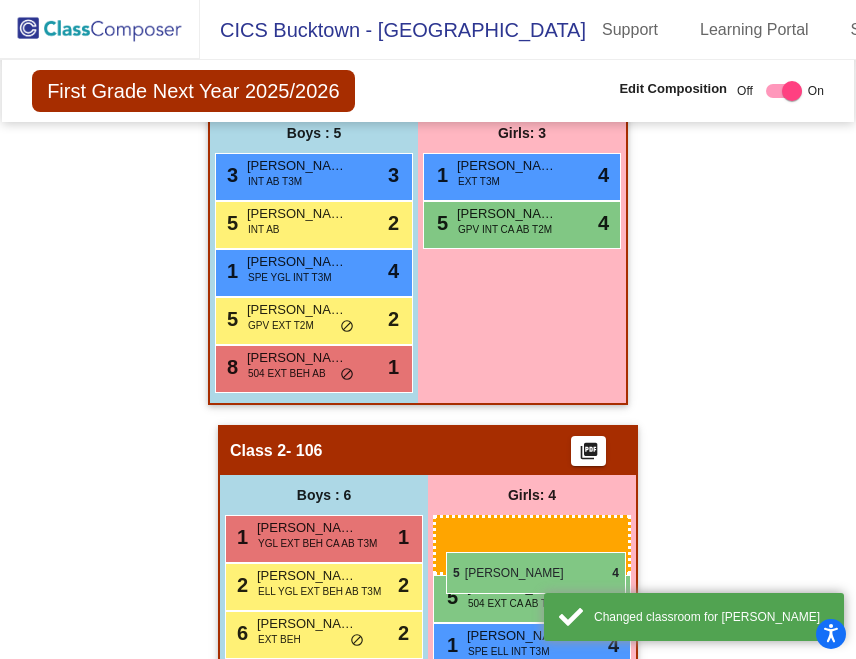 drag, startPoint x: 444, startPoint y: 259, endPoint x: 446, endPoint y: 552, distance: 293.00684 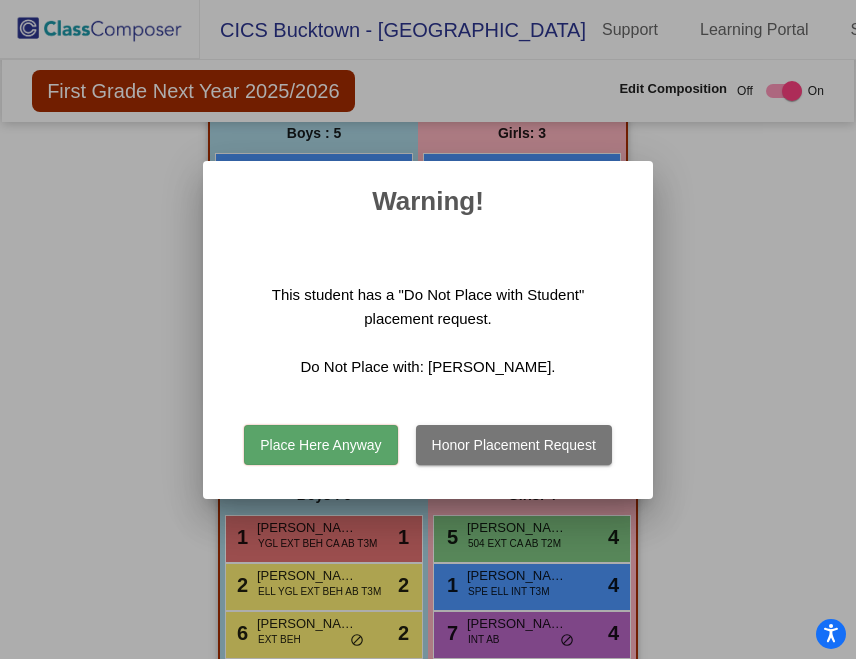 click on "Place Here Anyway" at bounding box center (320, 445) 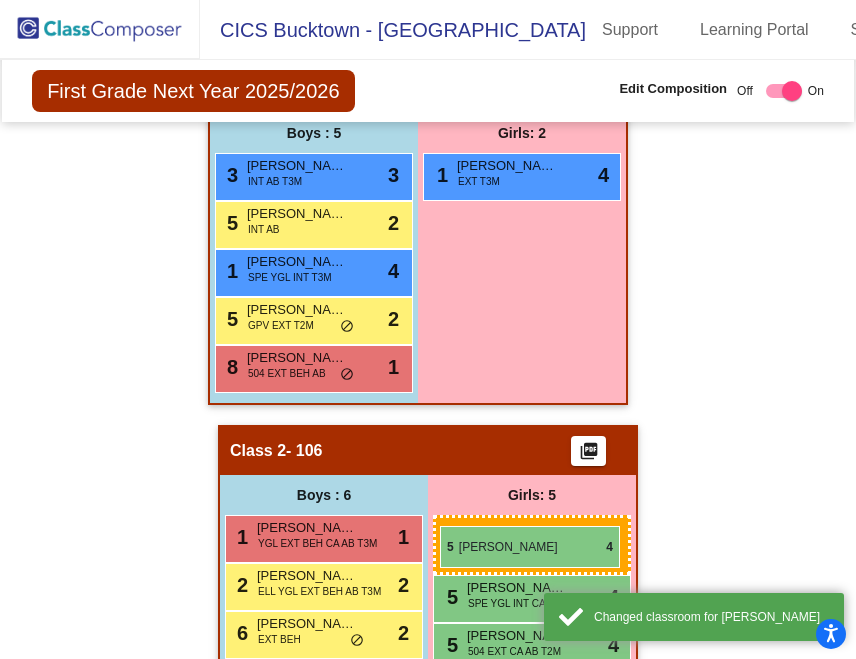 drag, startPoint x: 446, startPoint y: 221, endPoint x: 439, endPoint y: 527, distance: 306.08005 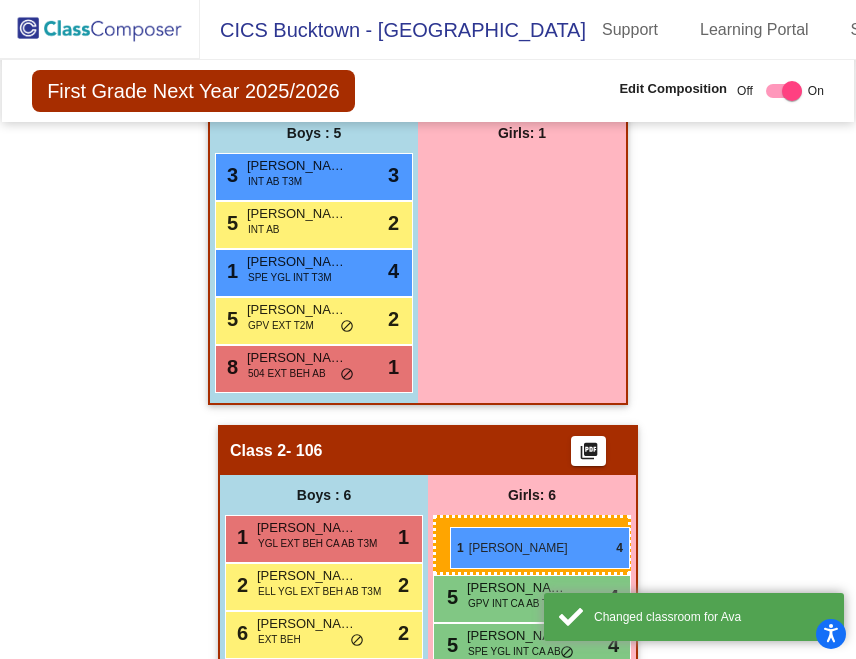 drag, startPoint x: 470, startPoint y: 158, endPoint x: 450, endPoint y: 526, distance: 368.5431 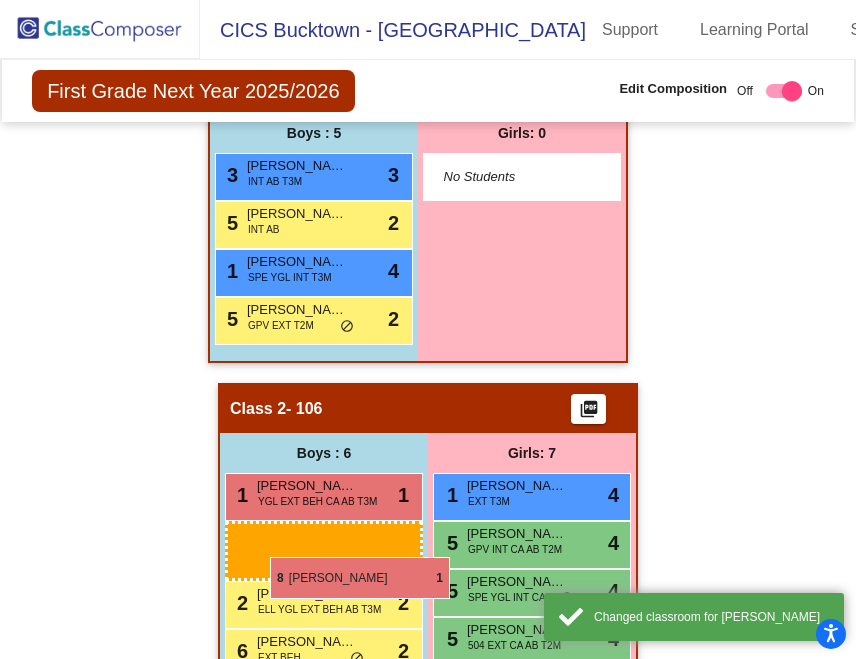 drag, startPoint x: 279, startPoint y: 358, endPoint x: 269, endPoint y: 554, distance: 196.25494 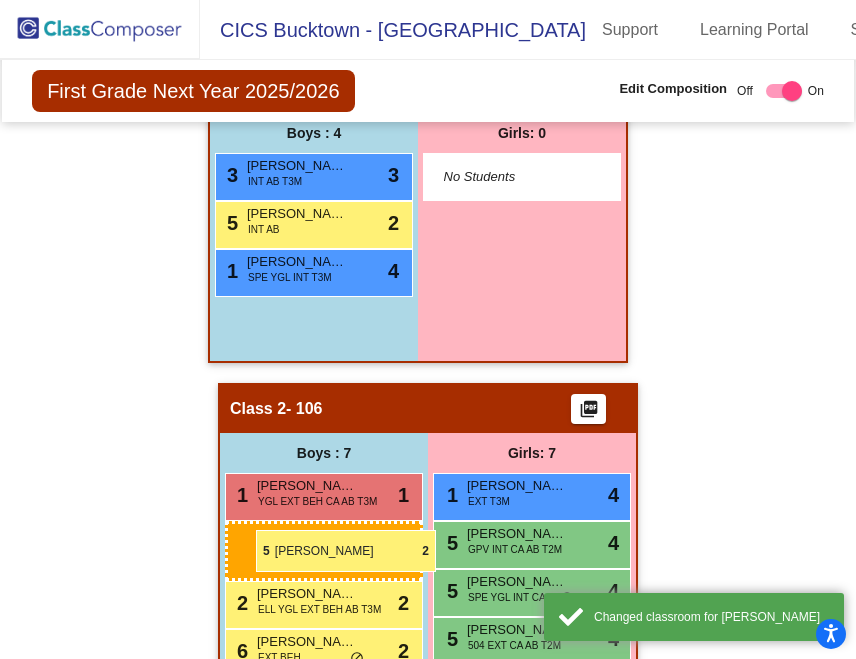 drag, startPoint x: 267, startPoint y: 297, endPoint x: 256, endPoint y: 525, distance: 228.2652 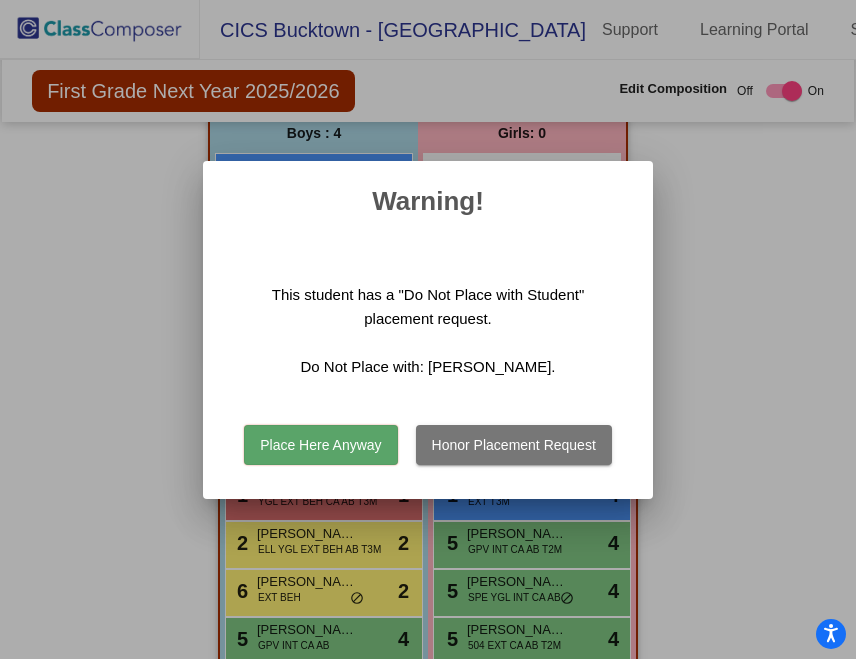 click on "Place Here Anyway" at bounding box center (320, 445) 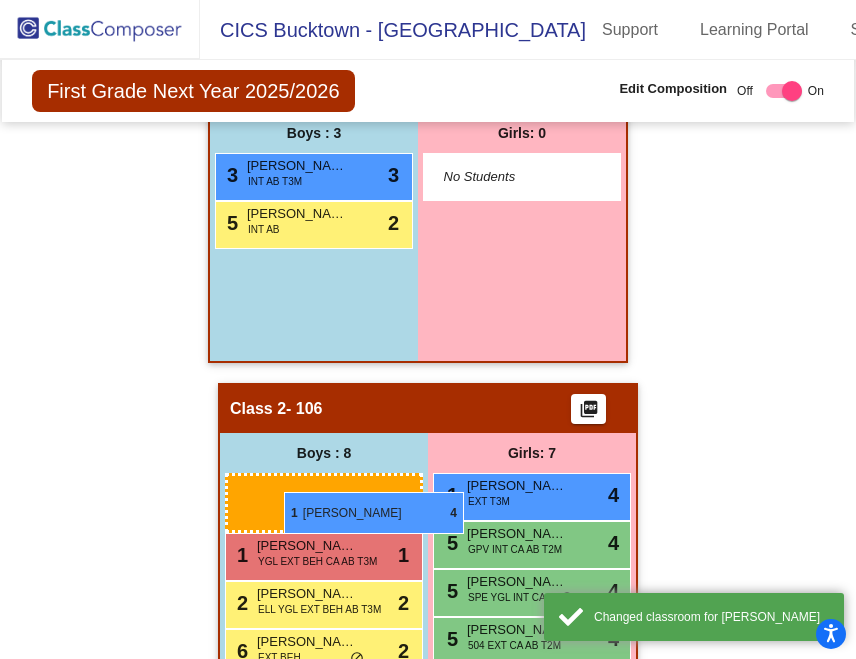 drag, startPoint x: 300, startPoint y: 269, endPoint x: 284, endPoint y: 491, distance: 222.57584 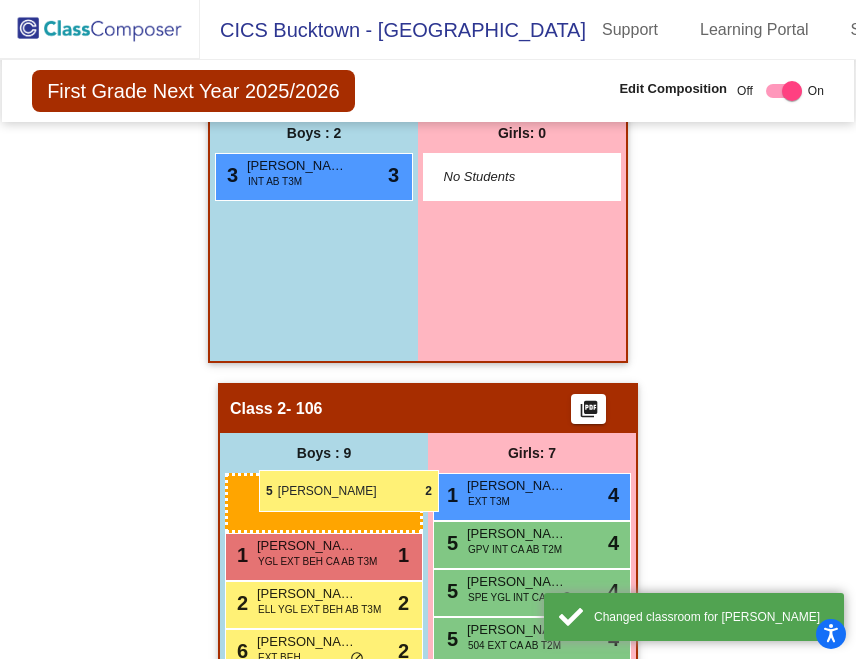 drag, startPoint x: 286, startPoint y: 219, endPoint x: 259, endPoint y: 470, distance: 252.44801 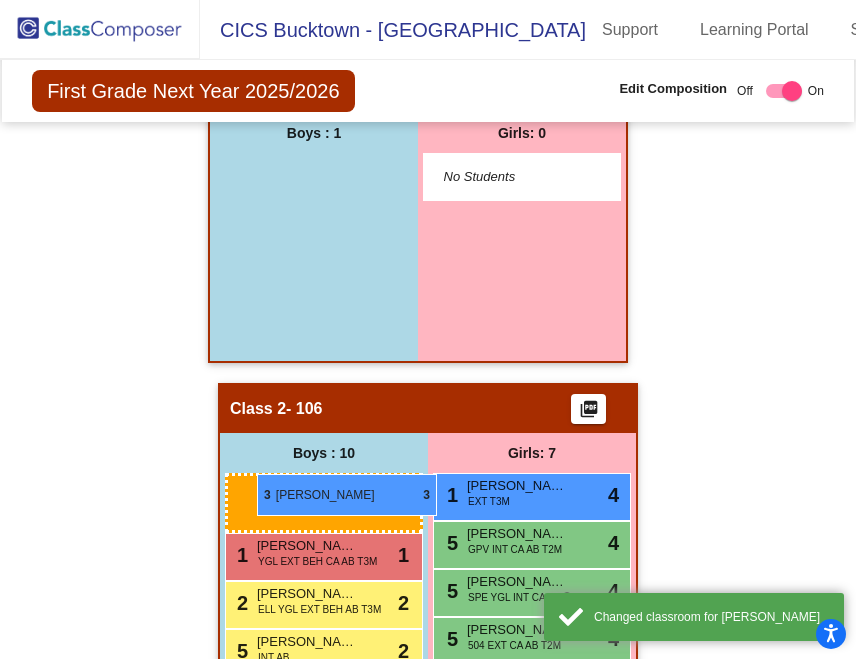 drag, startPoint x: 271, startPoint y: 159, endPoint x: 257, endPoint y: 474, distance: 315.31094 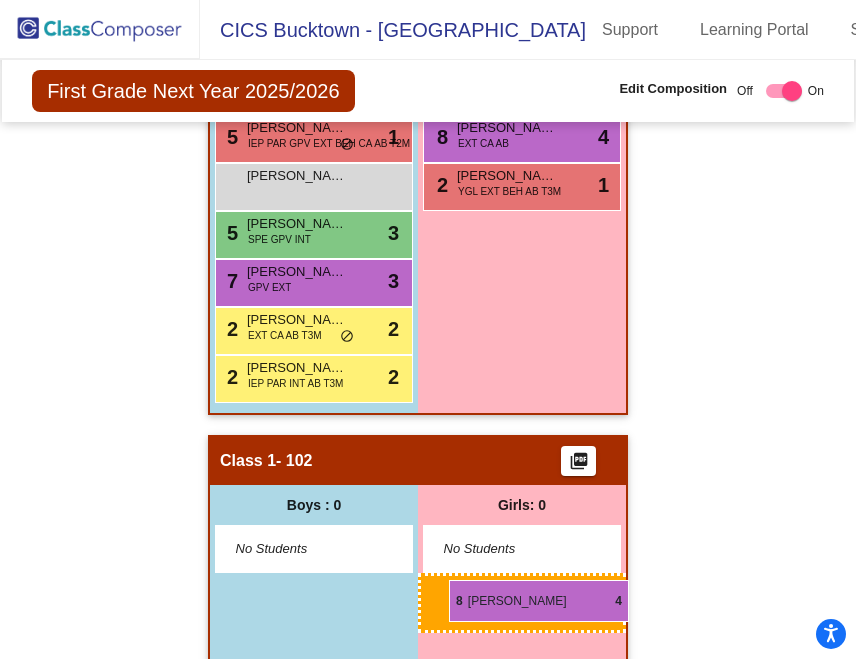 scroll, scrollTop: 850, scrollLeft: 0, axis: vertical 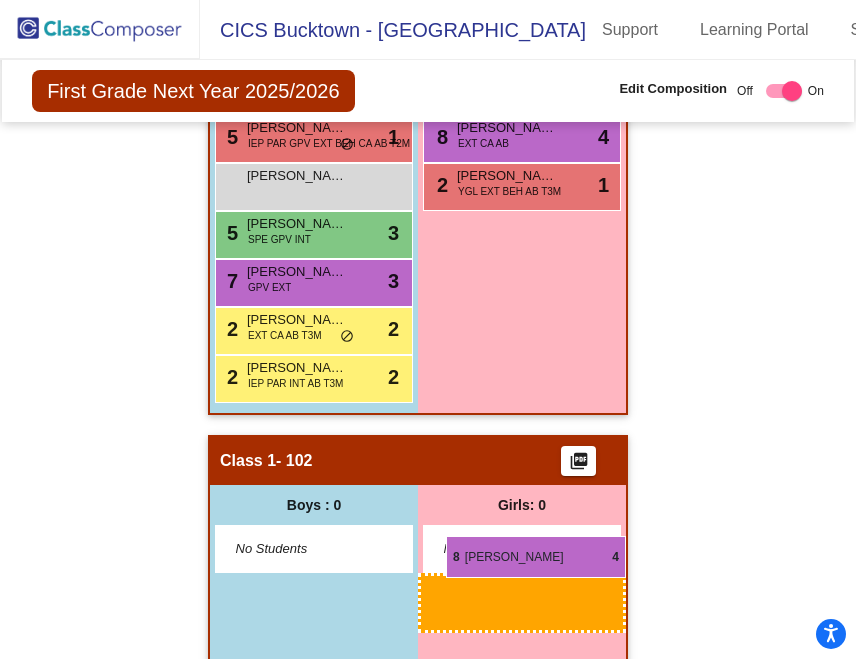 drag, startPoint x: 490, startPoint y: 310, endPoint x: 446, endPoint y: 536, distance: 230.24335 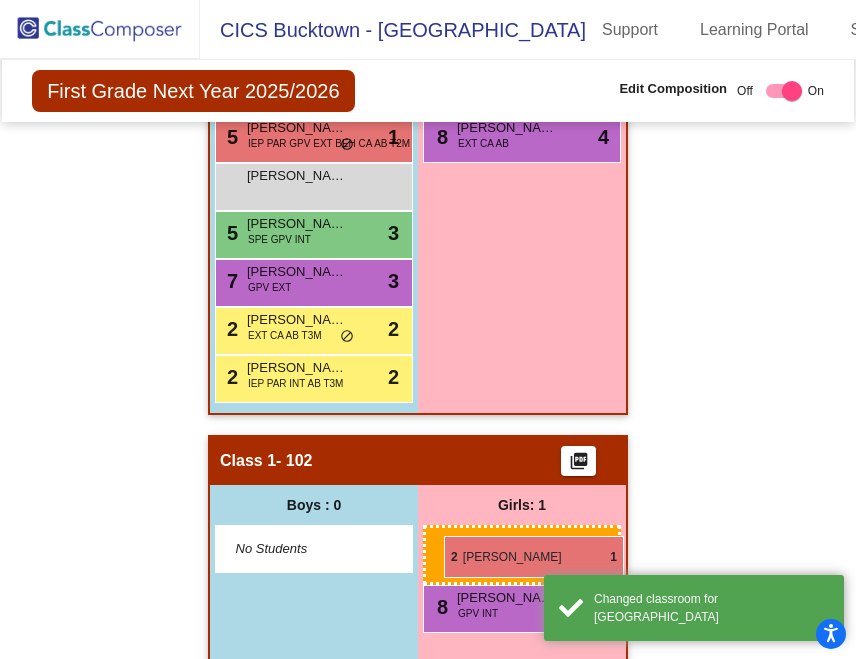 drag, startPoint x: 449, startPoint y: 172, endPoint x: 441, endPoint y: 542, distance: 370.0865 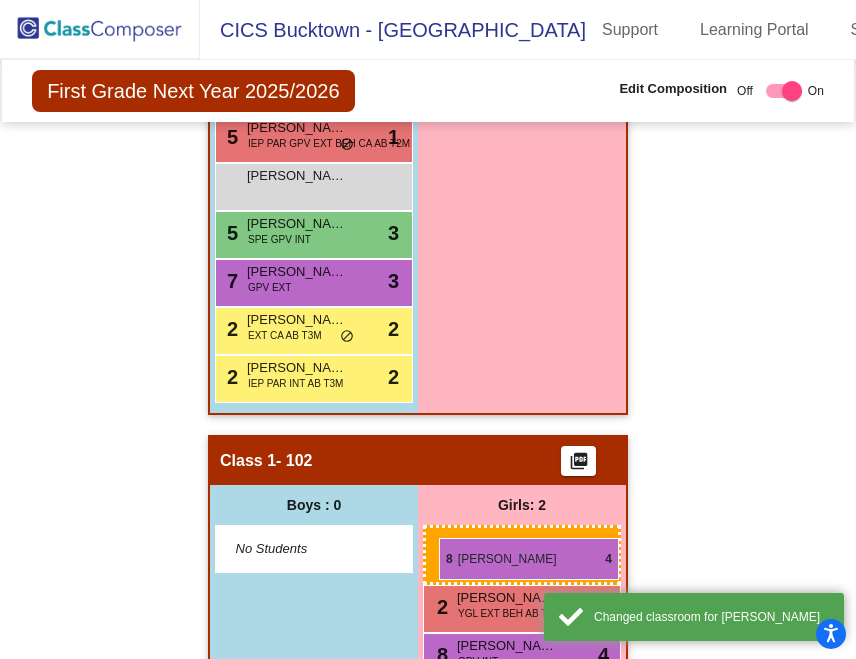 drag, startPoint x: 466, startPoint y: 135, endPoint x: 439, endPoint y: 537, distance: 402.9057 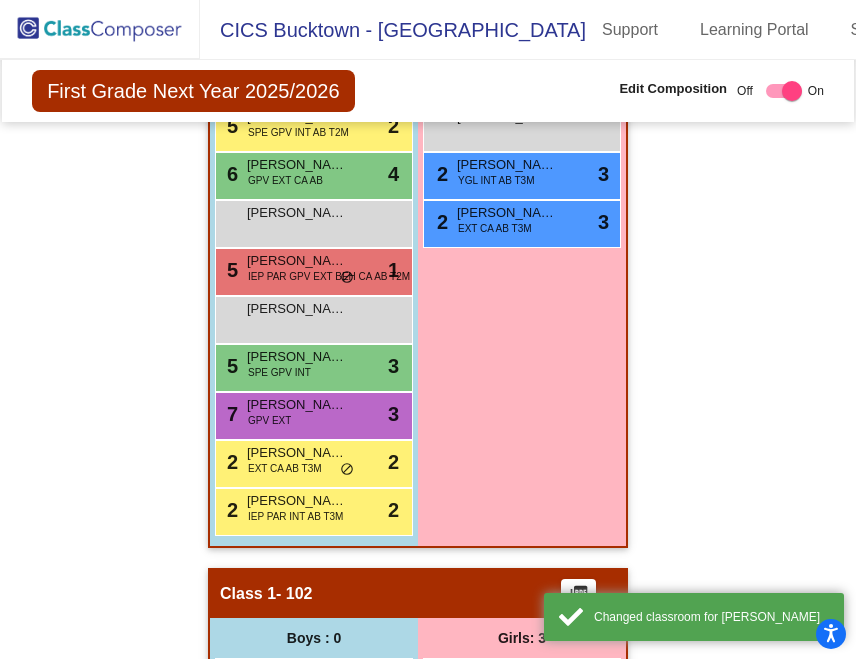 scroll, scrollTop: 706, scrollLeft: 0, axis: vertical 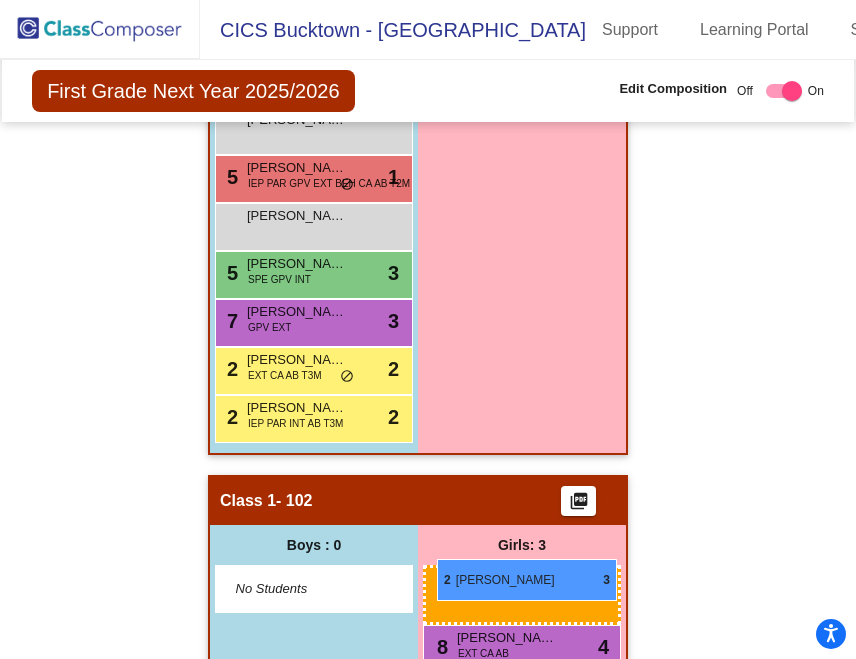 drag, startPoint x: 482, startPoint y: 213, endPoint x: 437, endPoint y: 559, distance: 348.91403 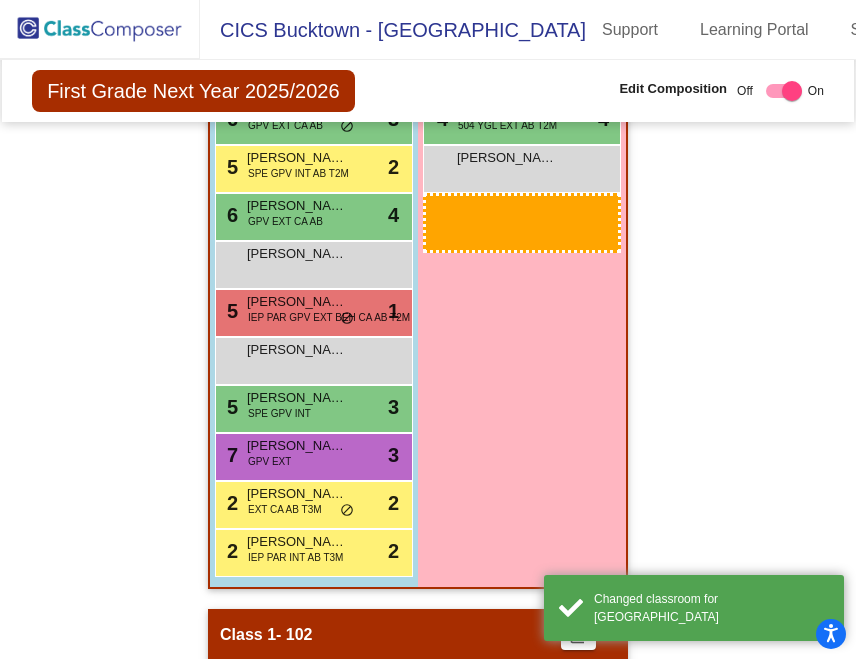 scroll, scrollTop: 684, scrollLeft: 0, axis: vertical 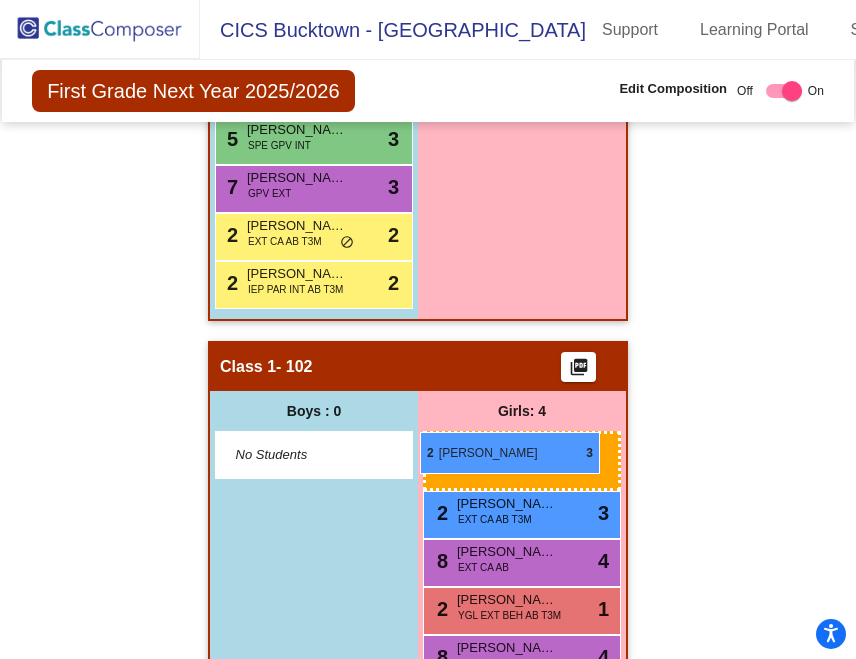 drag, startPoint x: 497, startPoint y: 225, endPoint x: 424, endPoint y: 429, distance: 216.66795 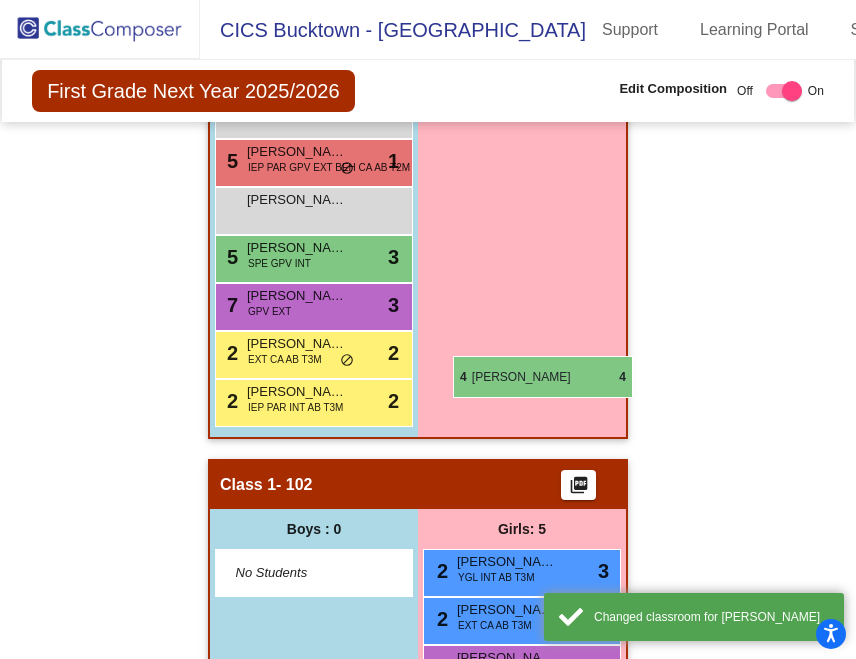 scroll, scrollTop: 955, scrollLeft: 0, axis: vertical 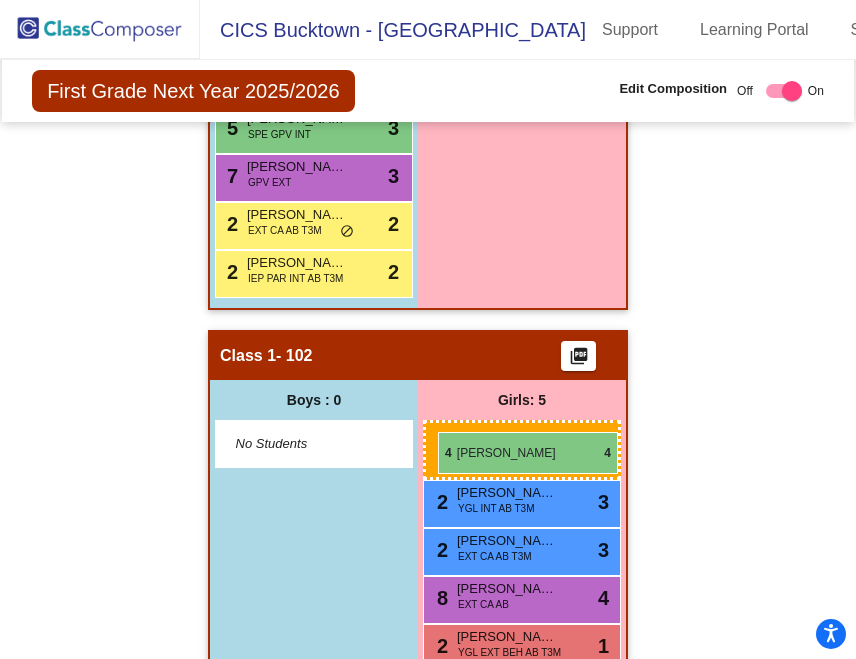 drag, startPoint x: 453, startPoint y: 213, endPoint x: 438, endPoint y: 417, distance: 204.55072 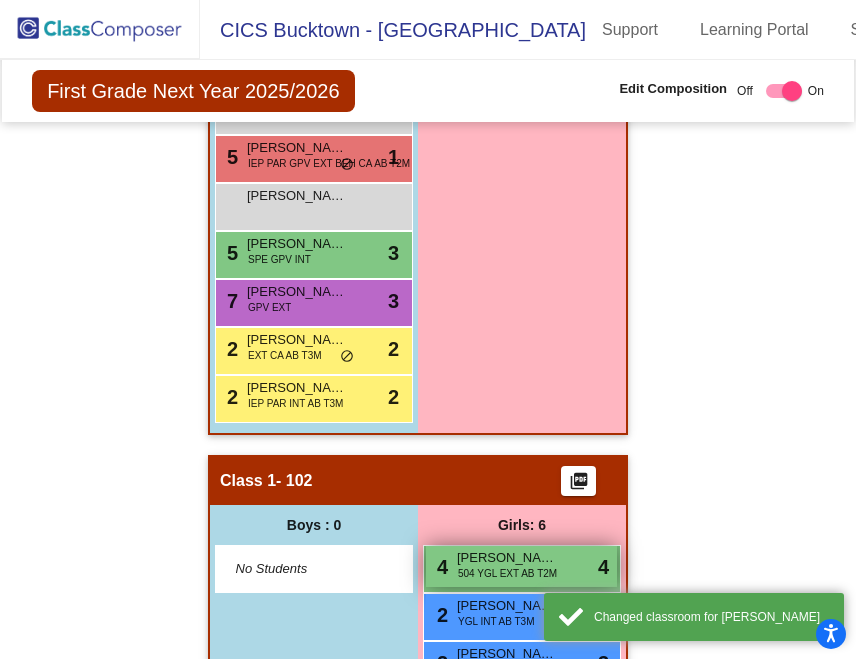 scroll, scrollTop: 501, scrollLeft: 0, axis: vertical 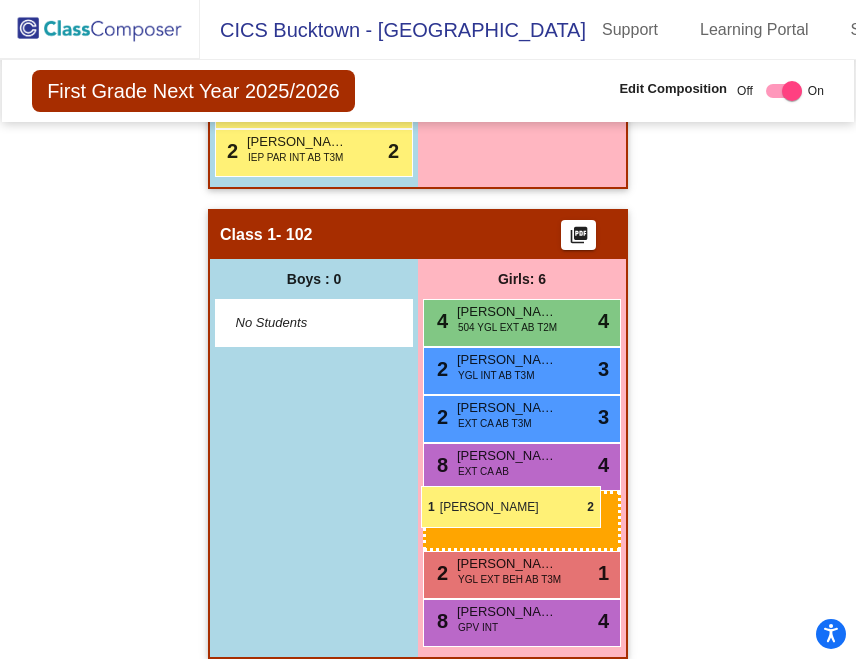 drag, startPoint x: 443, startPoint y: 233, endPoint x: 419, endPoint y: 466, distance: 234.23279 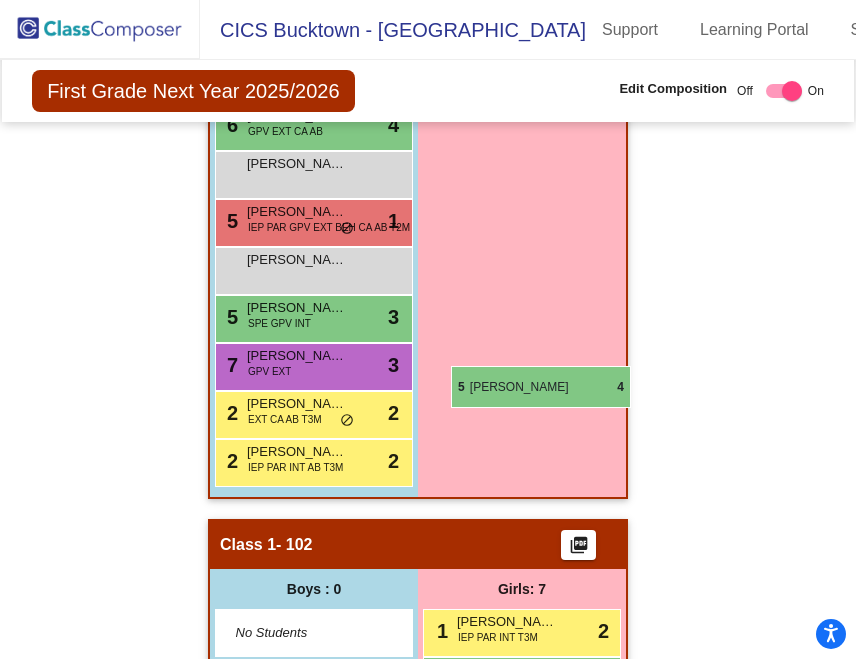 scroll, scrollTop: 867, scrollLeft: 0, axis: vertical 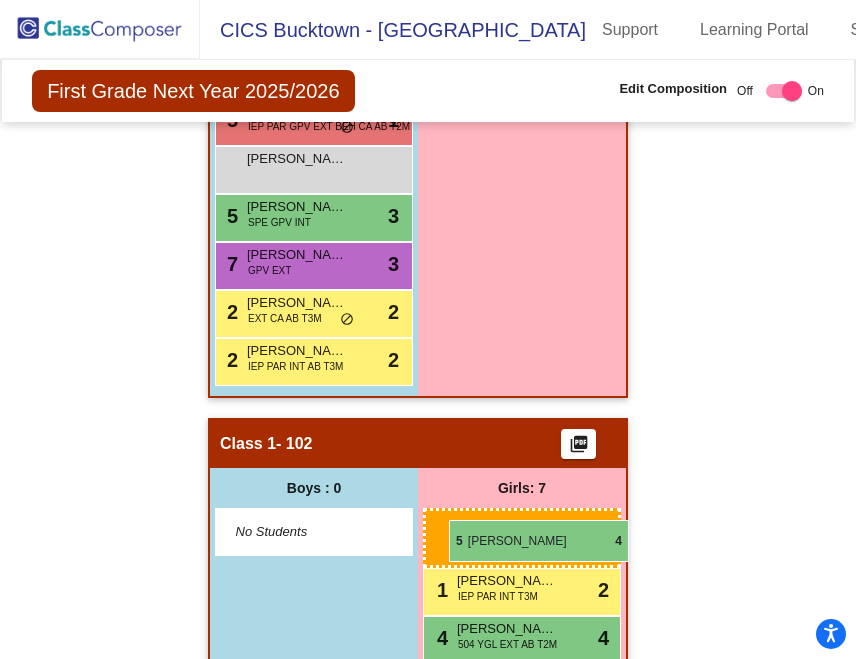 drag, startPoint x: 447, startPoint y: 201, endPoint x: 446, endPoint y: 517, distance: 316.0016 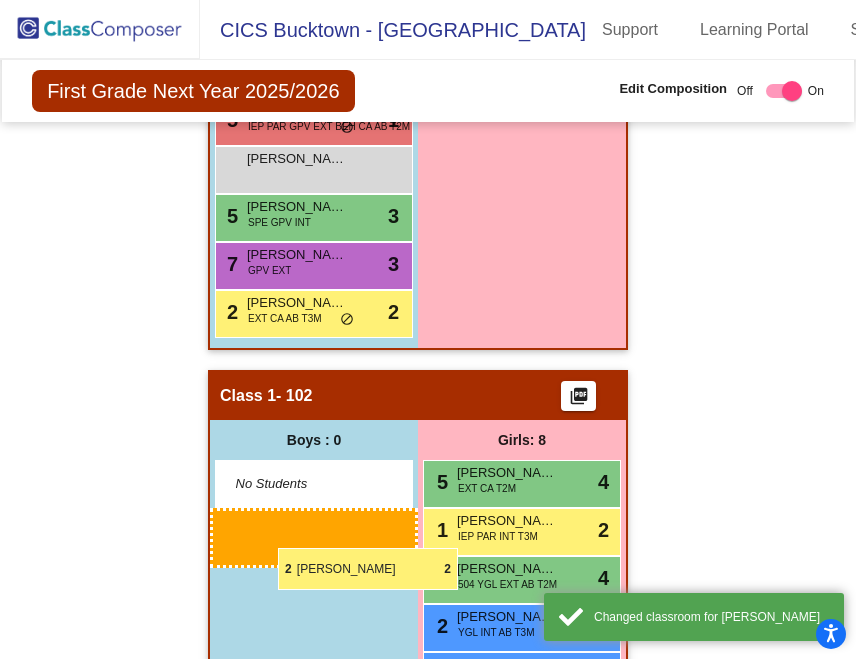 drag, startPoint x: 304, startPoint y: 354, endPoint x: 271, endPoint y: 534, distance: 183 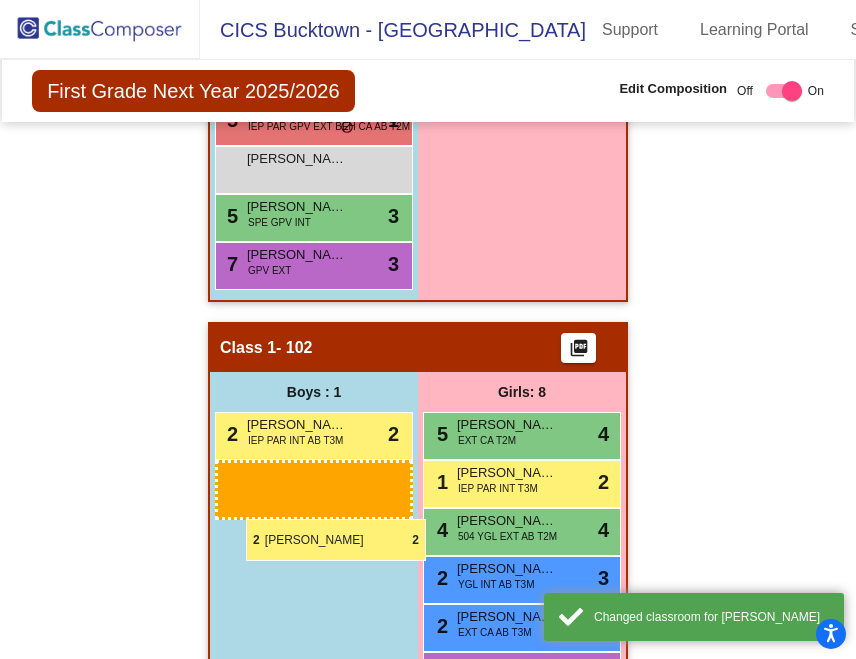 drag, startPoint x: 264, startPoint y: 293, endPoint x: 243, endPoint y: 521, distance: 228.96506 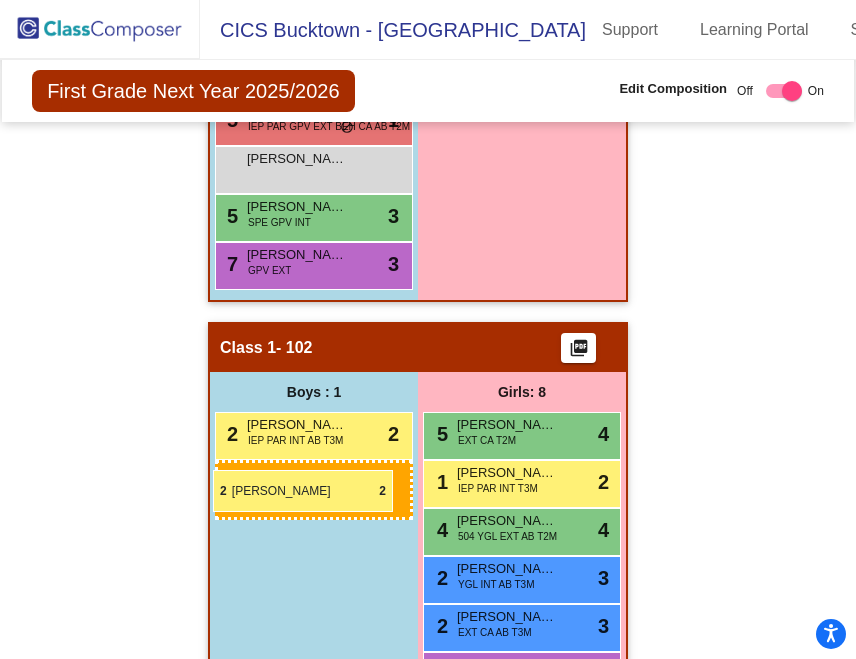 drag, startPoint x: 251, startPoint y: 311, endPoint x: 214, endPoint y: 465, distance: 158.38245 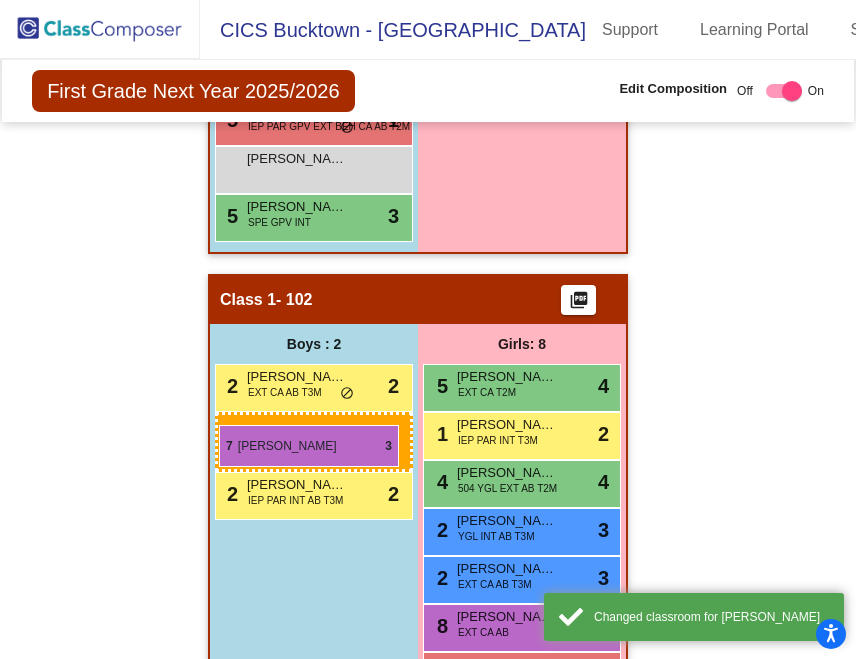 drag, startPoint x: 231, startPoint y: 255, endPoint x: 219, endPoint y: 424, distance: 169.4255 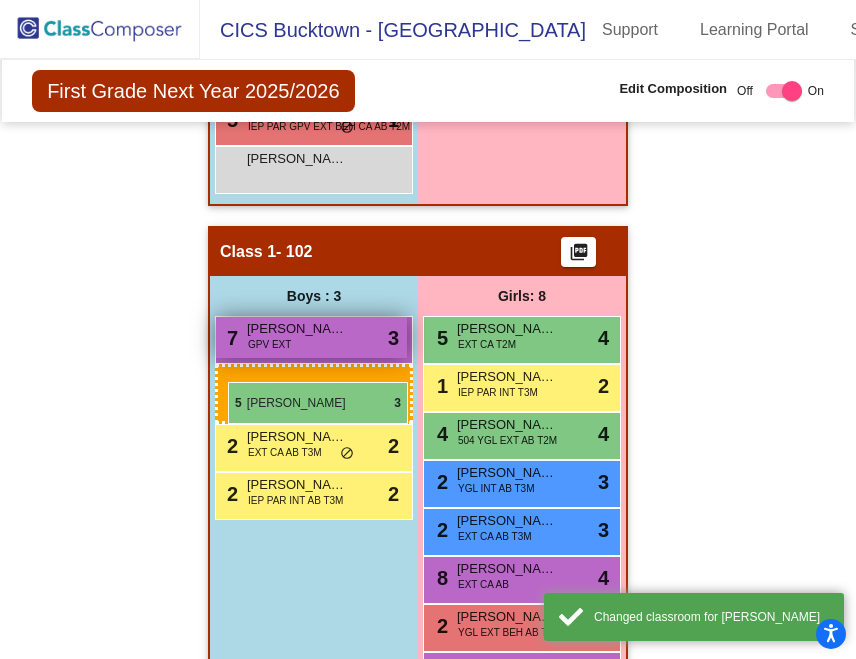 drag, startPoint x: 230, startPoint y: 192, endPoint x: 228, endPoint y: 378, distance: 186.01076 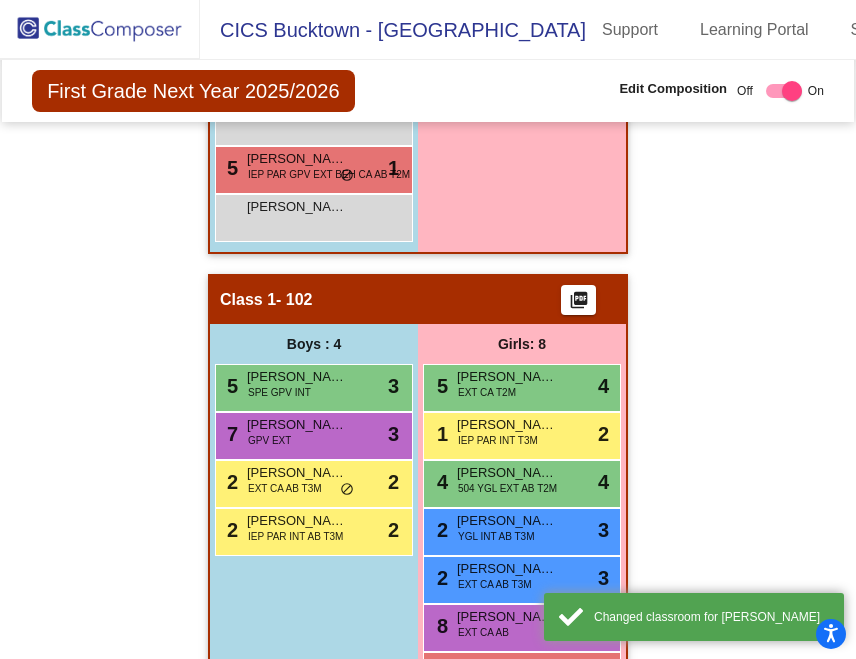 scroll, scrollTop: 792, scrollLeft: 0, axis: vertical 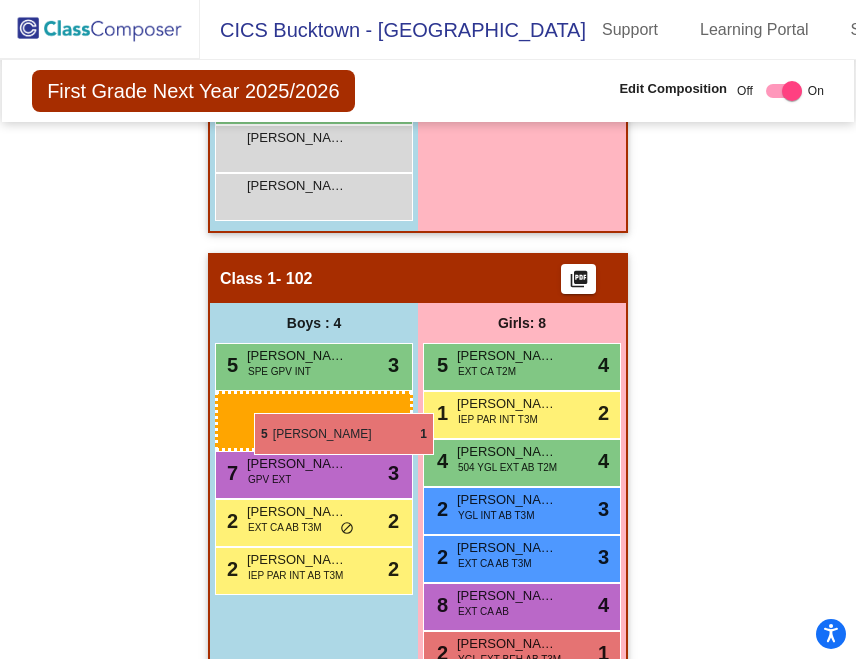 drag, startPoint x: 257, startPoint y: 191, endPoint x: 254, endPoint y: 412, distance: 221.02036 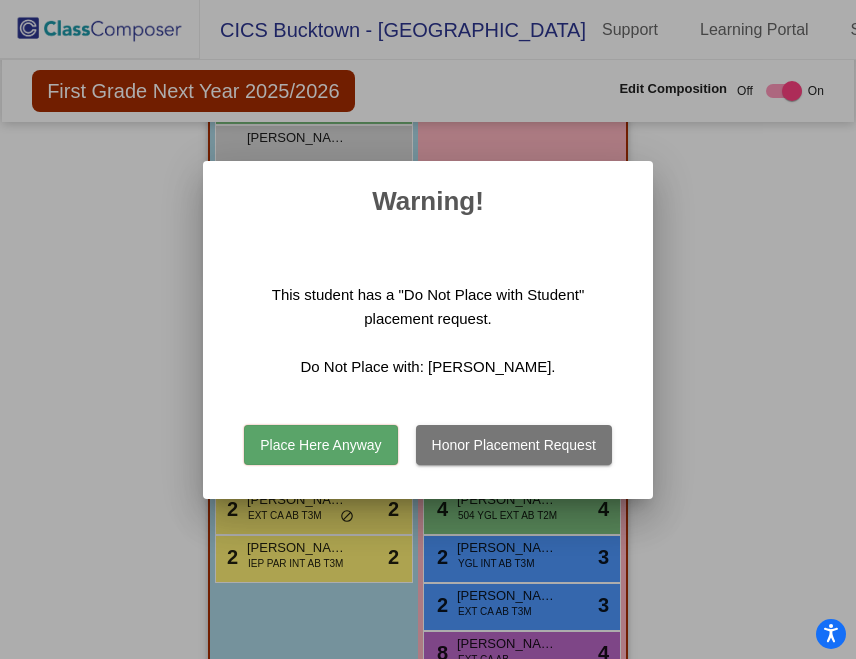 click on "Place Here Anyway" at bounding box center [320, 445] 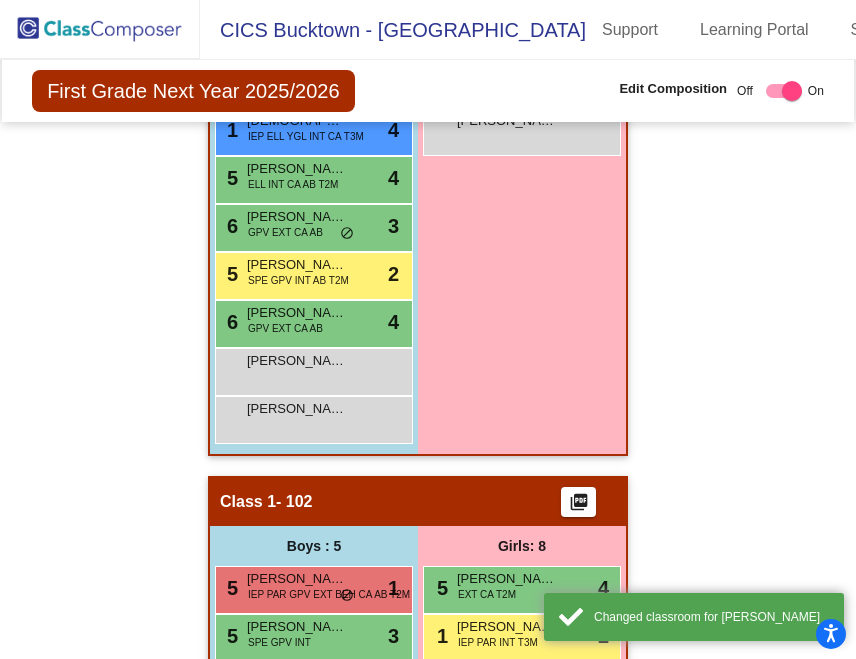 scroll, scrollTop: 566, scrollLeft: 0, axis: vertical 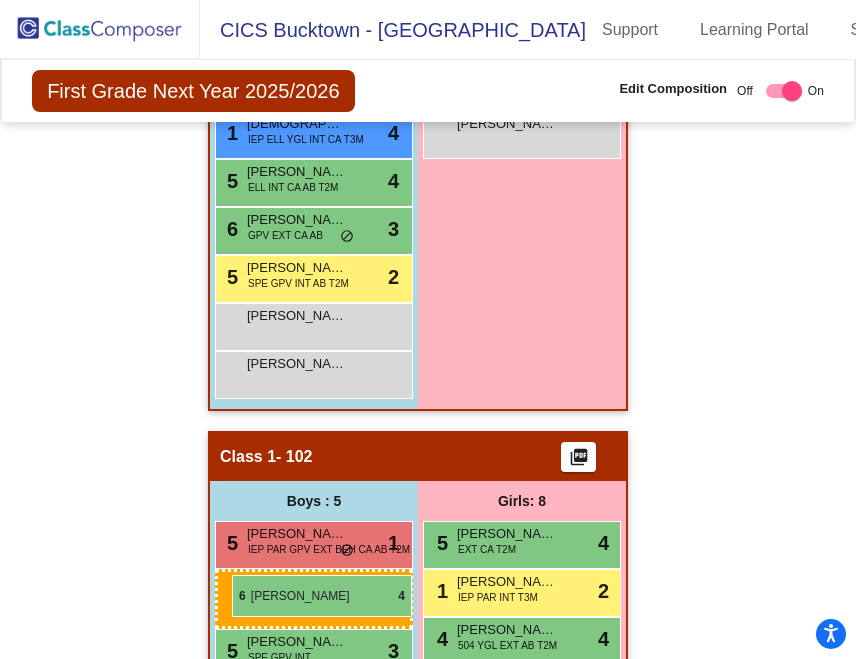 drag, startPoint x: 276, startPoint y: 322, endPoint x: 233, endPoint y: 566, distance: 247.75996 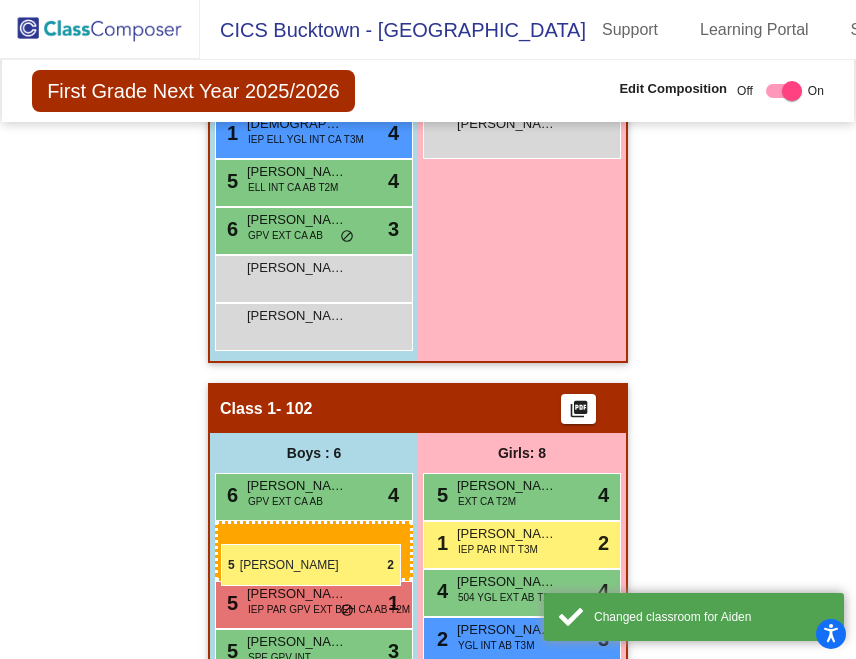 drag, startPoint x: 233, startPoint y: 255, endPoint x: 221, endPoint y: 544, distance: 289.24902 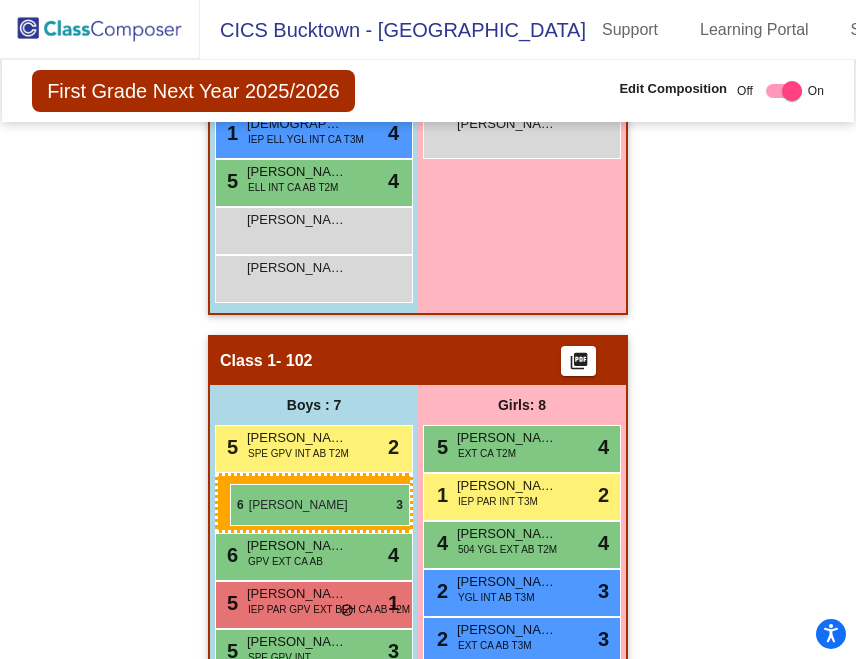 drag, startPoint x: 246, startPoint y: 225, endPoint x: 230, endPoint y: 484, distance: 259.49374 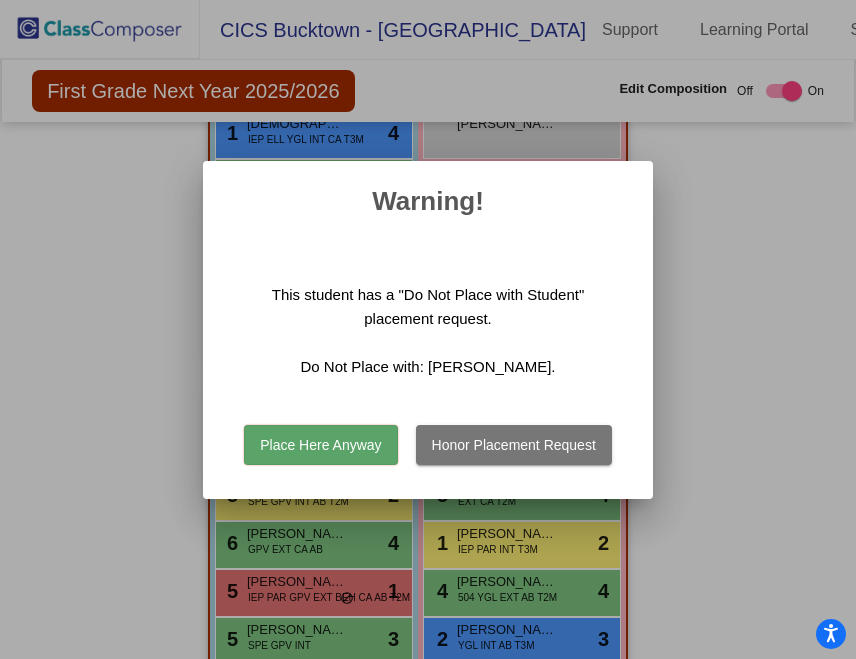 click on "Place Here Anyway" at bounding box center (320, 445) 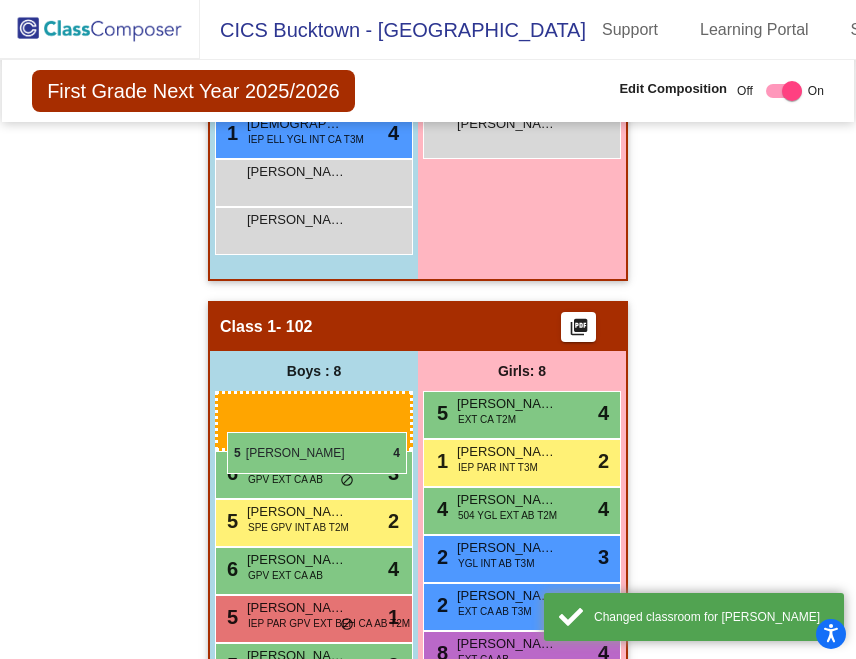 drag, startPoint x: 274, startPoint y: 173, endPoint x: 227, endPoint y: 432, distance: 263.22995 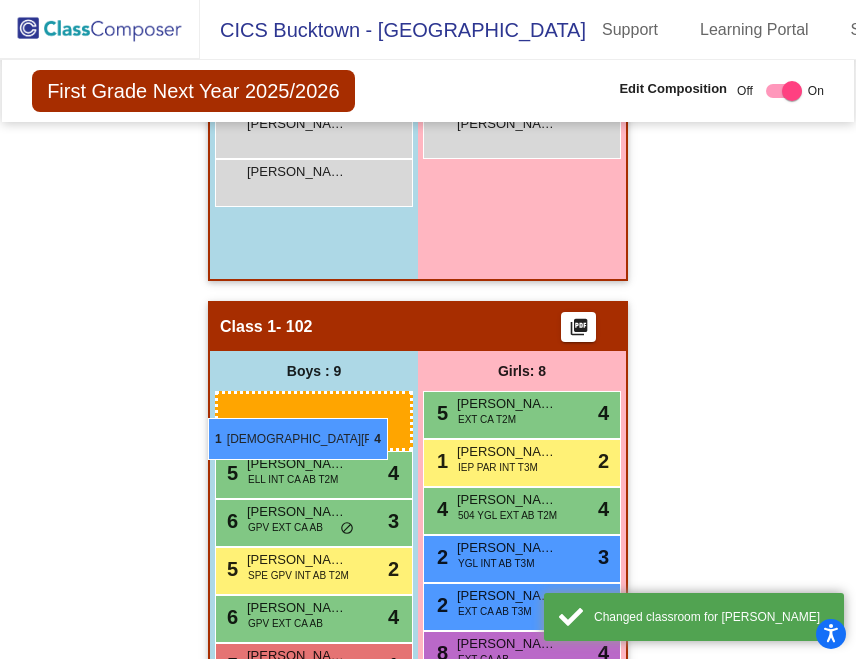 drag, startPoint x: 246, startPoint y: 138, endPoint x: 211, endPoint y: 416, distance: 280.19458 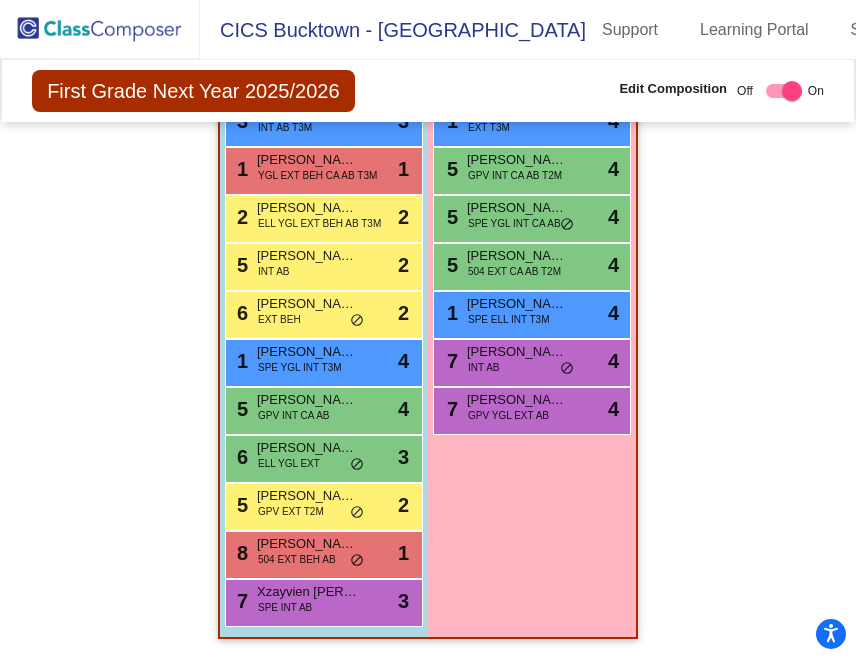 scroll, scrollTop: 1253, scrollLeft: 0, axis: vertical 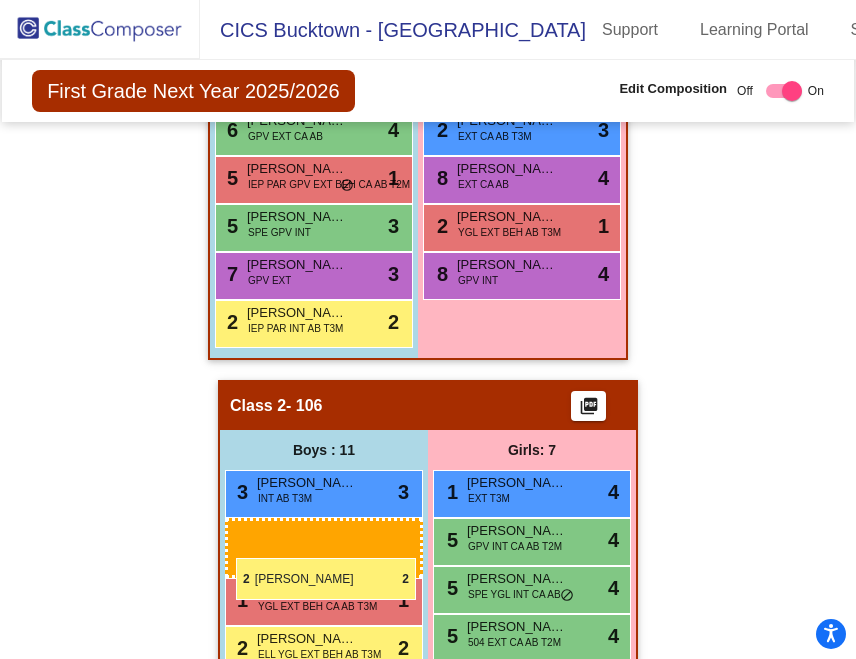 drag, startPoint x: 300, startPoint y: 312, endPoint x: 236, endPoint y: 558, distance: 254.1889 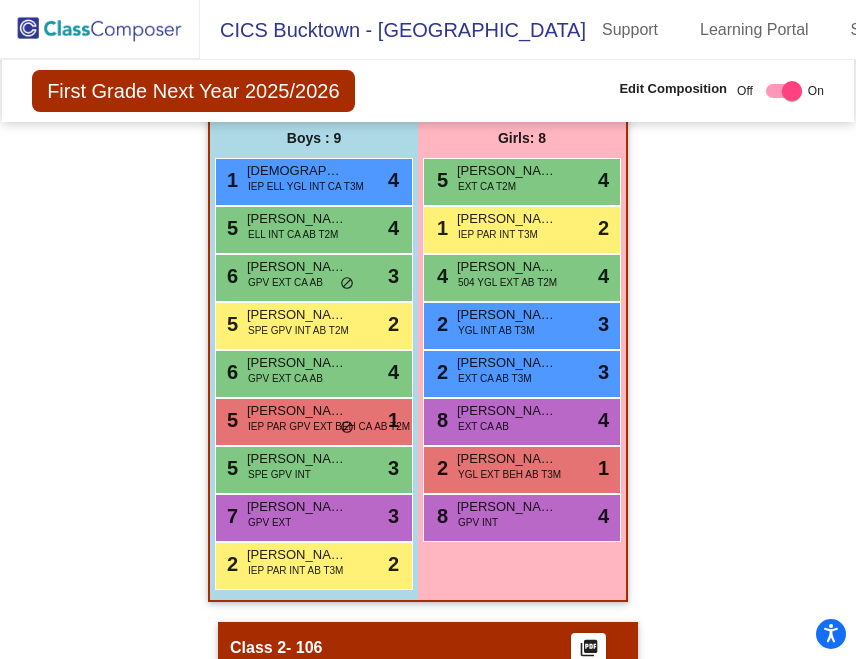 scroll, scrollTop: 0, scrollLeft: 0, axis: both 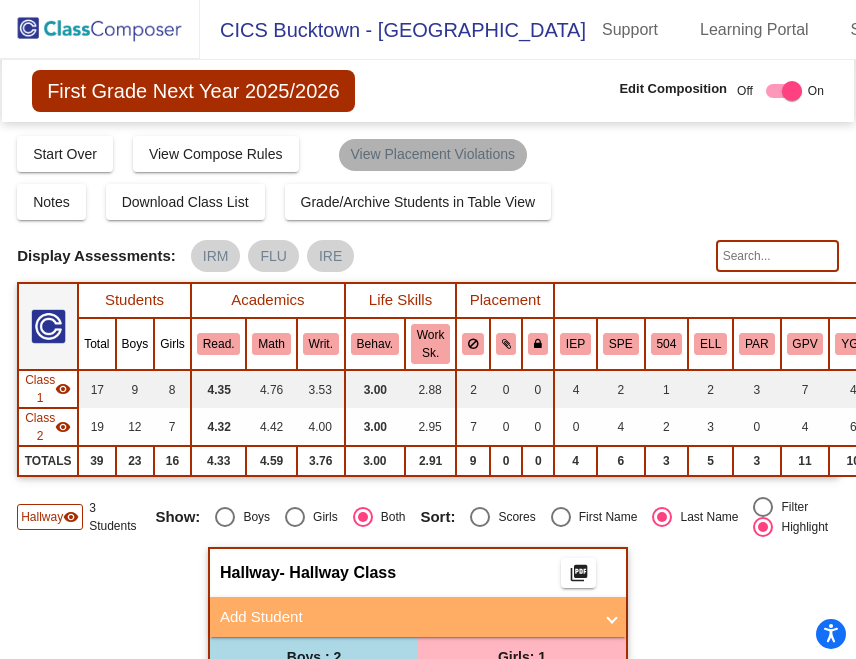 click on "View Placement Violations" 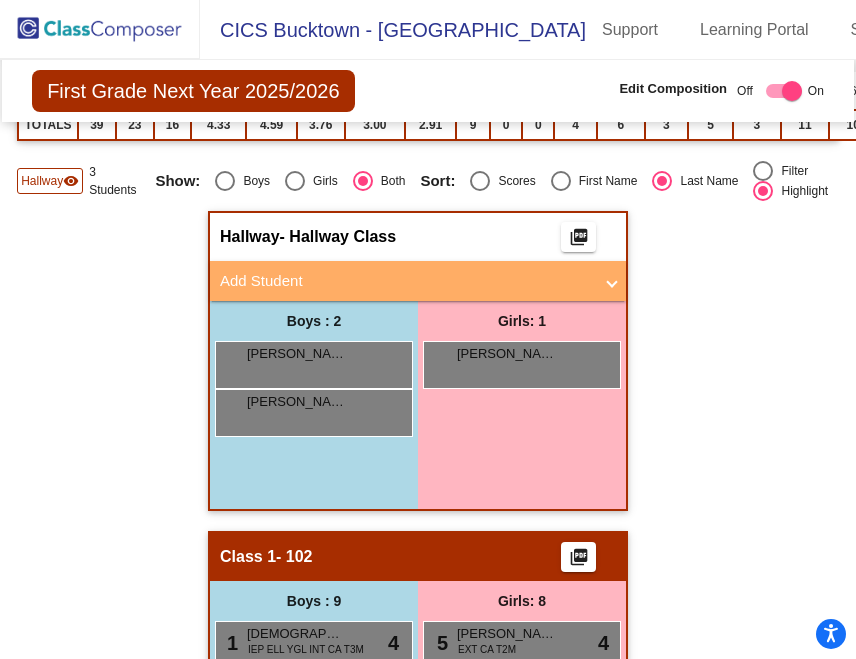 scroll, scrollTop: 141, scrollLeft: 0, axis: vertical 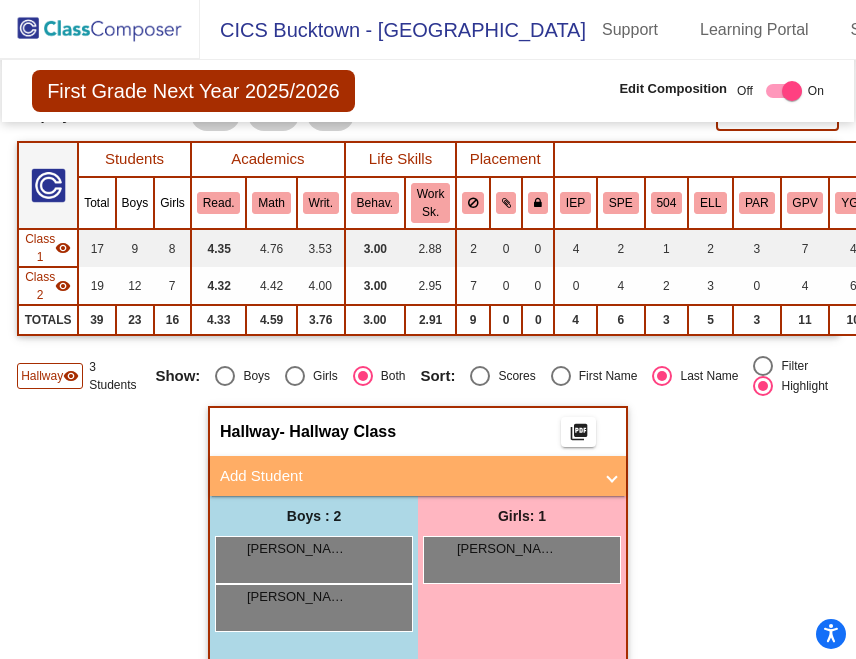 click on "Hallway" 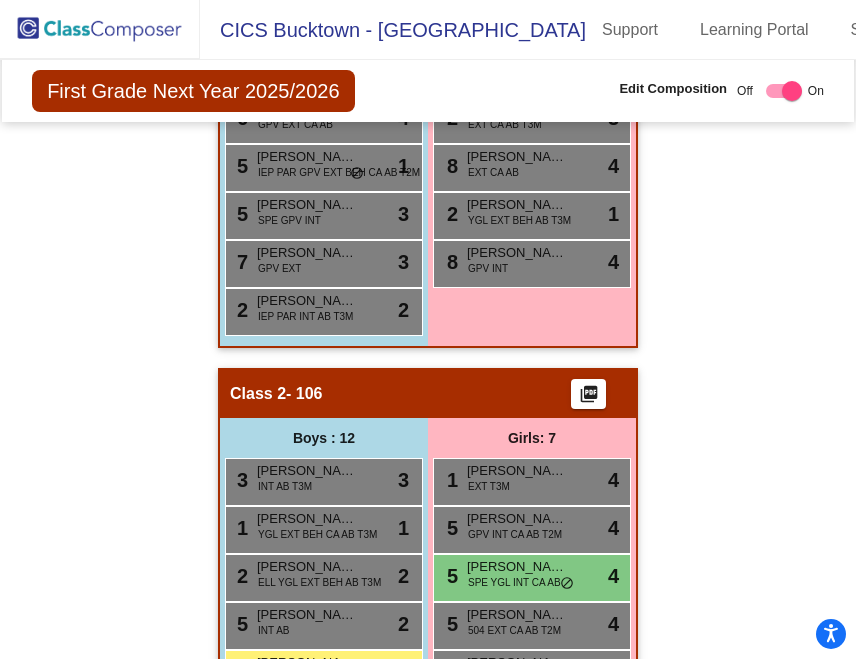 scroll, scrollTop: 845, scrollLeft: 0, axis: vertical 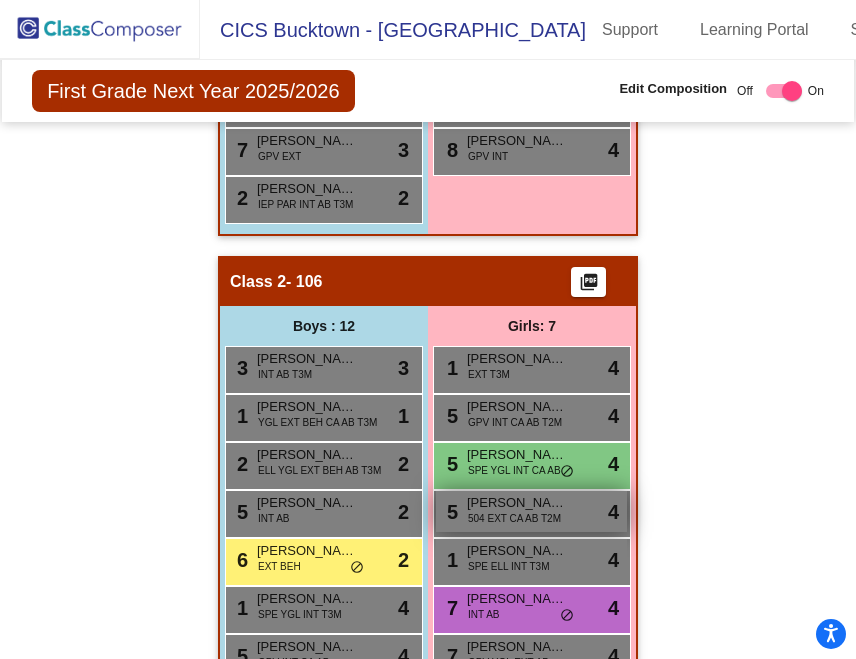 click on "5 [PERSON_NAME] 504 EXT CA AB T2M lock do_not_disturb_alt 4" at bounding box center (531, 511) 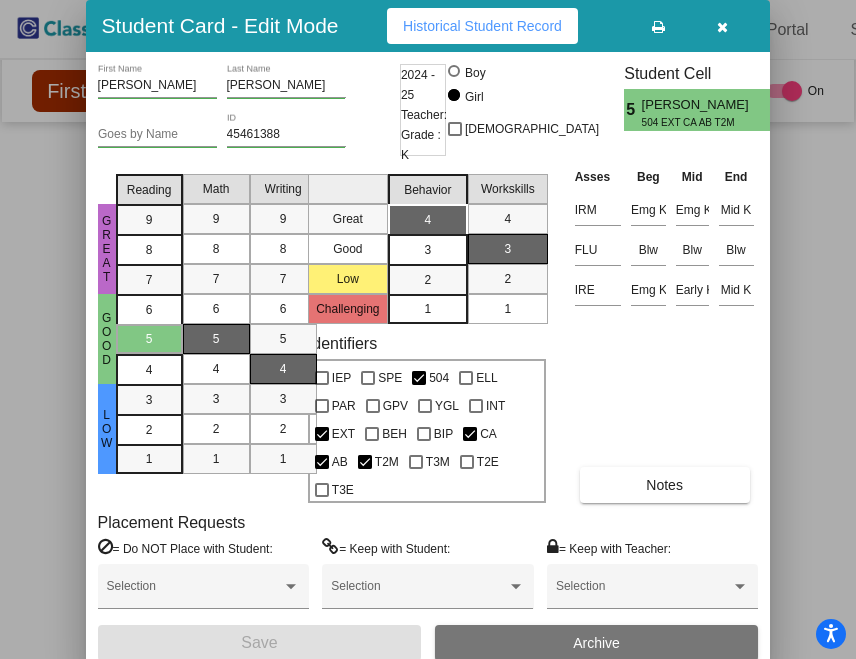 click on "Student Card - Edit Mode   Historical Student Record" at bounding box center [428, 26] 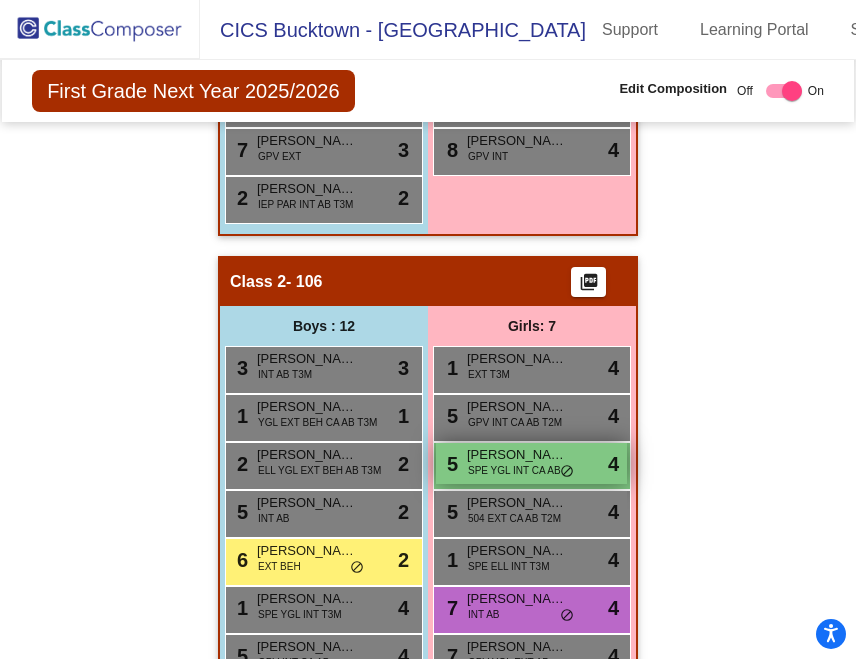 click on "5 [PERSON_NAME] SPE YGL INT CA AB lock do_not_disturb_alt 4" at bounding box center (531, 463) 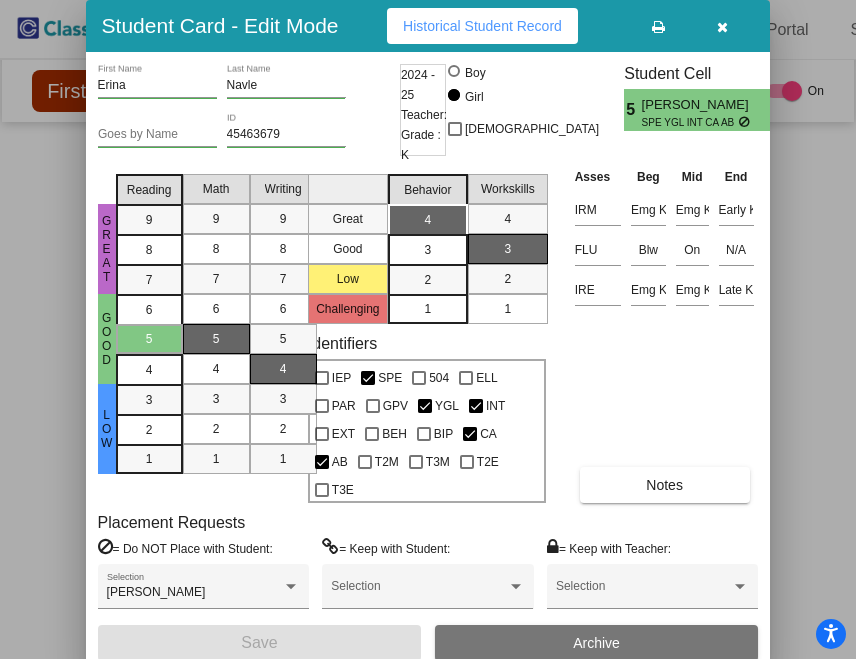 click at bounding box center [722, 27] 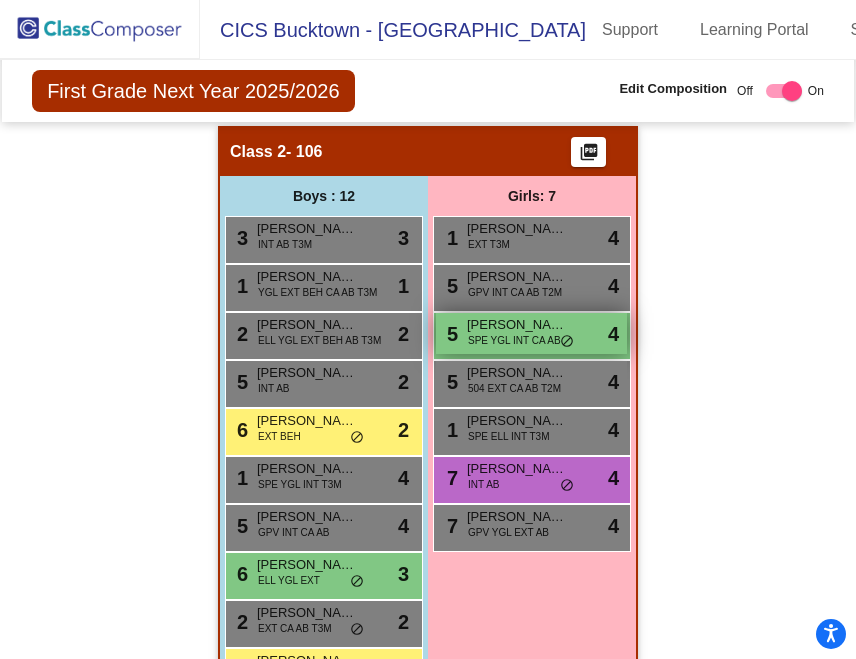 scroll, scrollTop: 1005, scrollLeft: 0, axis: vertical 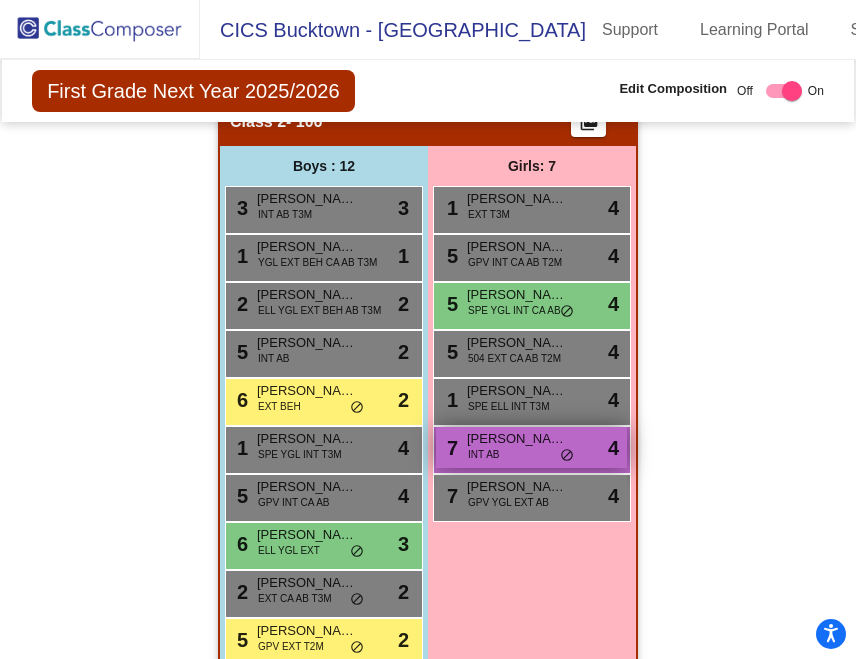click on "7 [PERSON_NAME] INT AB lock do_not_disturb_alt 4" at bounding box center (531, 447) 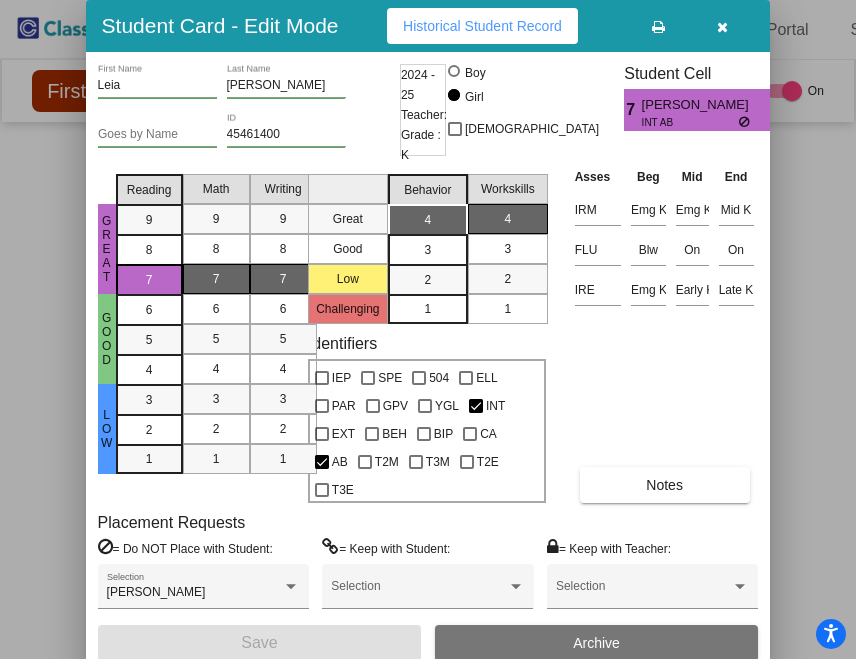 click at bounding box center (722, 27) 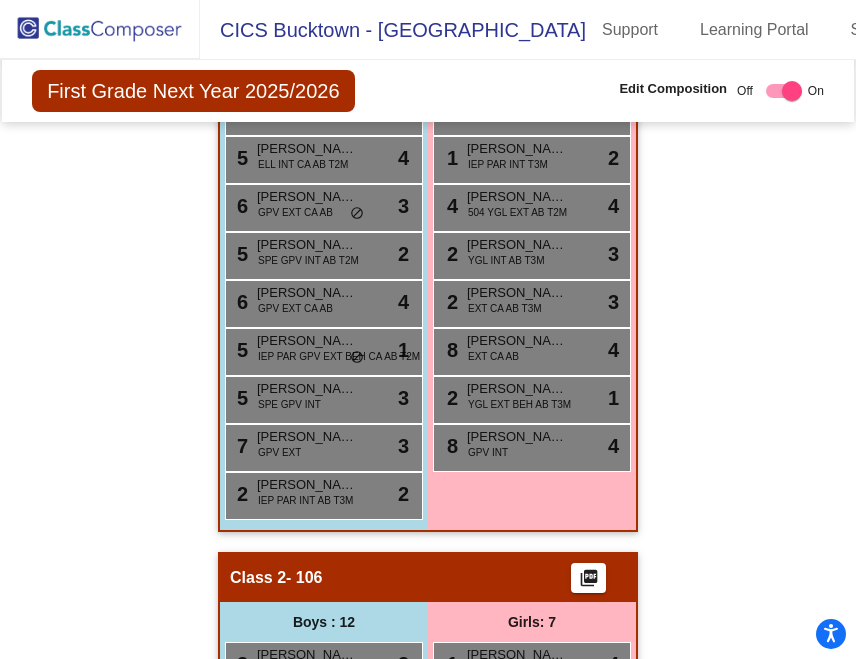 scroll, scrollTop: 738, scrollLeft: 0, axis: vertical 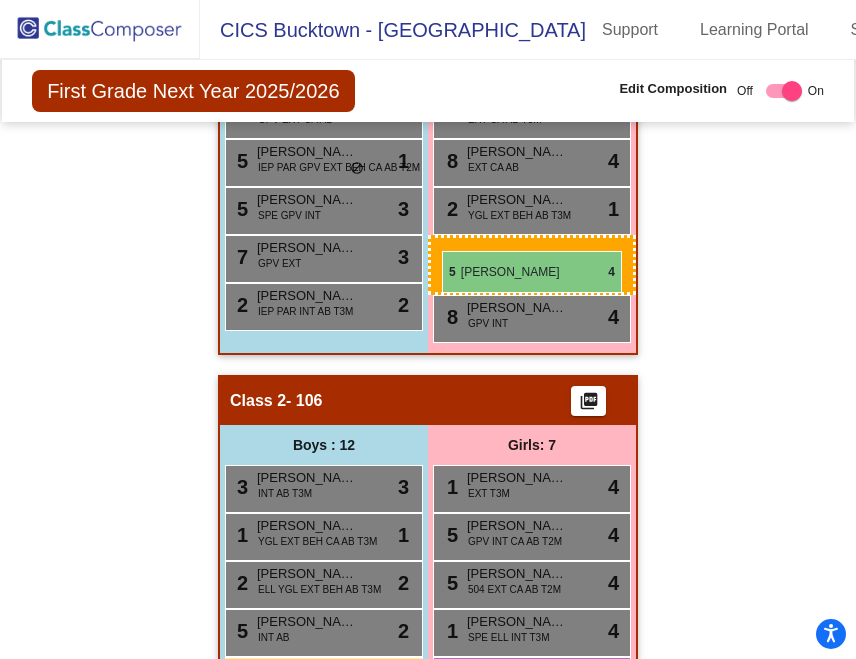 drag, startPoint x: 521, startPoint y: 573, endPoint x: 442, endPoint y: 251, distance: 331.5494 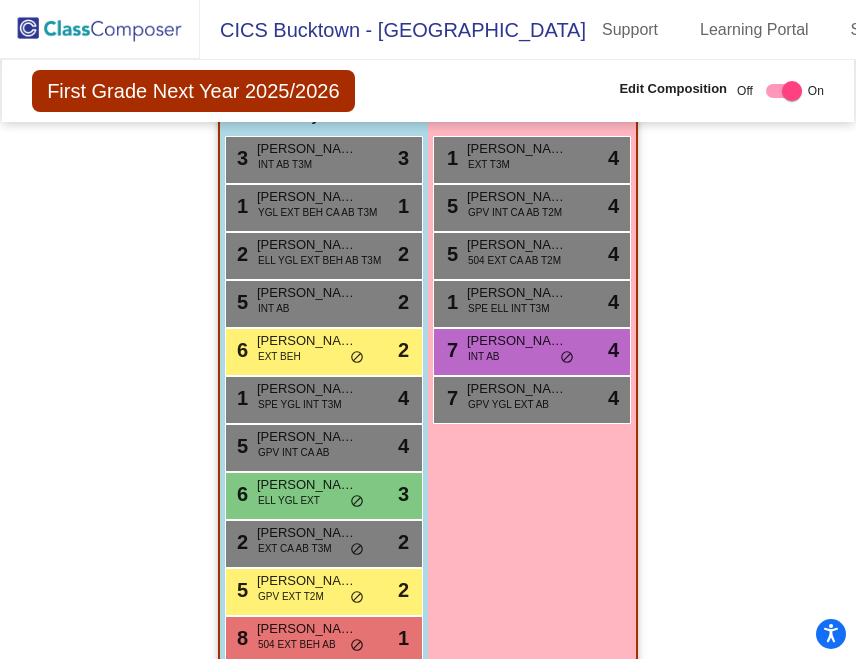 scroll, scrollTop: 1084, scrollLeft: 0, axis: vertical 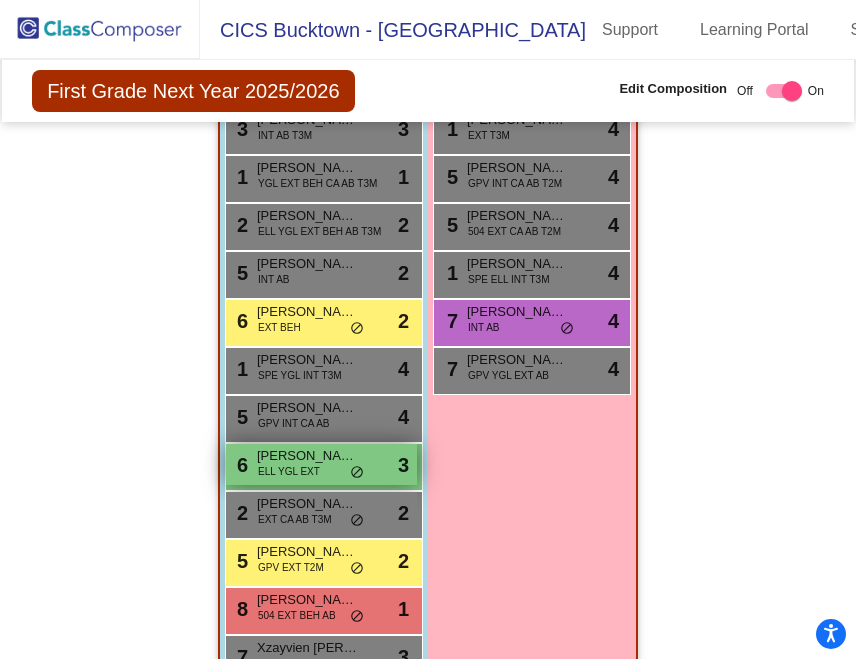 click on "6 [PERSON_NAME] ELL YGL EXT lock do_not_disturb_alt 3" at bounding box center (321, 464) 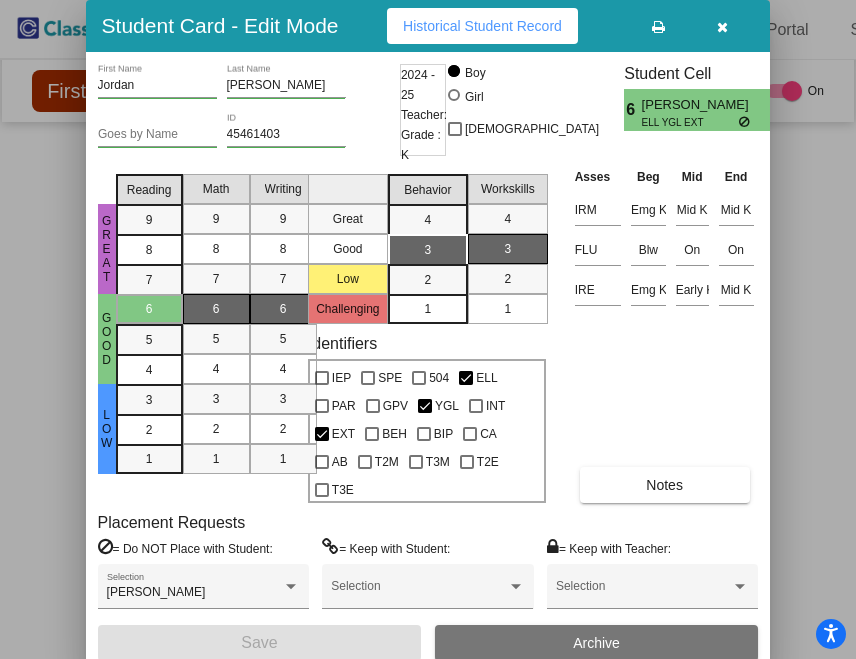 click at bounding box center [722, 27] 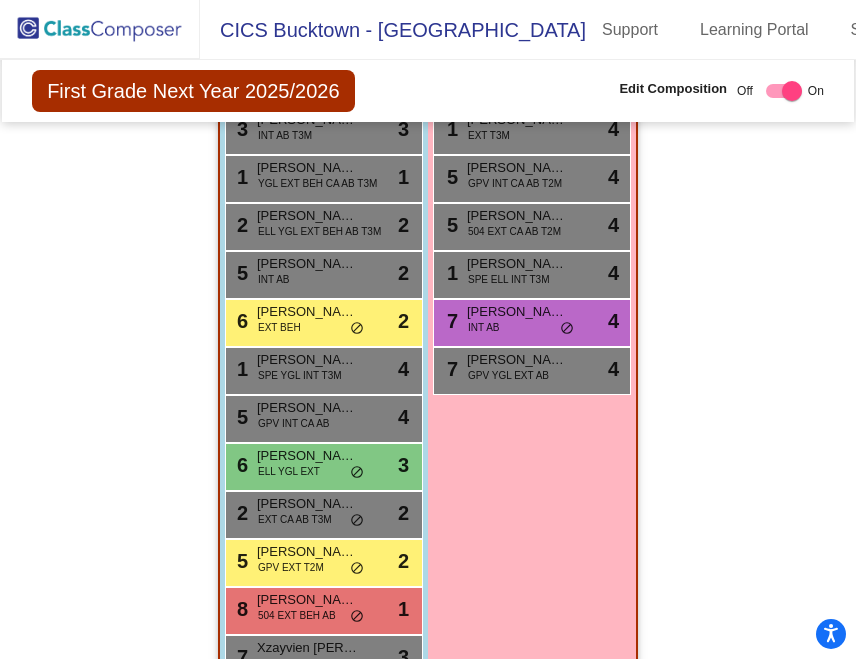 click on "Girls: 6 1 [PERSON_NAME] EXT T3M lock do_not_disturb_alt 4 5 [PERSON_NAME] GPV INT CA AB T2M lock do_not_disturb_alt 4 5 [PERSON_NAME] 504 EXT CA AB T2M lock do_not_disturb_alt 4 1 [PERSON_NAME] SPE ELL INT T3M lock do_not_disturb_alt 4 7 [PERSON_NAME] INT AB lock do_not_disturb_alt 4 7 [PERSON_NAME] GPV YGL EXT AB lock do_not_disturb_alt 4" at bounding box center (0, 0) 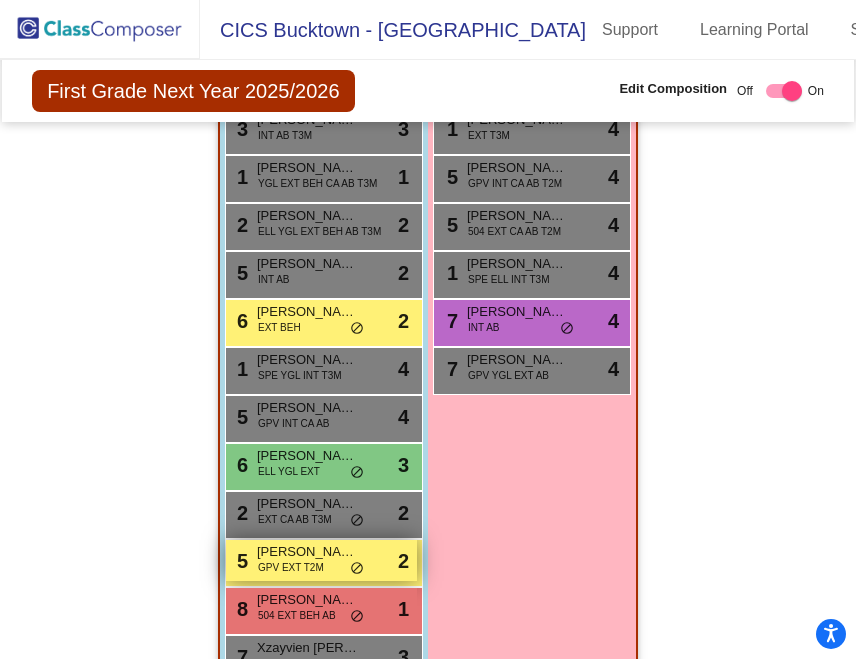 click on "do_not_disturb_alt" at bounding box center (357, 569) 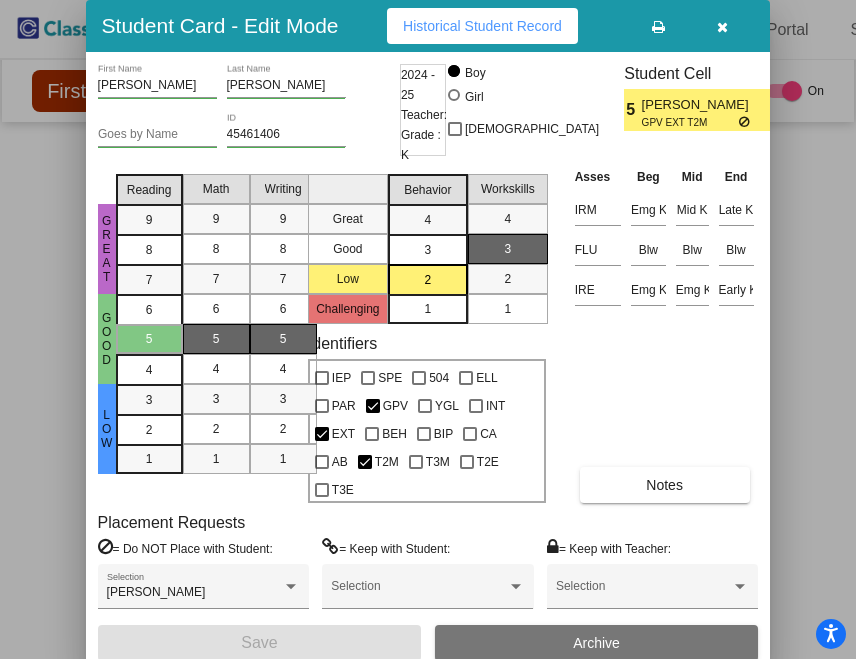 click at bounding box center (722, 26) 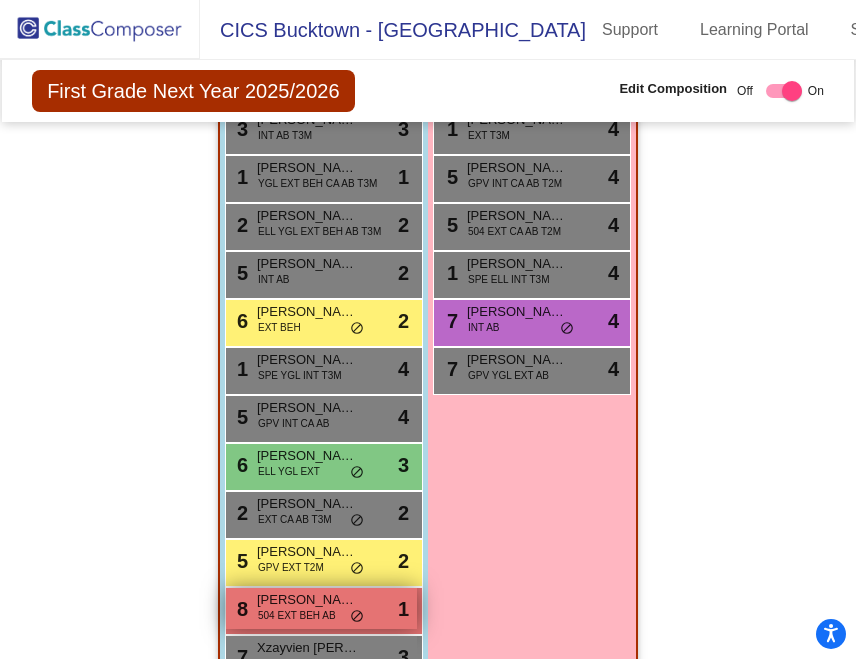 click on "504 EXT BEH AB" at bounding box center [297, 615] 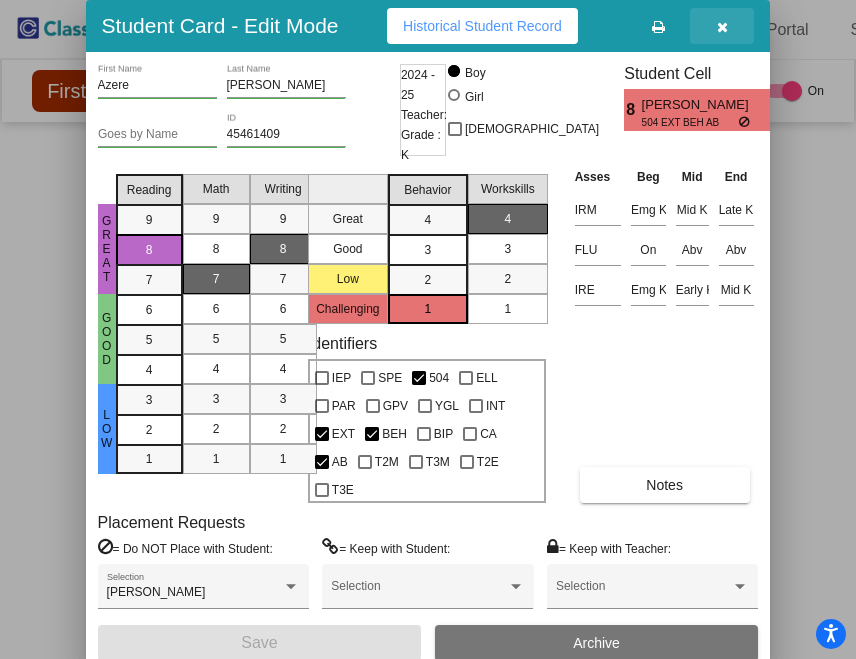 click at bounding box center (722, 27) 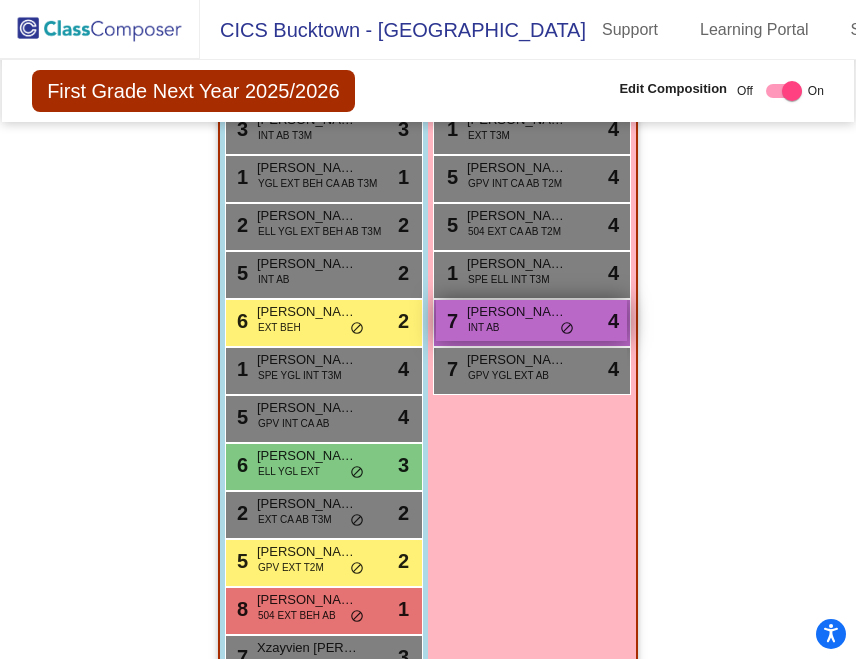 click on "7 [PERSON_NAME] INT AB lock do_not_disturb_alt 4" at bounding box center (531, 320) 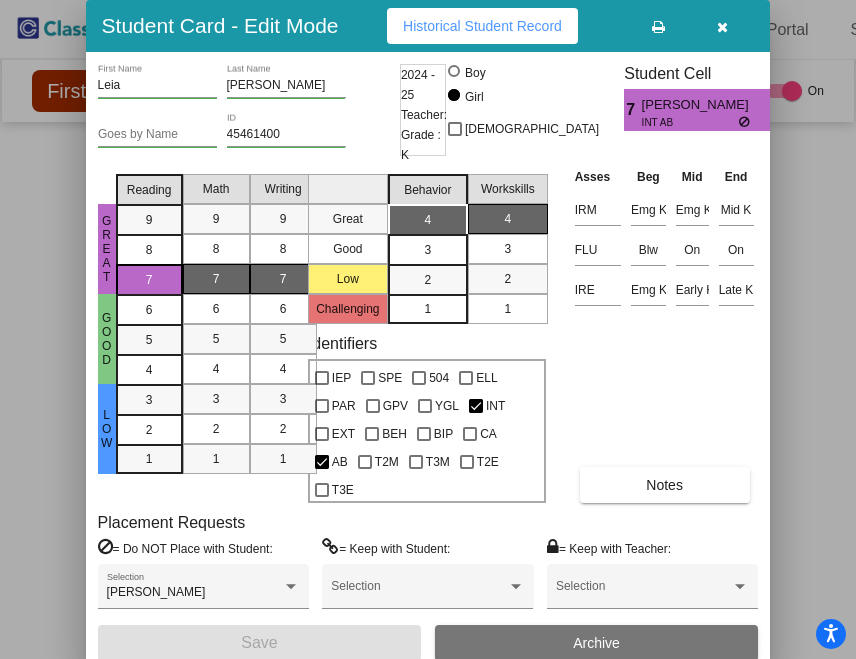 click at bounding box center (722, 26) 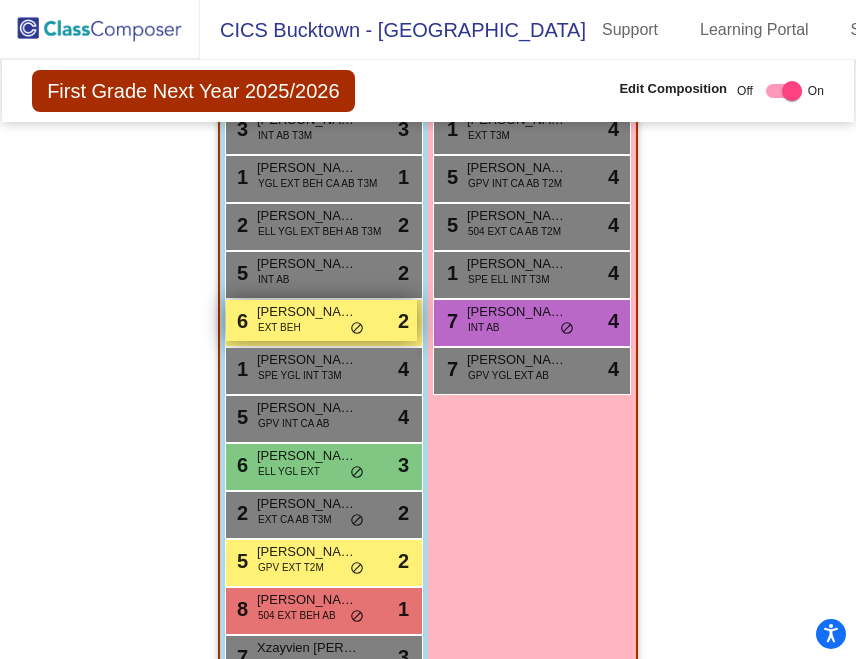 click on "6 [PERSON_NAME] EXT BEH lock do_not_disturb_alt 2" at bounding box center (321, 320) 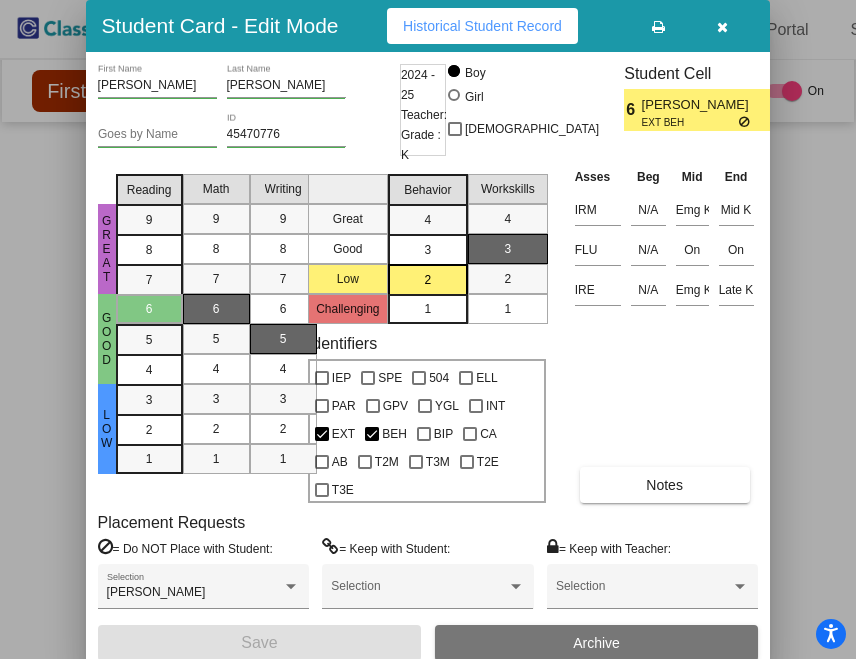 click at bounding box center (722, 27) 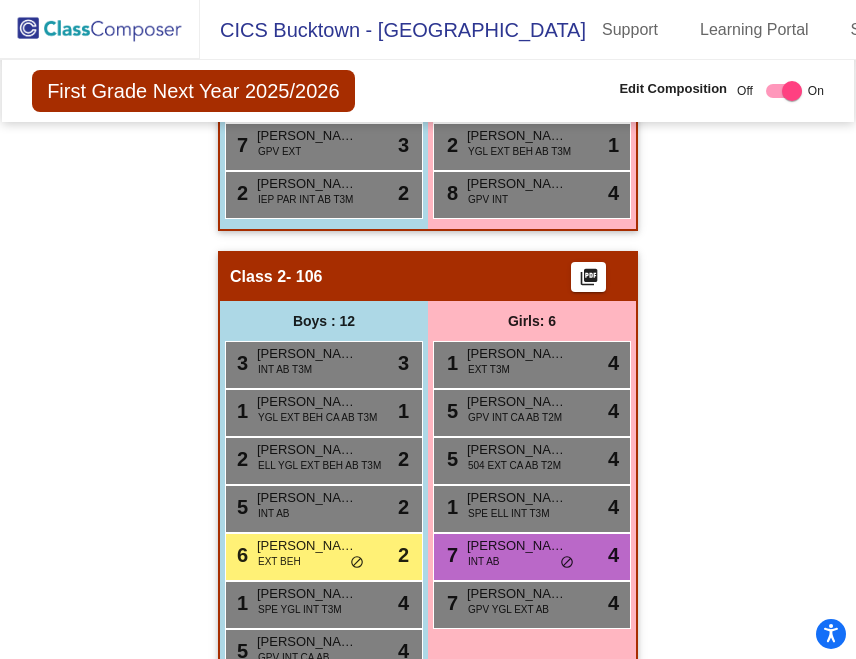 scroll, scrollTop: 845, scrollLeft: 0, axis: vertical 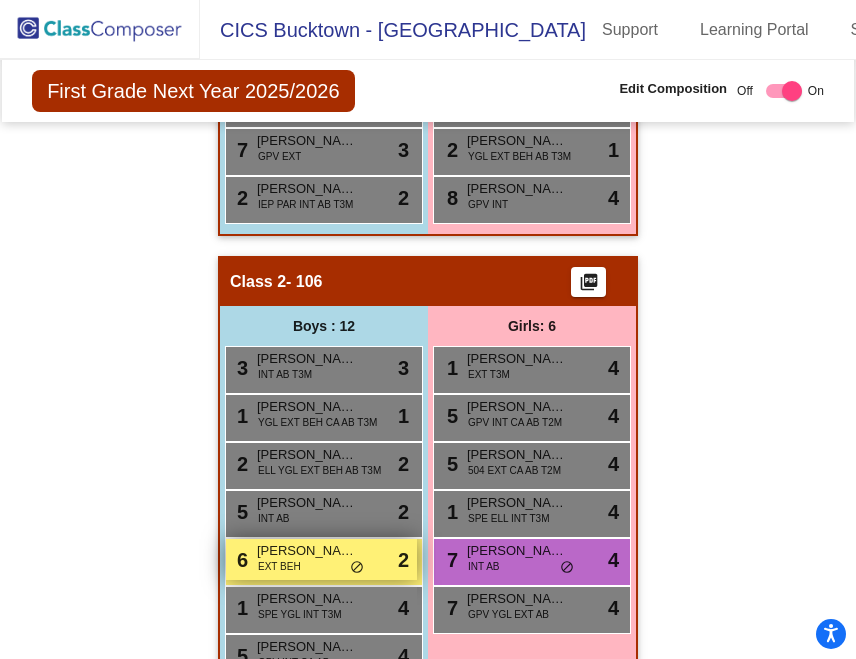 click on "6 [PERSON_NAME] EXT BEH lock do_not_disturb_alt 2" at bounding box center (321, 559) 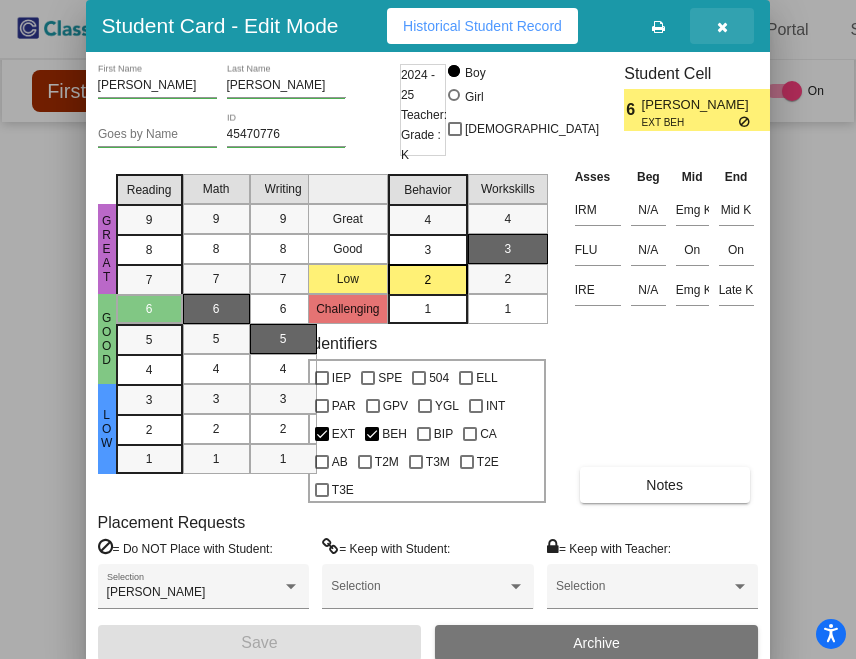click at bounding box center [722, 27] 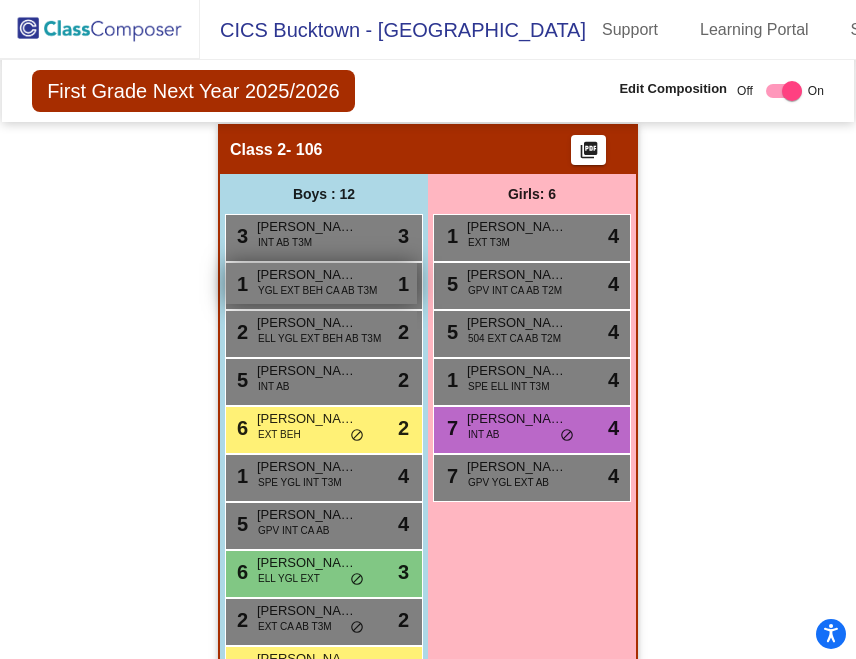 scroll, scrollTop: 1140, scrollLeft: 0, axis: vertical 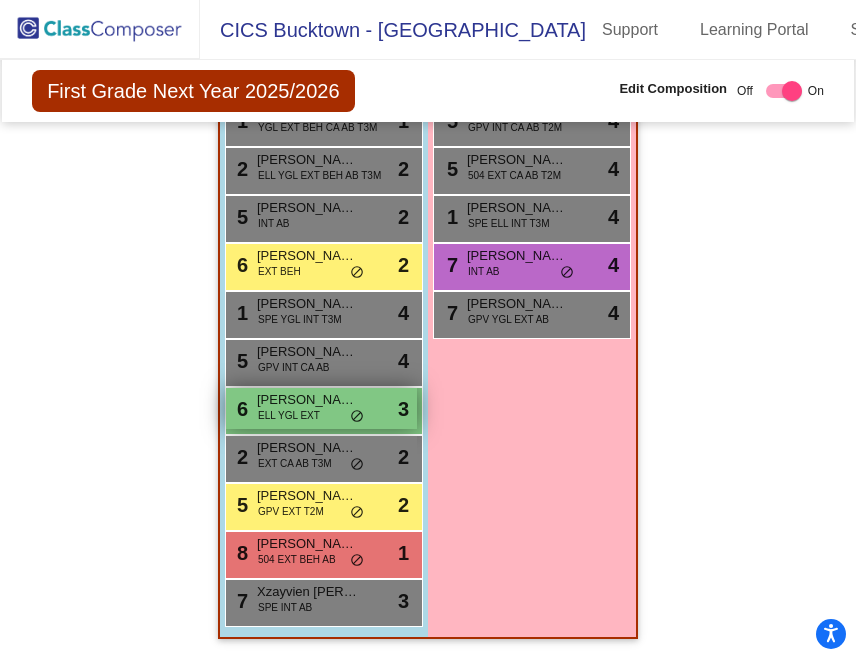 click on "ELL YGL EXT" at bounding box center [289, 415] 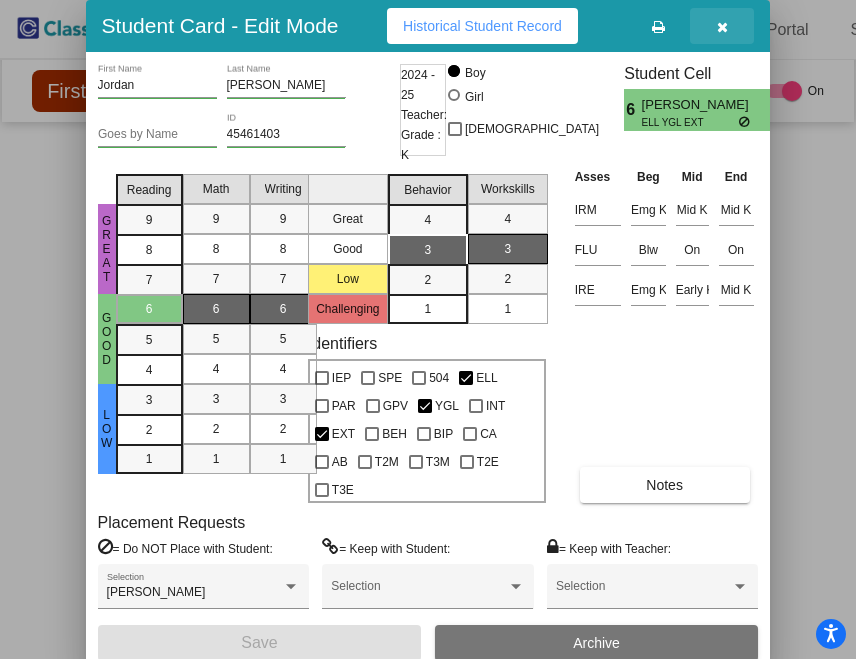 click at bounding box center [722, 26] 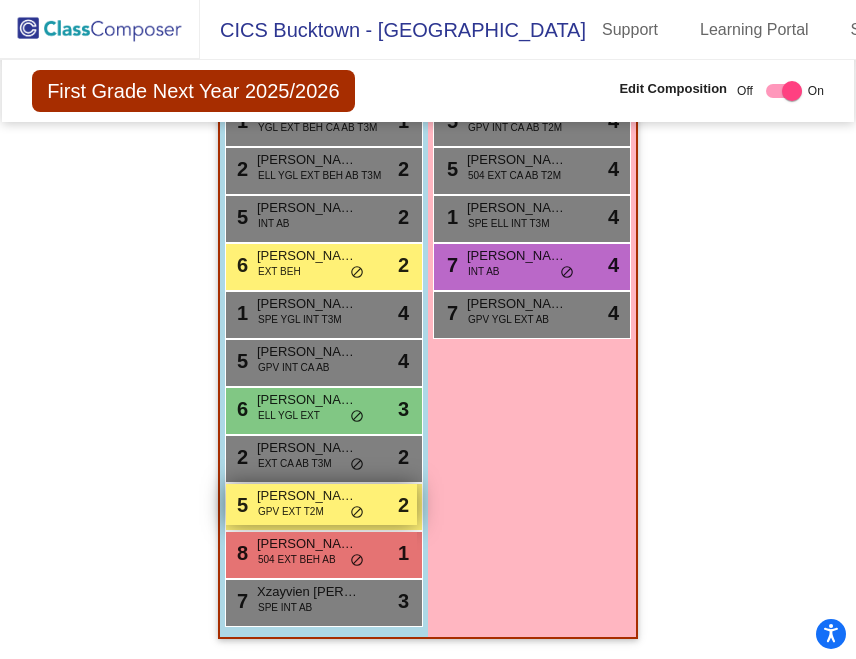 click on "GPV EXT T2M" at bounding box center (291, 511) 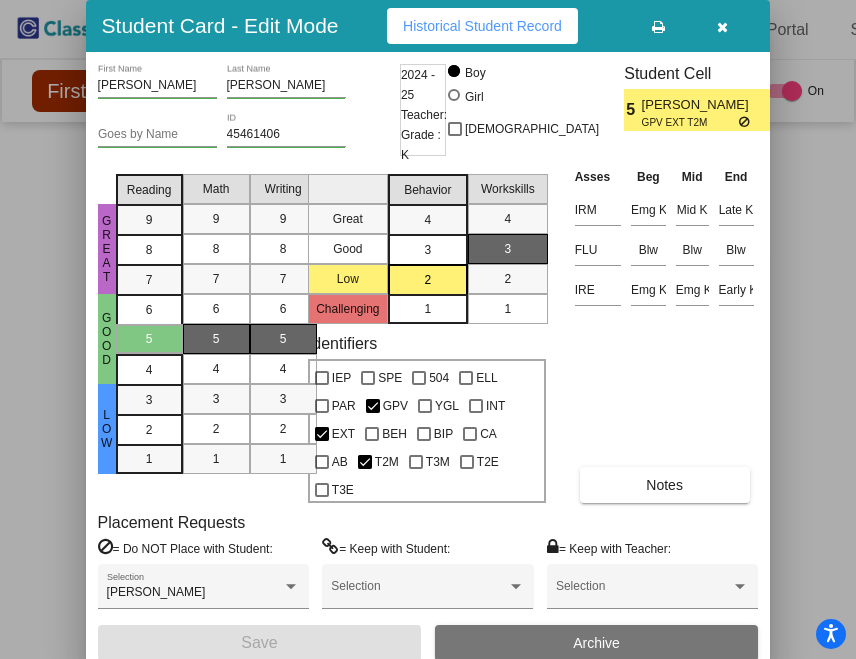 click at bounding box center (722, 27) 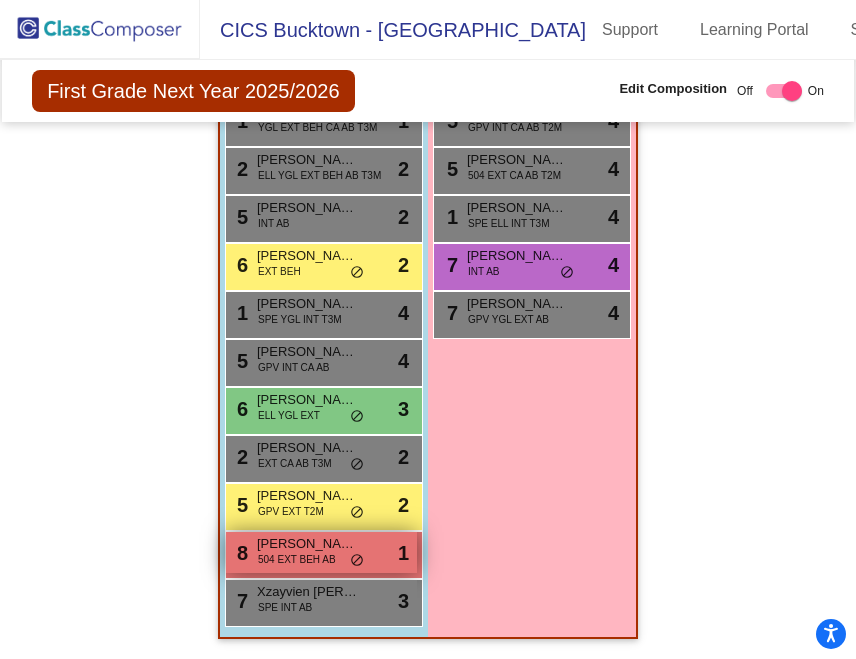 click on "504 EXT BEH AB" at bounding box center (297, 559) 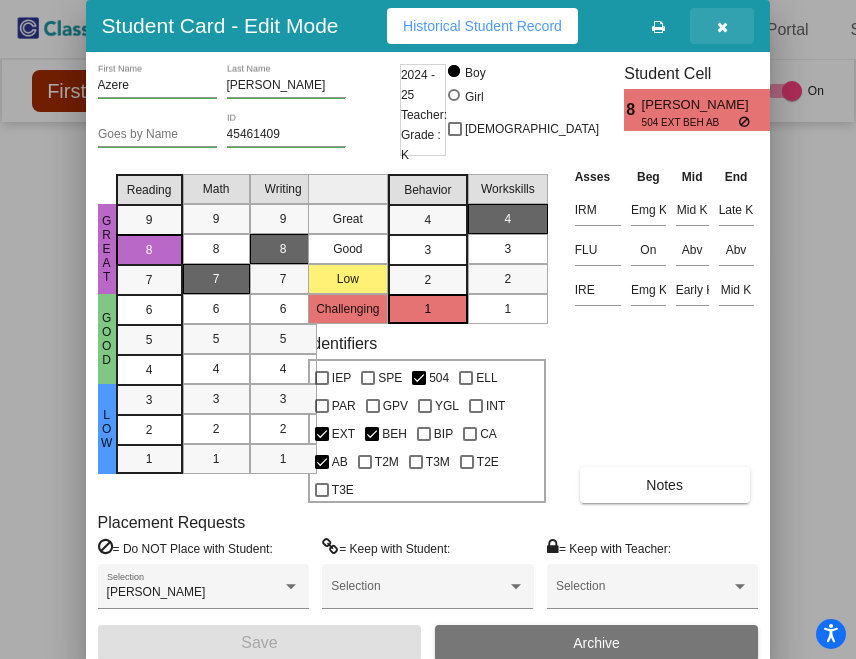 click at bounding box center (722, 26) 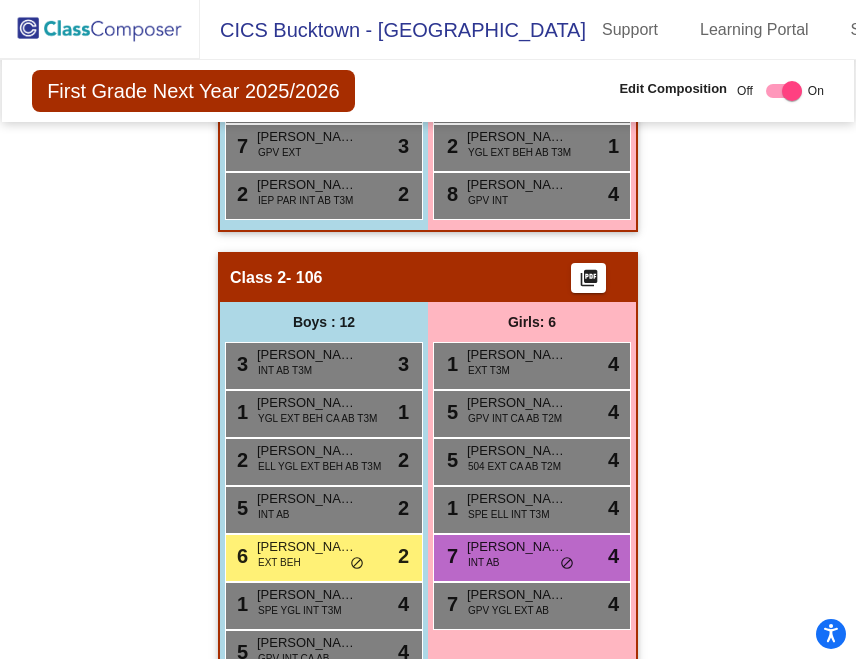 scroll, scrollTop: 886, scrollLeft: 0, axis: vertical 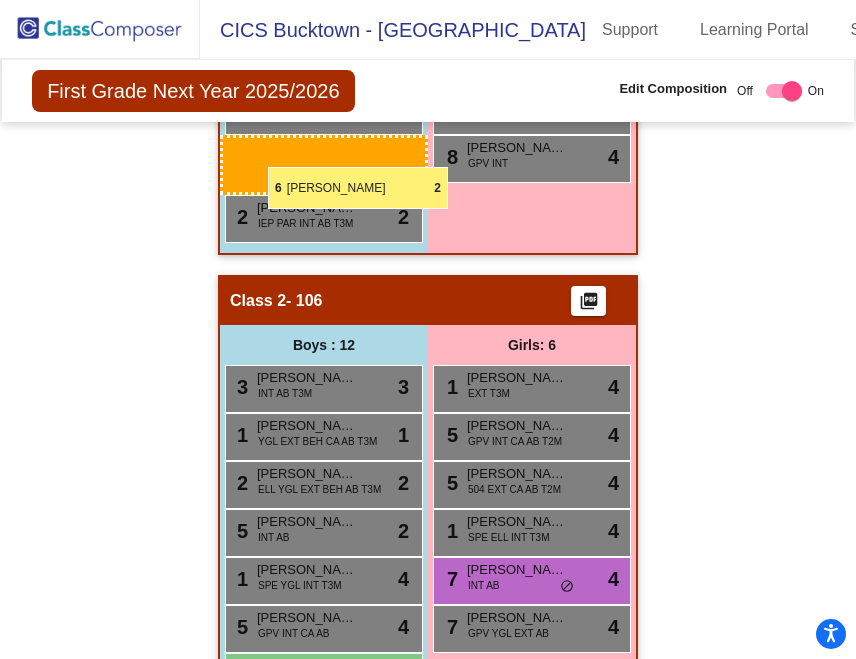 drag, startPoint x: 316, startPoint y: 521, endPoint x: 268, endPoint y: 167, distance: 357.2394 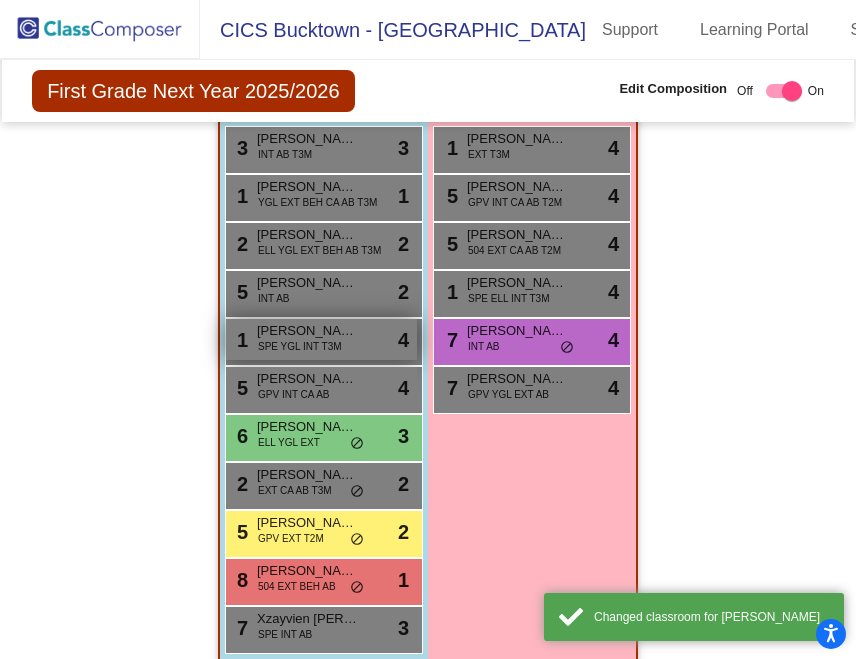 scroll, scrollTop: 1140, scrollLeft: 0, axis: vertical 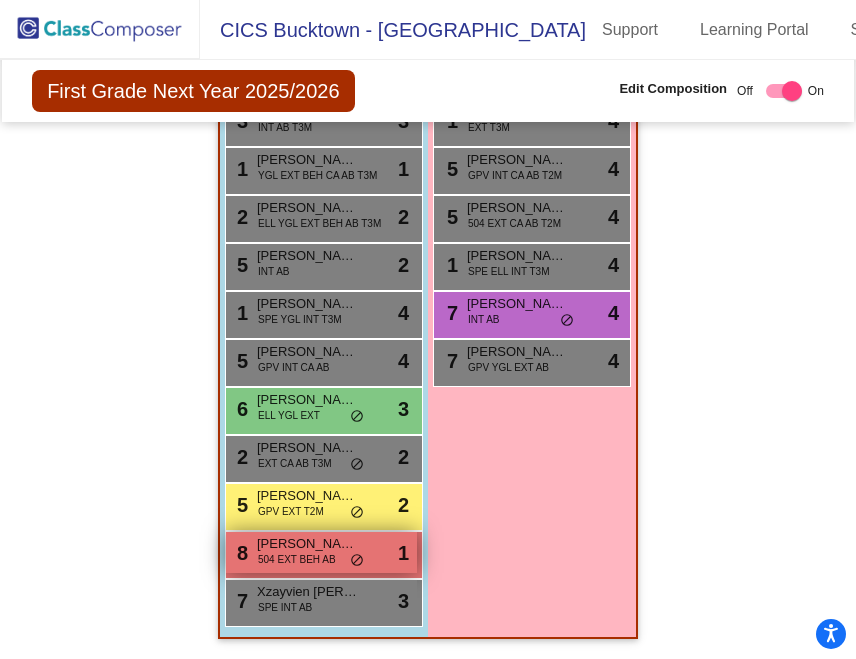 click on "[PERSON_NAME]" at bounding box center [307, 544] 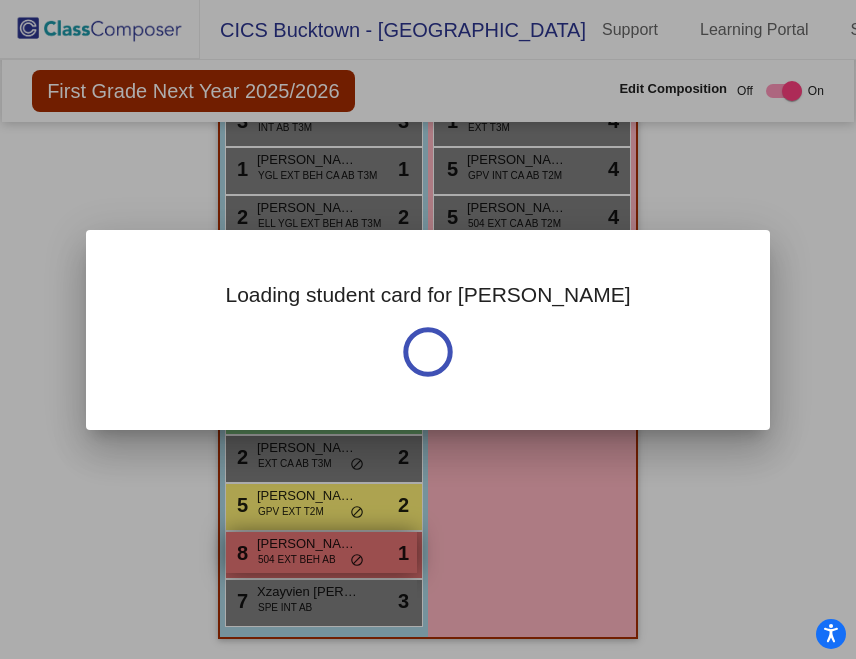 click at bounding box center (428, 329) 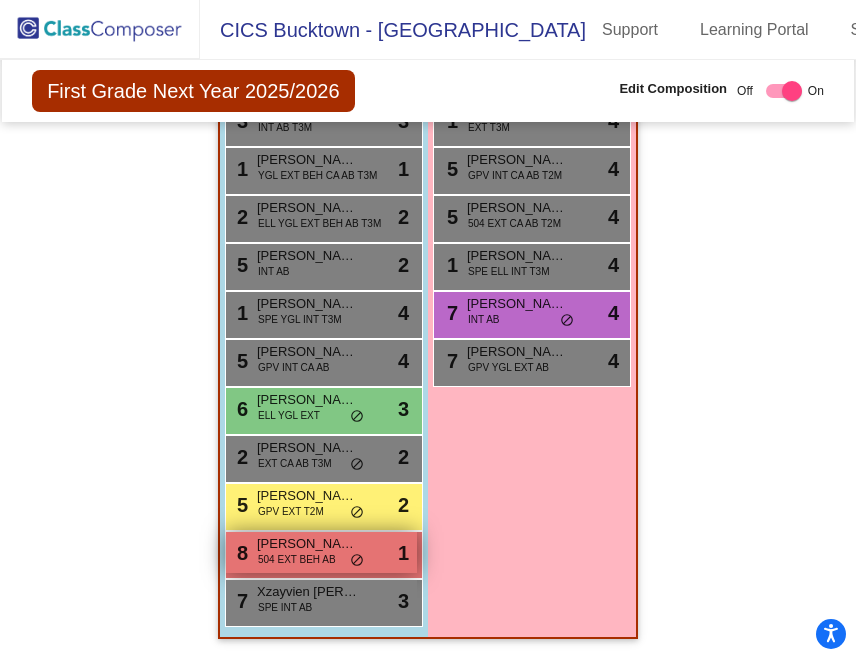 click on "504 EXT BEH AB" at bounding box center (297, 559) 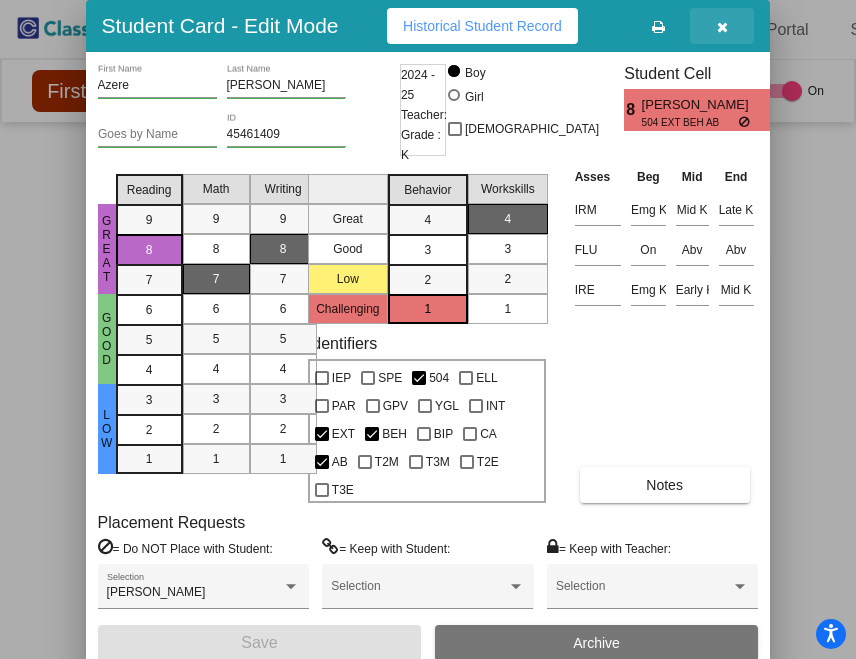 click at bounding box center (722, 26) 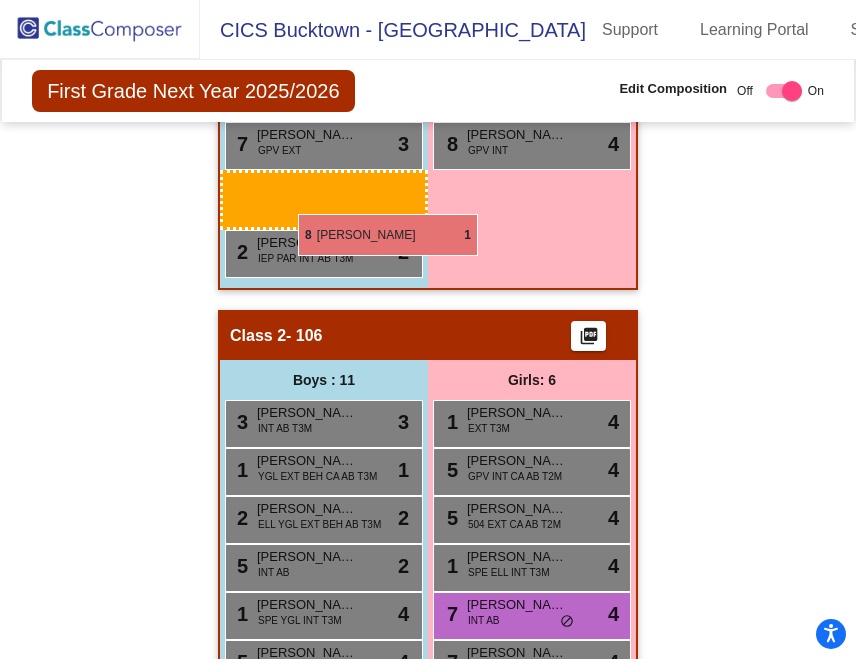scroll, scrollTop: 893, scrollLeft: 0, axis: vertical 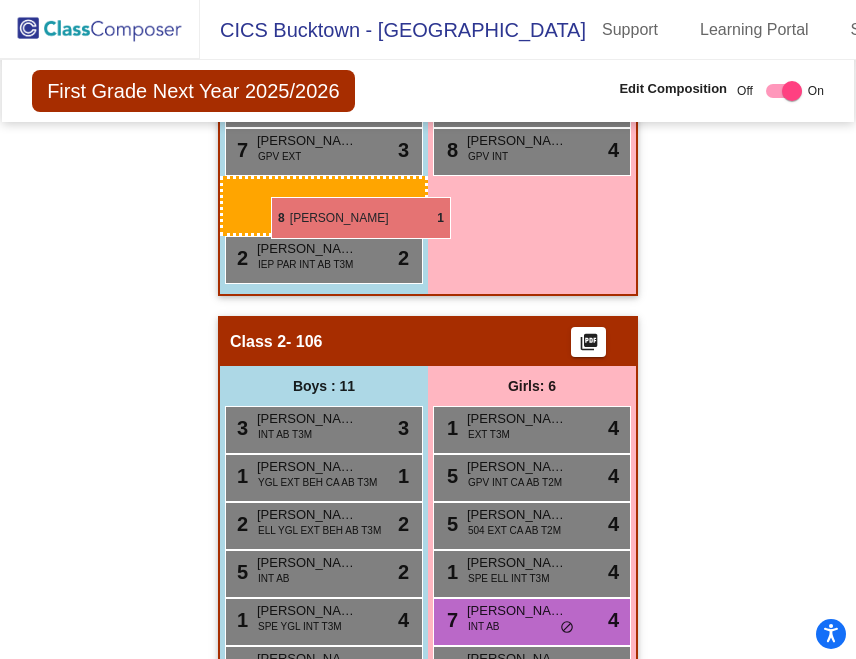 drag, startPoint x: 319, startPoint y: 547, endPoint x: 262, endPoint y: 193, distance: 358.55963 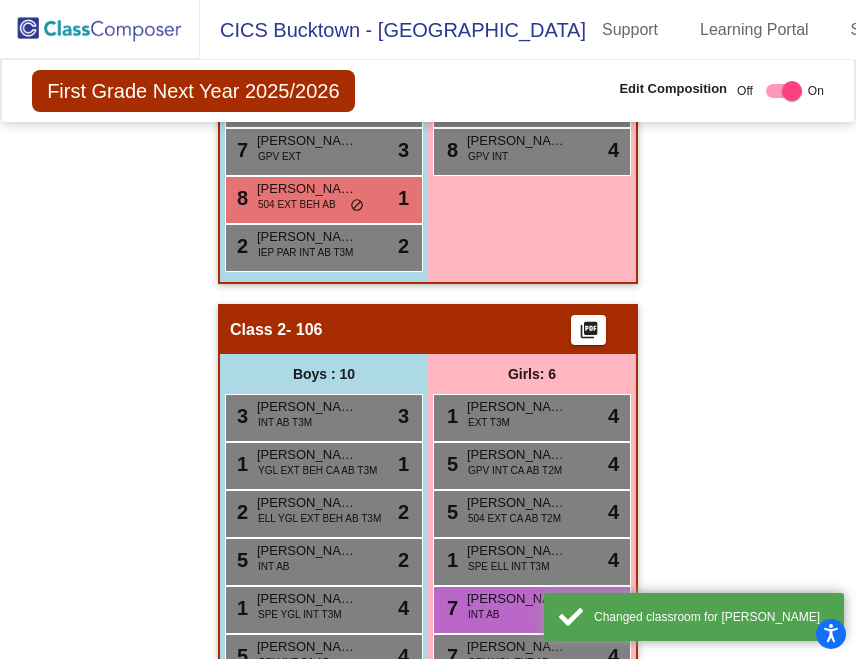 click on "Hallway   - Hallway Class  picture_as_pdf  Add Student  First Name Last Name Student Id  (Recommended)   Boy   Girl   [DEMOGRAPHIC_DATA] Add Close  Boys : 2  [PERSON_NAME] lock do_not_disturb_alt [PERSON_NAME] lock do_not_disturb_alt Girls: 1 [PERSON_NAME] lock do_not_disturb_alt Class 1   - 102  picture_as_pdf  Add Student  First Name Last Name Student Id  (Recommended)   Boy   Girl   [DEMOGRAPHIC_DATA] Add Close  Boys : 11  1 [PERSON_NAME] IEP ELL YGL INT CA T3M lock do_not_disturb_alt 4 5 [PERSON_NAME] ELL INT CA AB T2M lock do_not_disturb_alt 4 6 [PERSON_NAME] GPV EXT CA AB lock do_not_disturb_alt 3 6 [PERSON_NAME] EXT BEH lock do_not_disturb_alt 2 5 [PERSON_NAME] SPE GPV INT AB T2M lock do_not_disturb_alt 2 6 [PERSON_NAME] GPV EXT CA AB lock do_not_disturb_alt 4 5 [PERSON_NAME] IEP PAR GPV EXT BEH CA AB T2M lock do_not_disturb_alt 1 5 [PERSON_NAME] SPE GPV INT lock do_not_disturb_alt 3 7 [PERSON_NAME] GPV EXT lock do_not_disturb_alt 3 8 [PERSON_NAME] 504 EXT BEH AB lock do_not_disturb_alt 1 2 [PERSON_NAME] lock 2 5 lock" 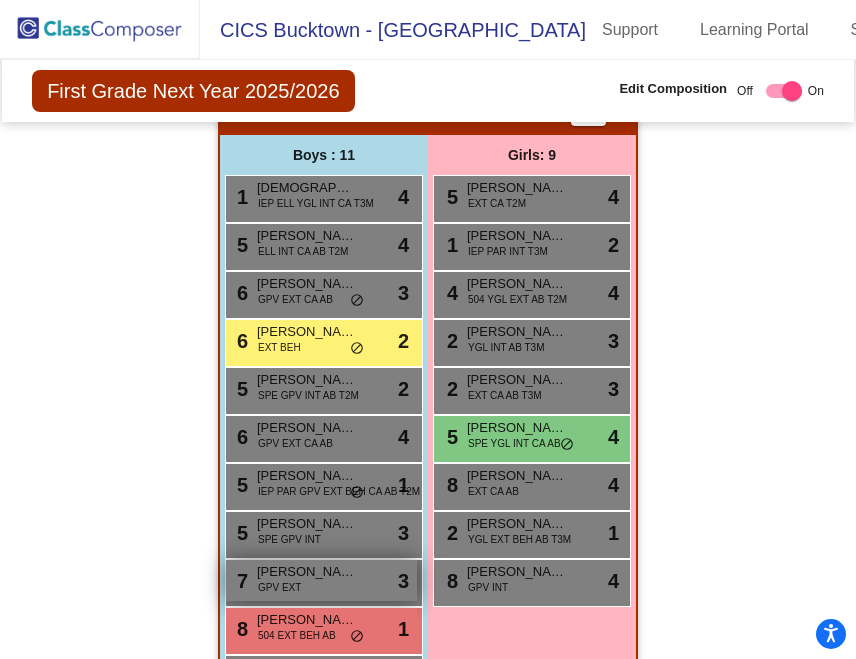 scroll, scrollTop: 698, scrollLeft: 0, axis: vertical 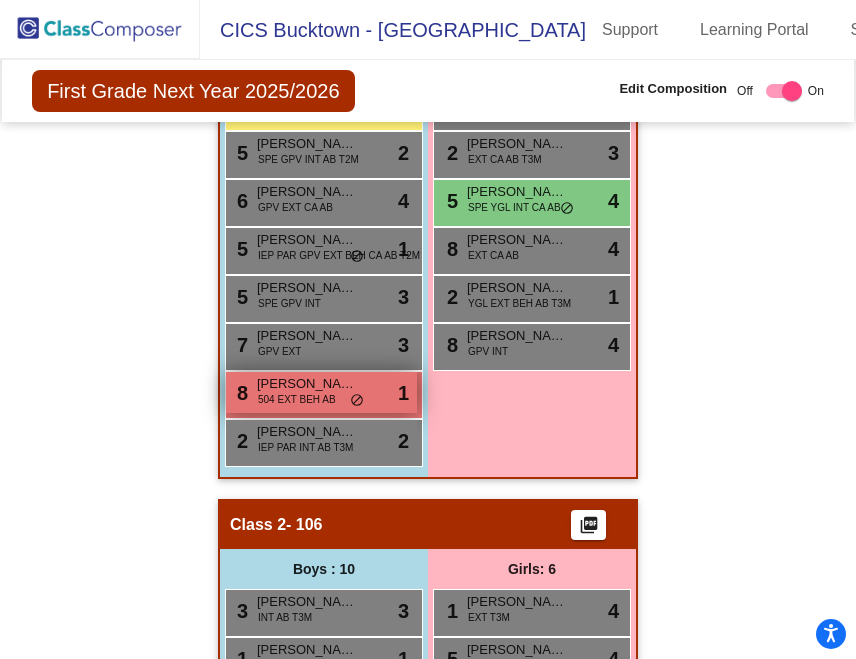 click on "504 EXT BEH AB" at bounding box center [297, 399] 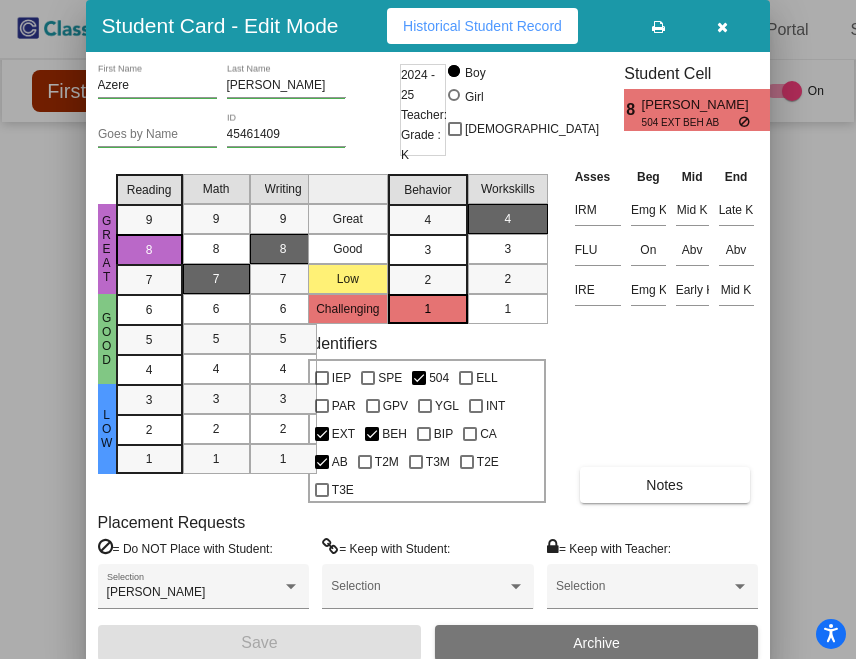 click at bounding box center (722, 26) 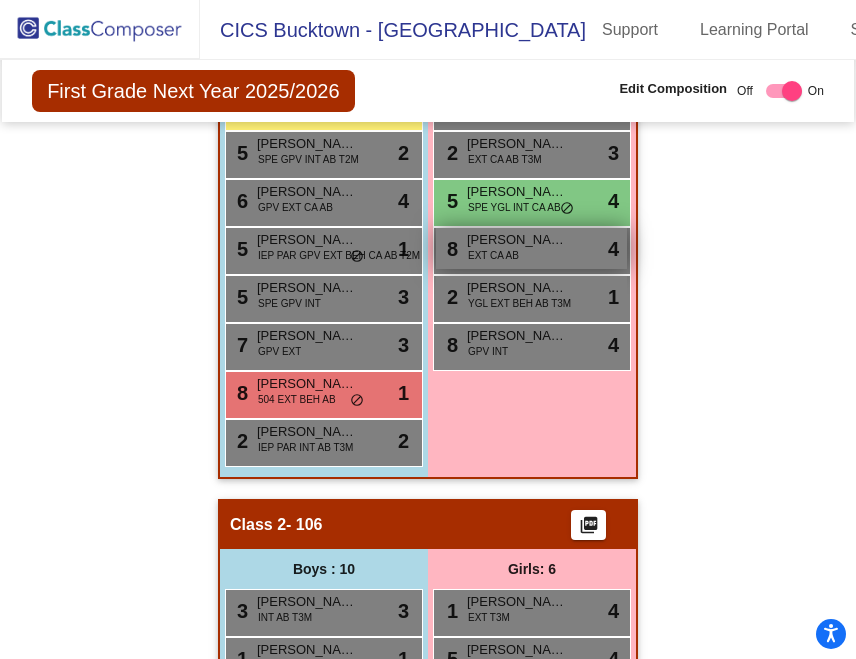 click on "[PERSON_NAME]" at bounding box center [517, 240] 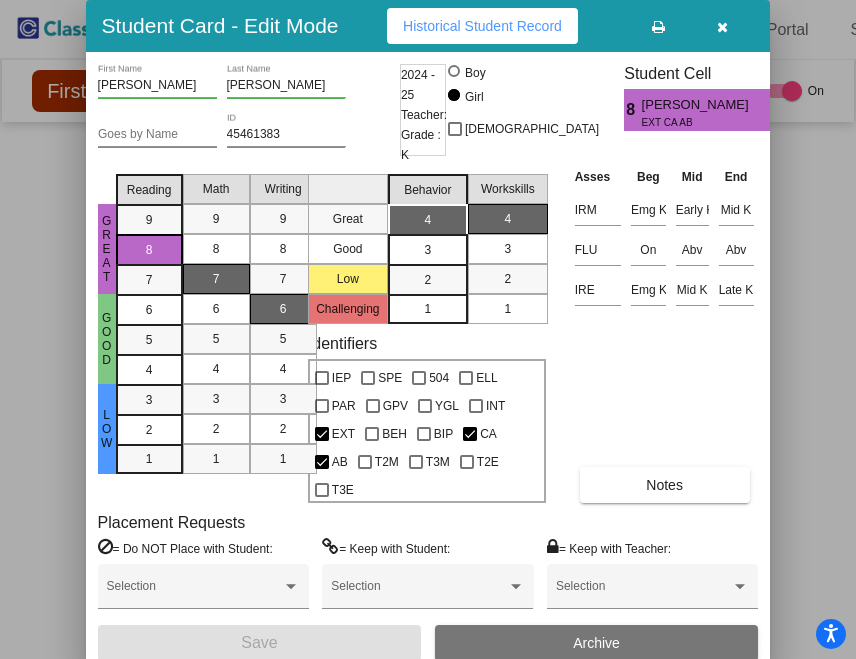 click at bounding box center [722, 26] 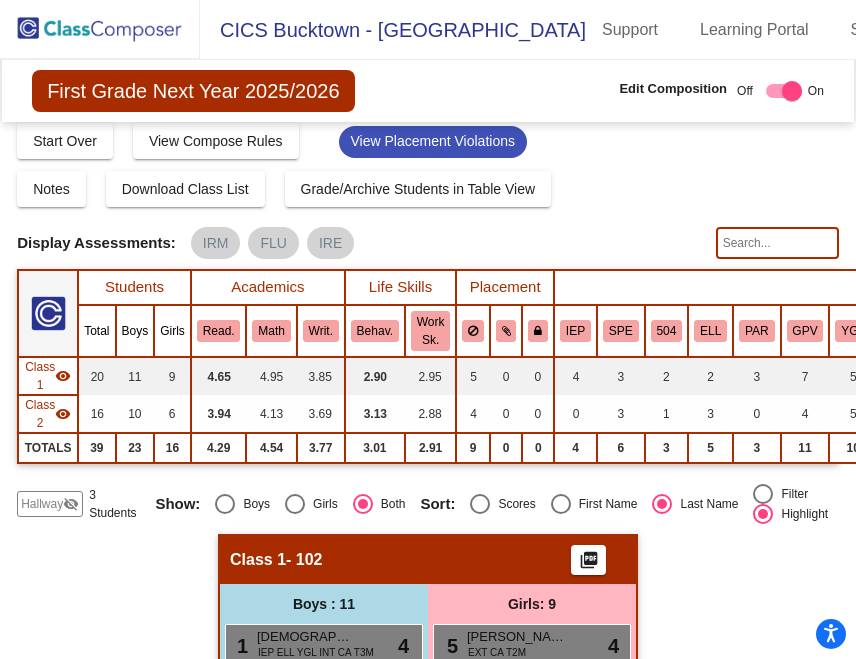 scroll, scrollTop: 0, scrollLeft: 0, axis: both 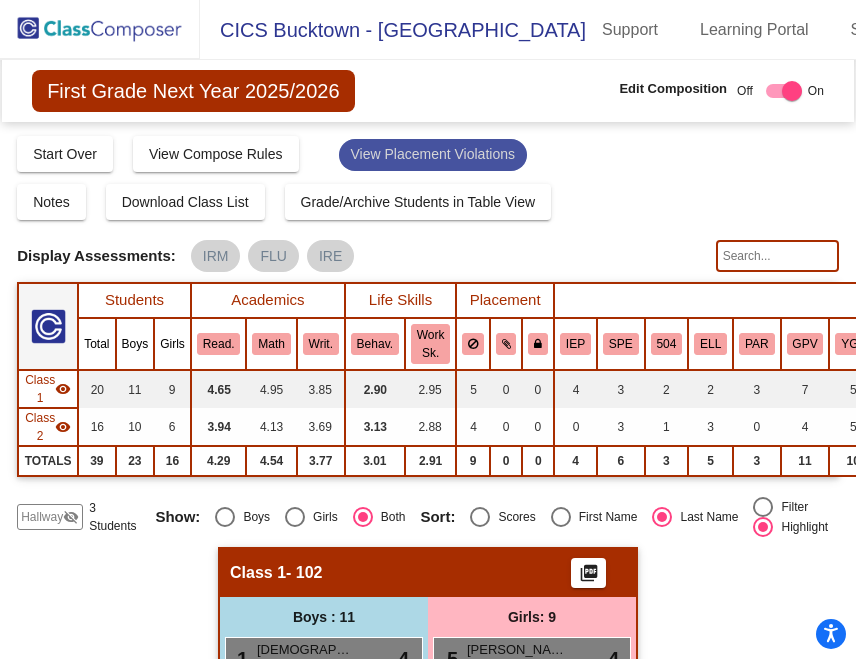 click on "View Placement Violations" 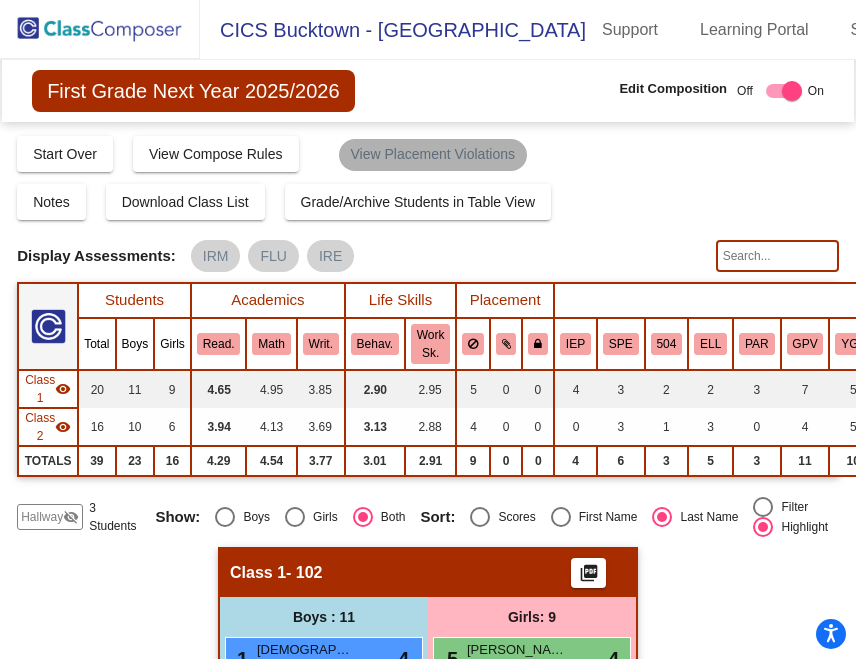 click on "View Placement Violations" 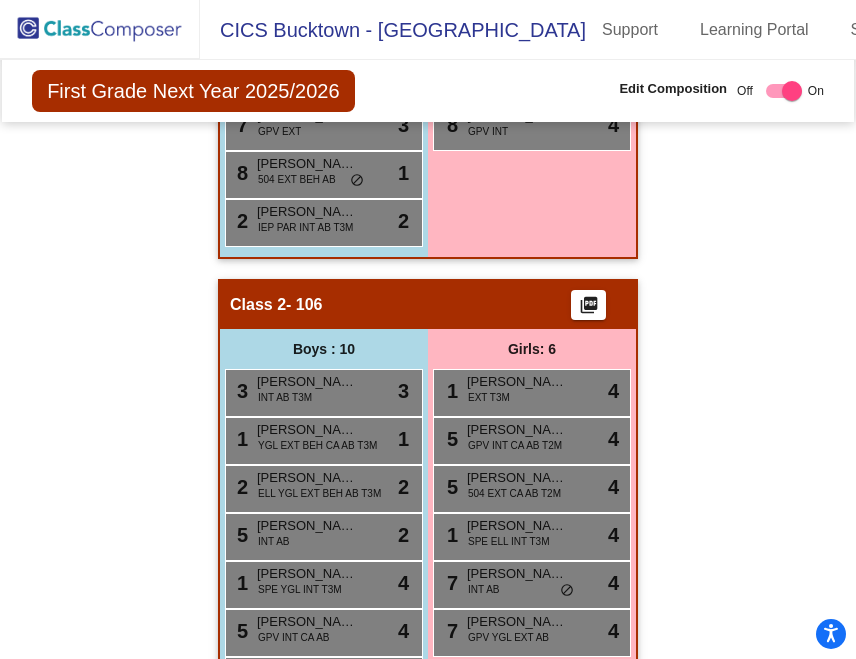 scroll, scrollTop: 1140, scrollLeft: 0, axis: vertical 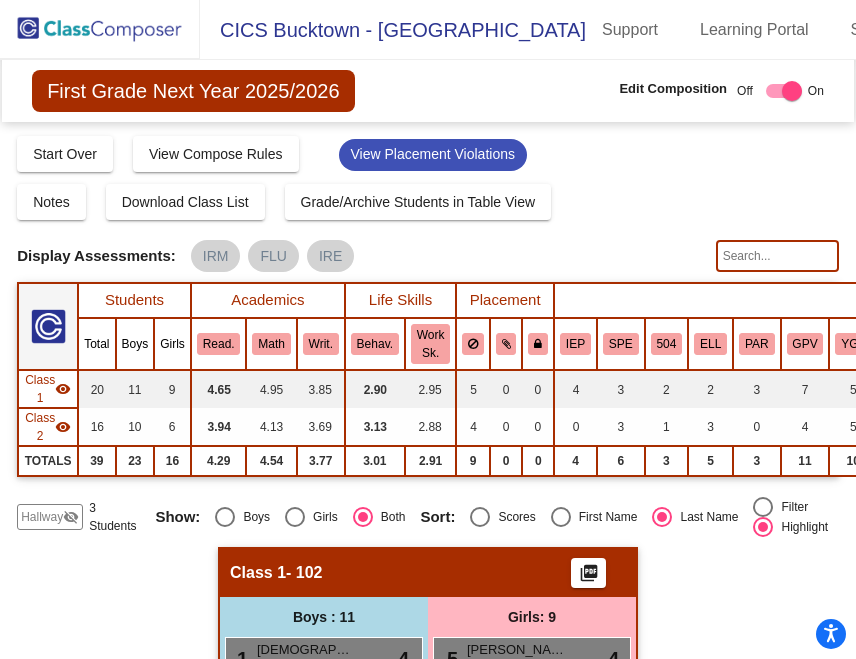 click at bounding box center (480, 517) 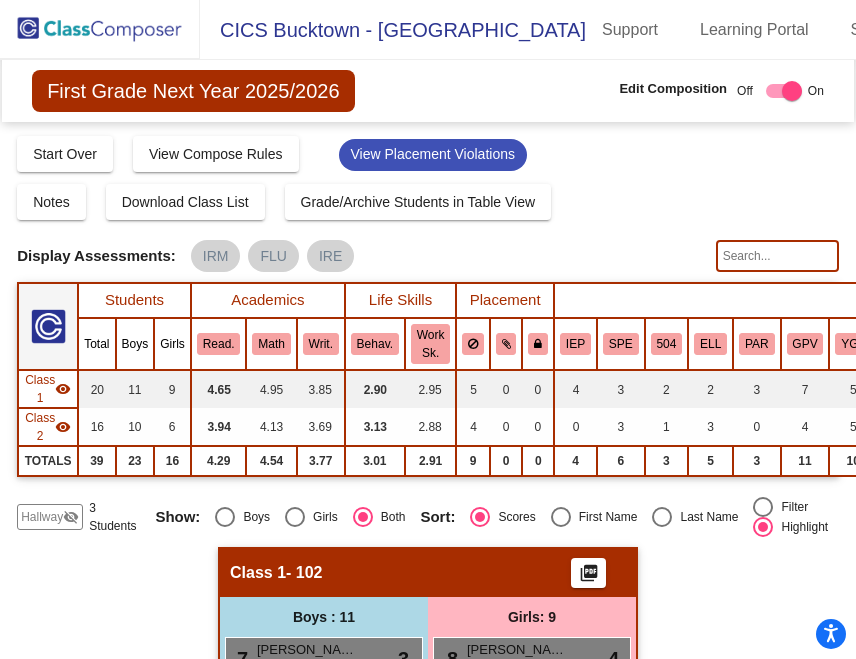 click on "Hallway   - Hallway Class  picture_as_pdf  Add Student  First Name Last Name Student Id  (Recommended)   Boy   Girl   [DEMOGRAPHIC_DATA] Add Close  Boys : 2  [PERSON_NAME] lock do_not_disturb_alt [PERSON_NAME] lock do_not_disturb_alt Girls: 1 [PERSON_NAME] lock do_not_disturb_alt Class 1   - 102  picture_as_pdf  Add Student  First Name Last Name Student Id  (Recommended)   Boy   Girl   [DEMOGRAPHIC_DATA] Add Close  Boys : 11  7 [PERSON_NAME] GPV EXT lock do_not_disturb_alt 3 6 [PERSON_NAME] GPV EXT CA AB lock do_not_disturb_alt 4 6 [PERSON_NAME] GPV EXT CA AB lock do_not_disturb_alt 3 5 [PERSON_NAME] ELL INT CA AB T2M lock do_not_disturb_alt 4 5 [PERSON_NAME] SPE GPV INT lock do_not_disturb_alt 3 1 [PERSON_NAME] IEP ELL YGL INT CA T3M lock do_not_disturb_alt 4 6 [PERSON_NAME] EXT BEH lock do_not_disturb_alt 2 5 [PERSON_NAME] SPE GPV INT AB T2M lock do_not_disturb_alt 2 2 [PERSON_NAME] IEP PAR INT AB T3M lock do_not_disturb_alt 2 8 [PERSON_NAME] 504 EXT BEH AB lock do_not_disturb_alt 1 5 [PERSON_NAME] lock do_not_disturb_alt 1" 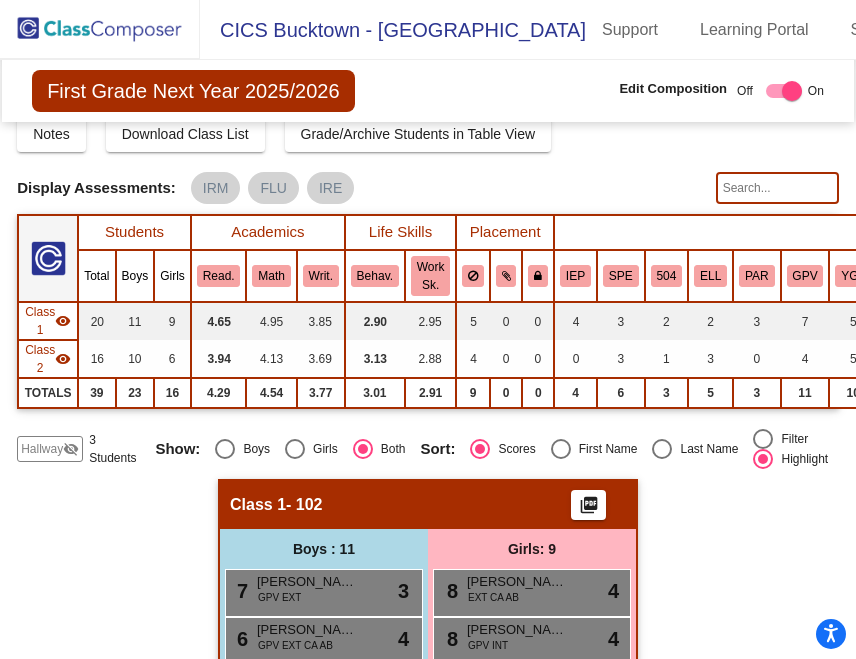 scroll, scrollTop: 0, scrollLeft: 0, axis: both 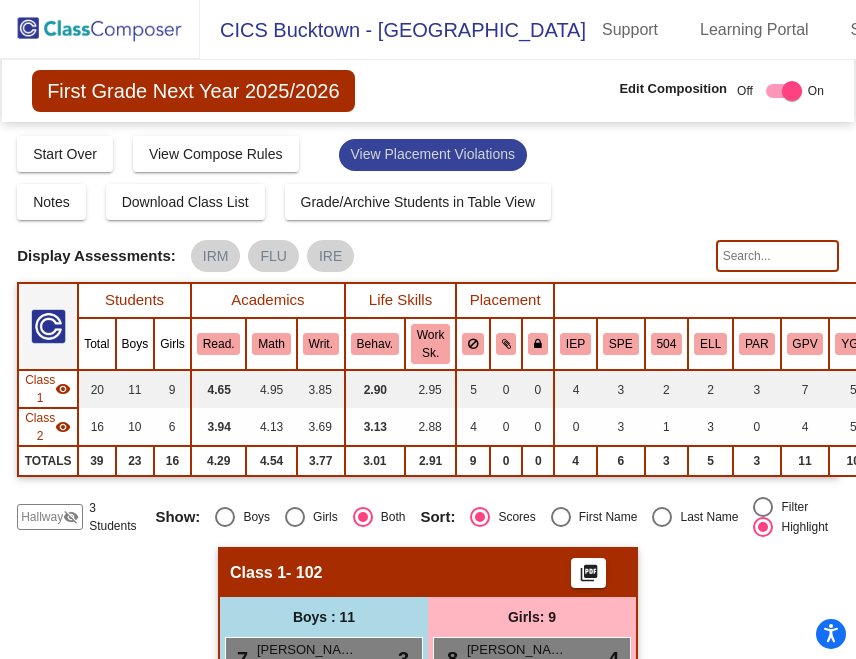 click on "View Placement Violations" 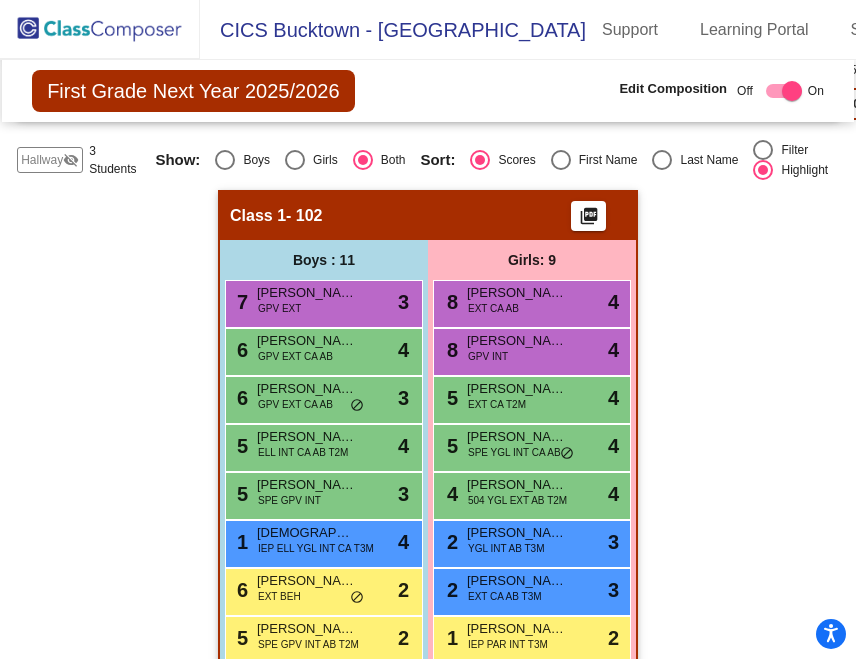 scroll, scrollTop: 0, scrollLeft: 0, axis: both 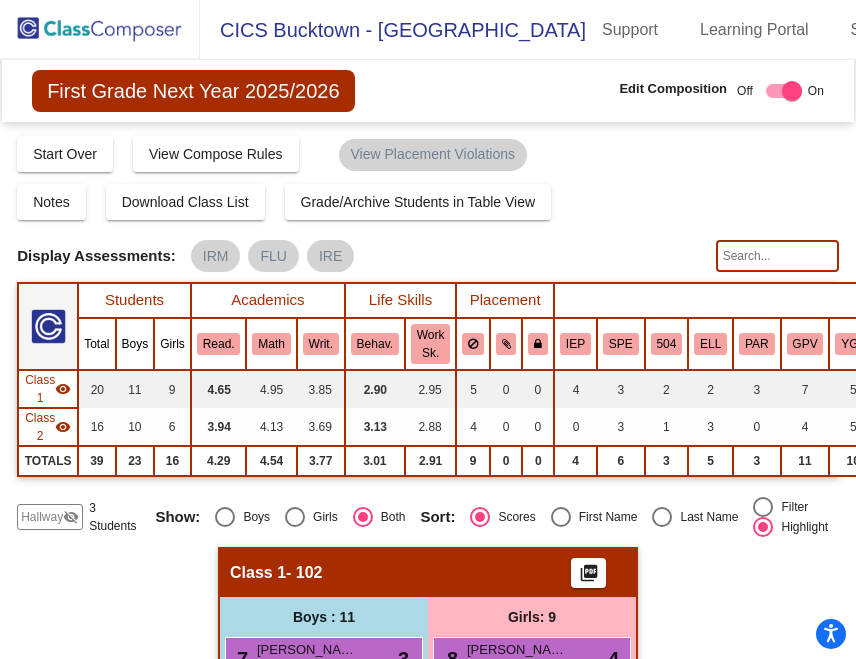 click 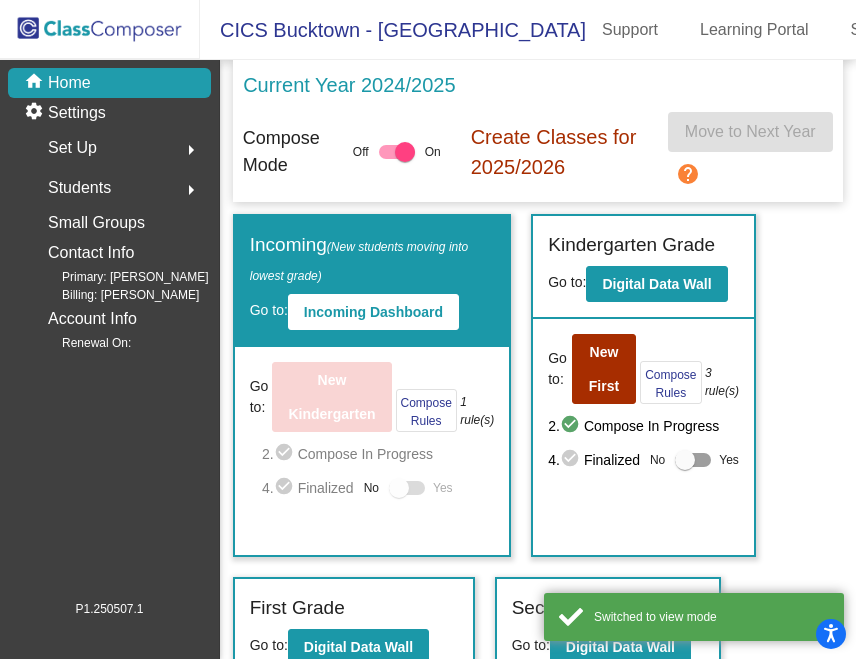 scroll, scrollTop: 216, scrollLeft: 0, axis: vertical 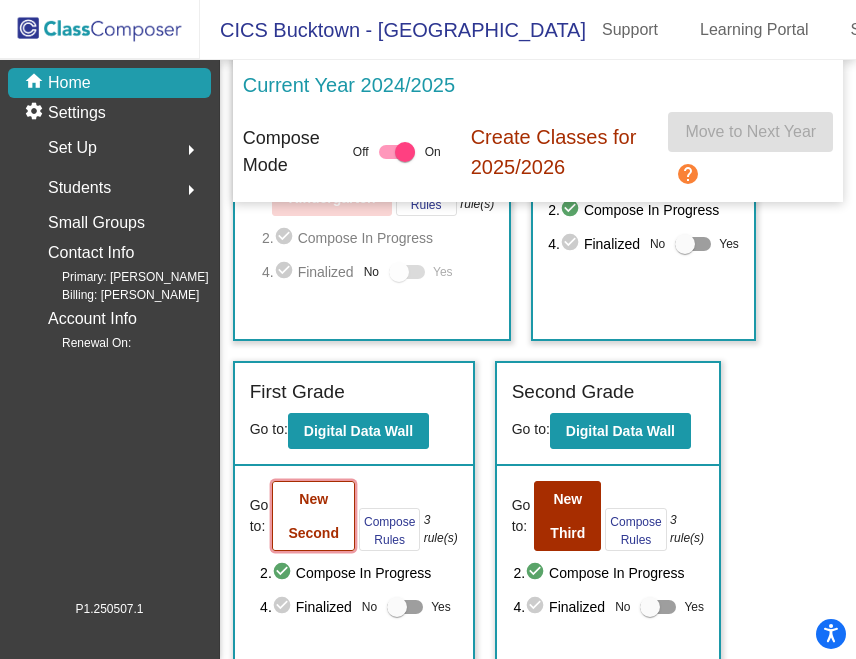 click on "New Second" 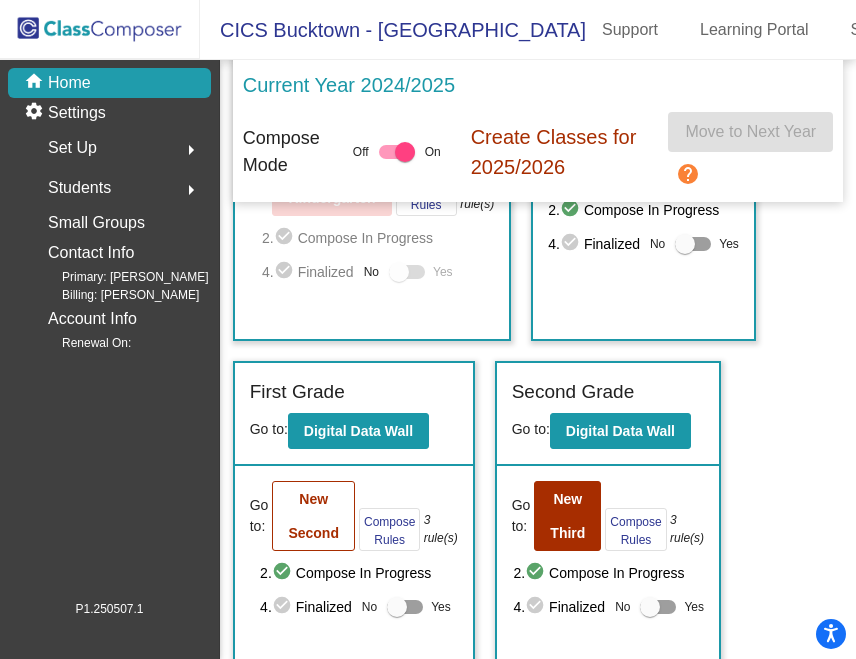 scroll, scrollTop: 0, scrollLeft: 0, axis: both 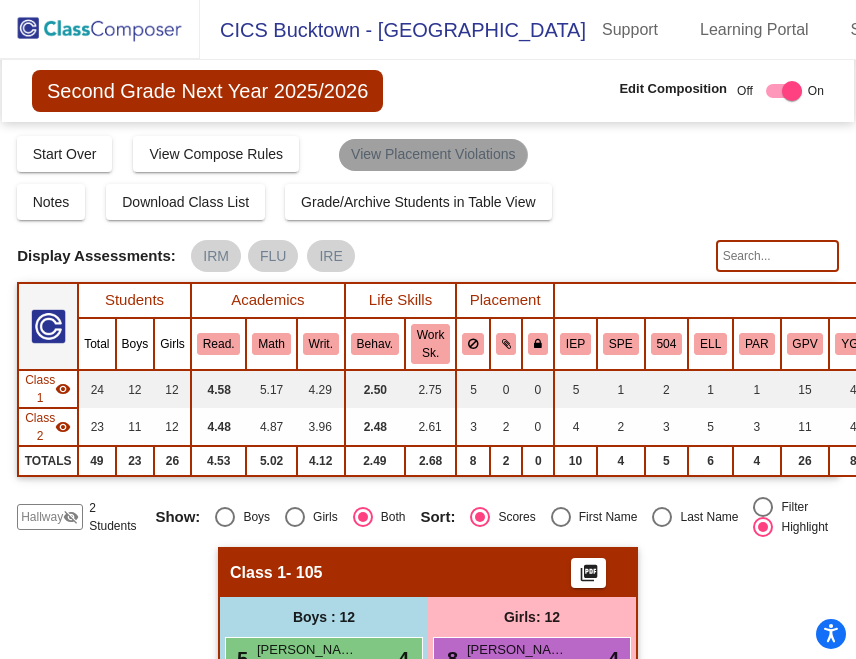 click on "View Placement Violations" 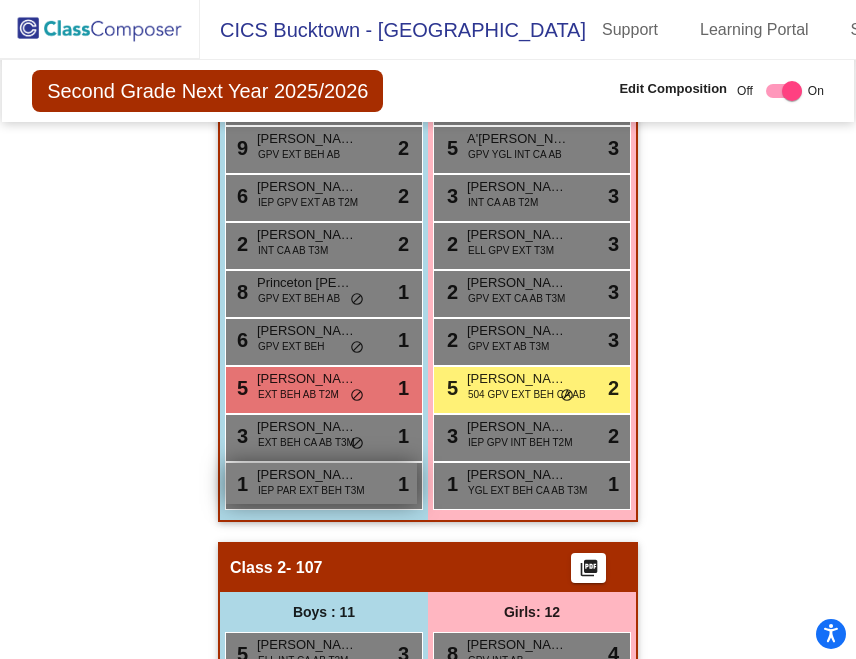 scroll, scrollTop: 709, scrollLeft: 0, axis: vertical 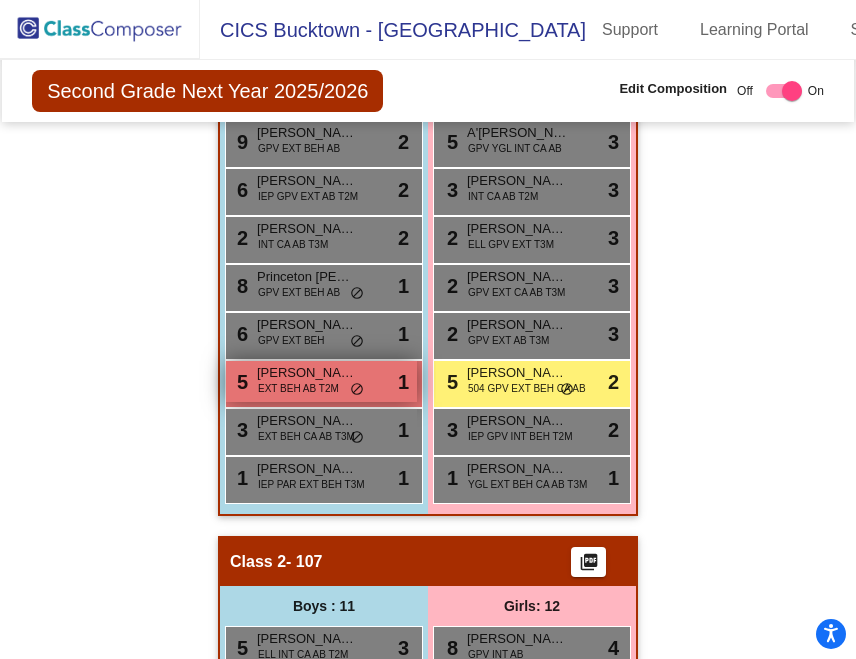 click on "do_not_disturb_alt" at bounding box center [357, 390] 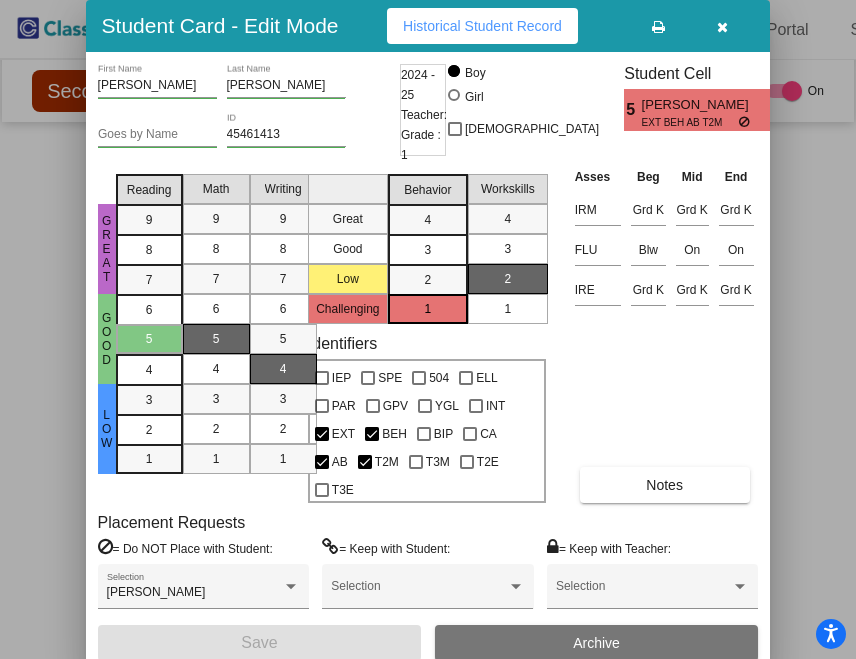 click at bounding box center (722, 26) 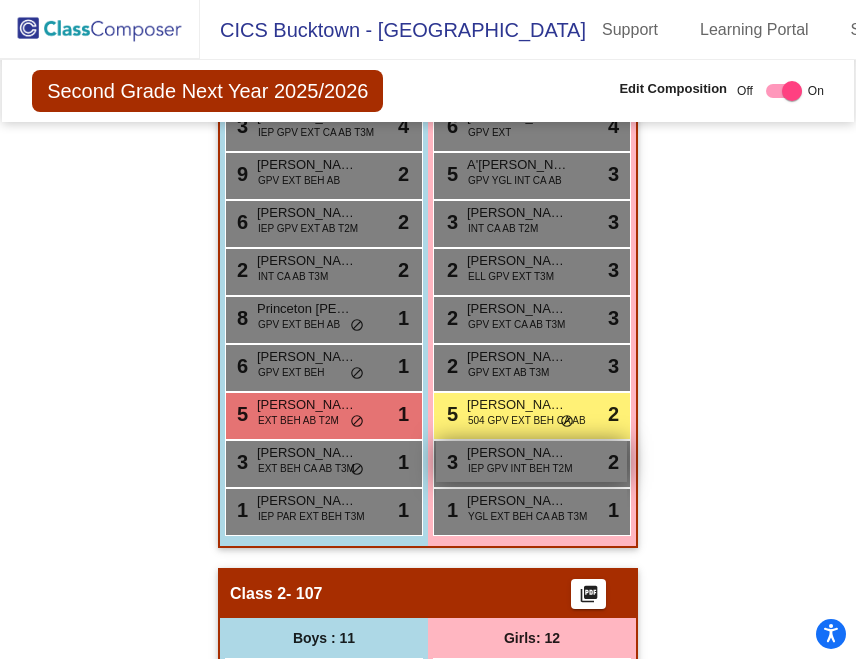 scroll, scrollTop: 536, scrollLeft: 0, axis: vertical 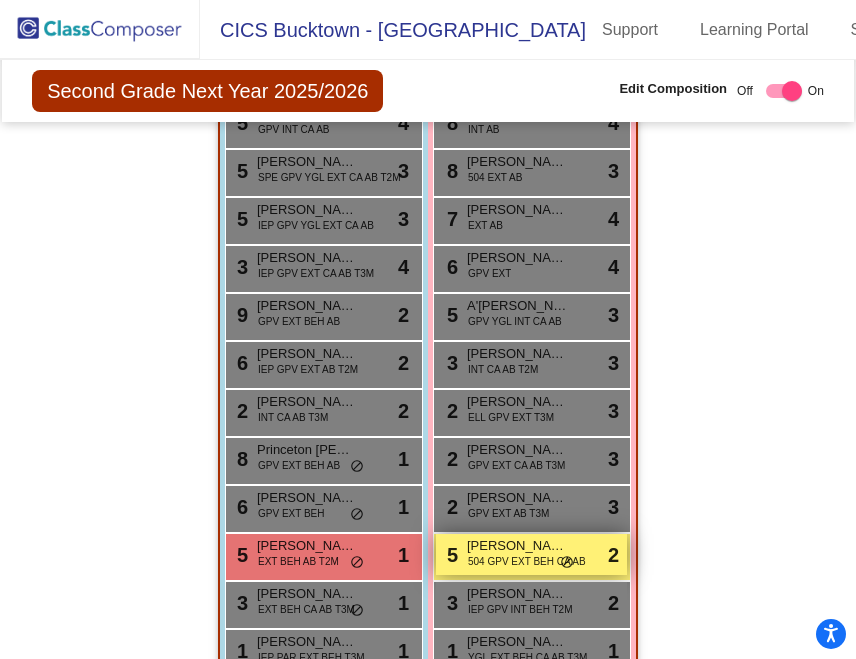 click on "[PERSON_NAME]" at bounding box center [517, 546] 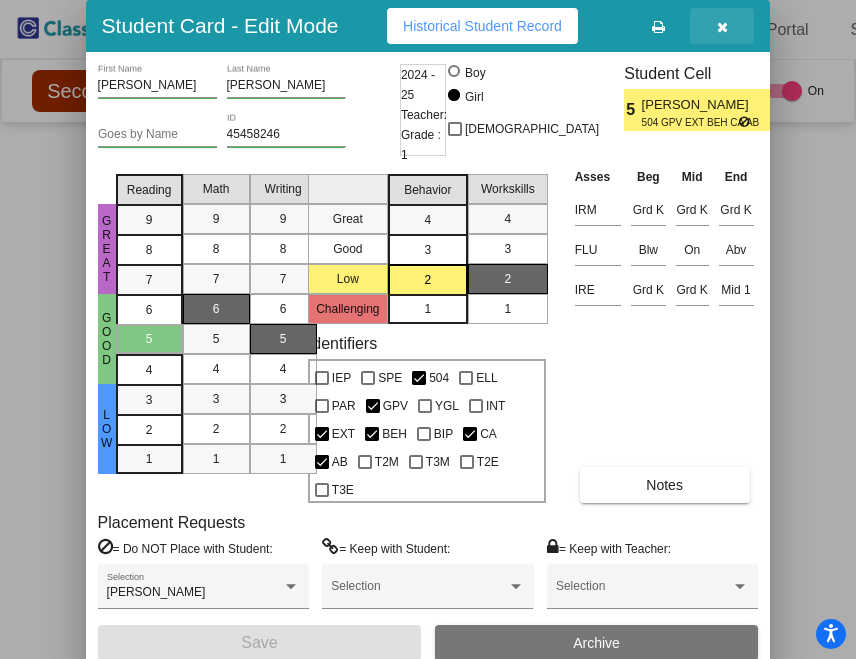 click at bounding box center [722, 27] 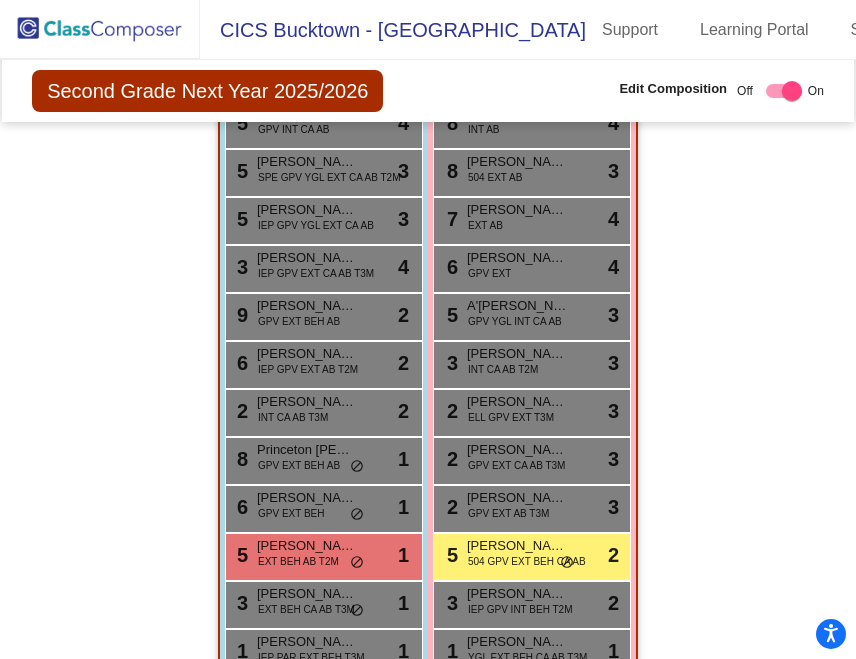 click on "5 [PERSON_NAME] EXT BEH AB T2M lock do_not_disturb_alt 1" at bounding box center (324, 557) 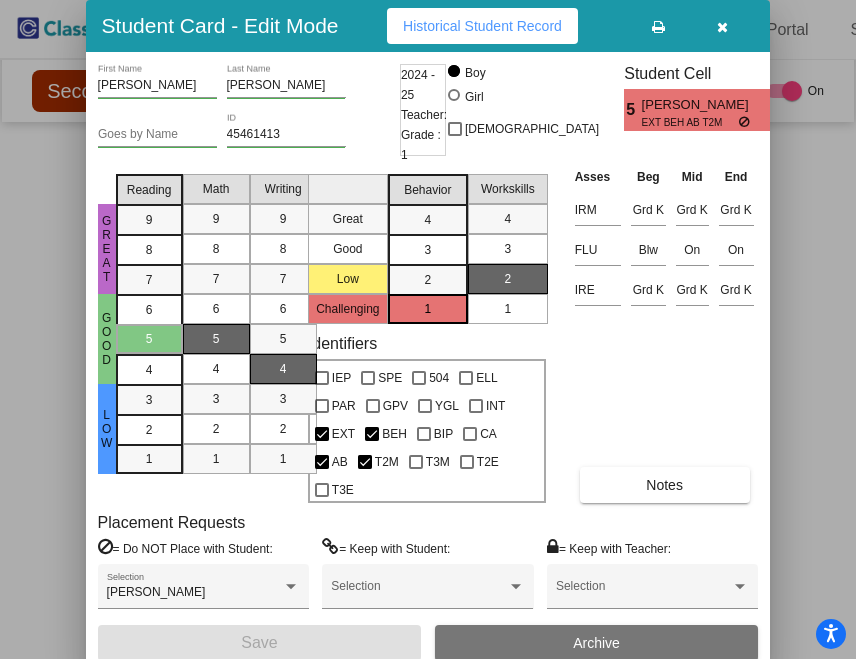 click at bounding box center (722, 26) 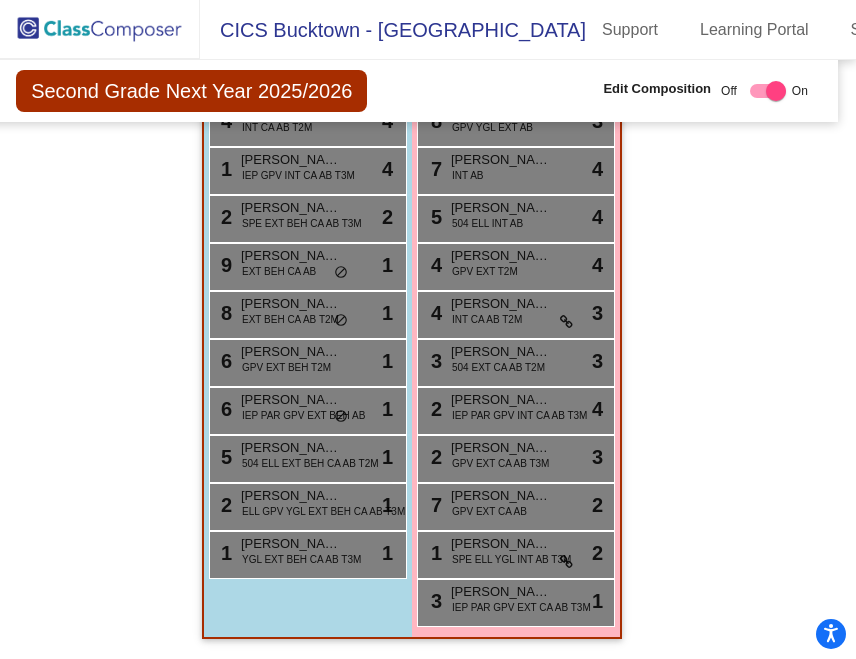 scroll, scrollTop: 1194, scrollLeft: 16, axis: both 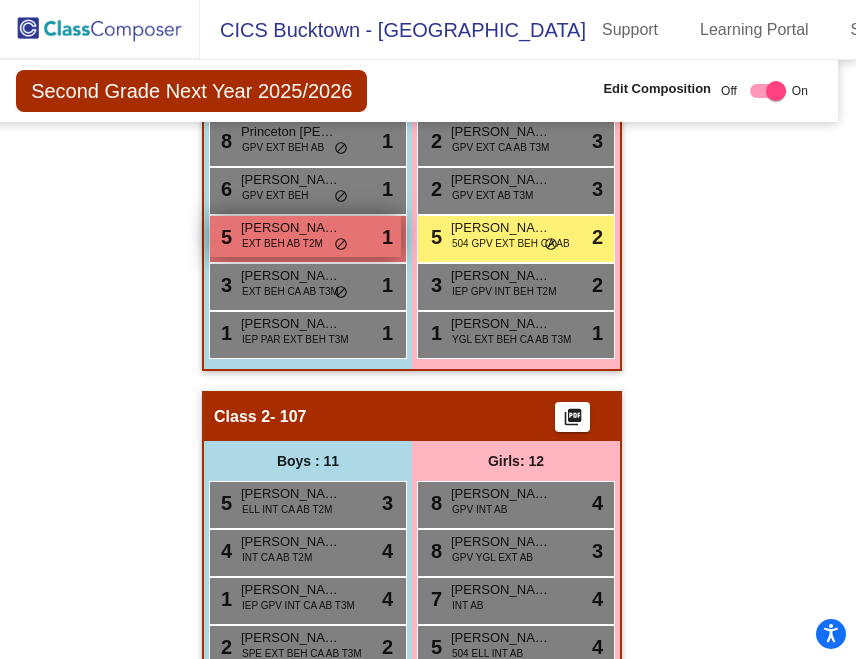 click on "EXT BEH AB T2M" at bounding box center (282, 243) 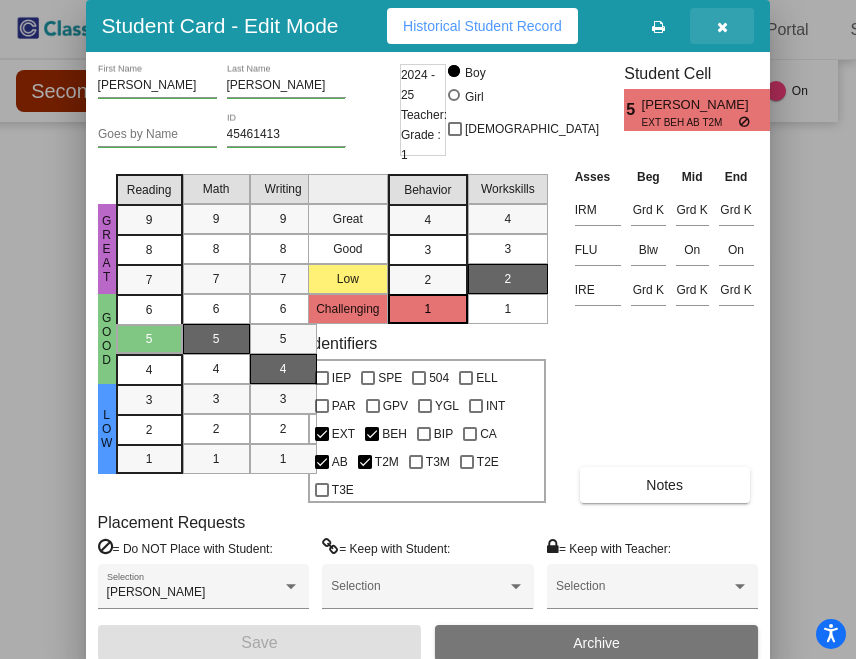 click at bounding box center (722, 27) 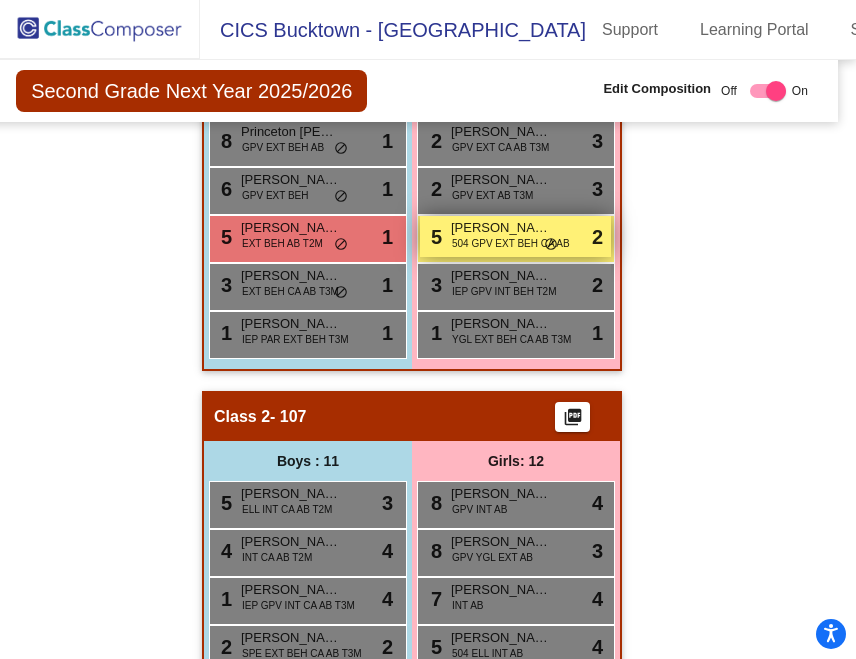 click on "504 GPV EXT BEH CA AB" at bounding box center (511, 243) 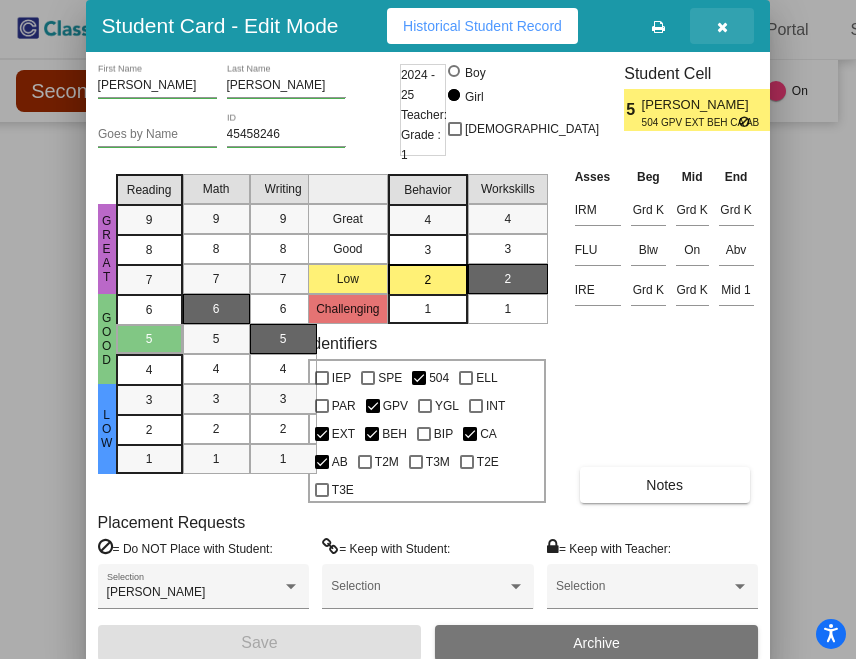 click at bounding box center (722, 27) 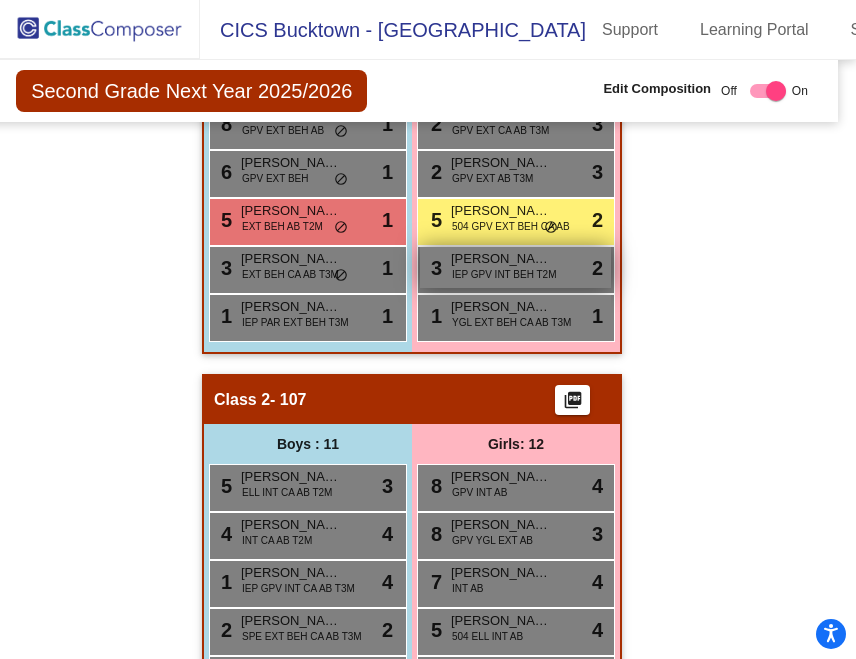 scroll, scrollTop: 884, scrollLeft: 16, axis: both 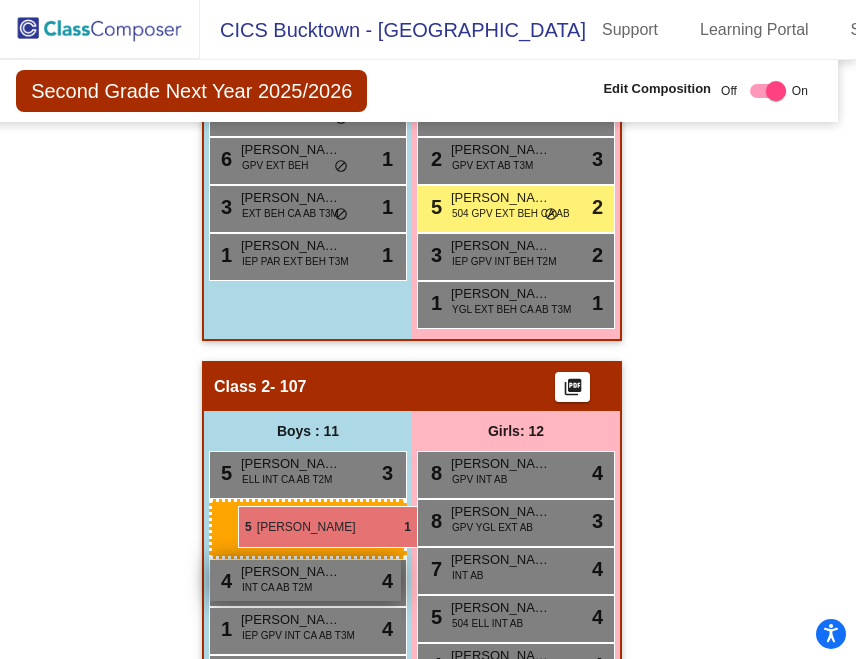 drag, startPoint x: 302, startPoint y: 211, endPoint x: 242, endPoint y: 504, distance: 299.08026 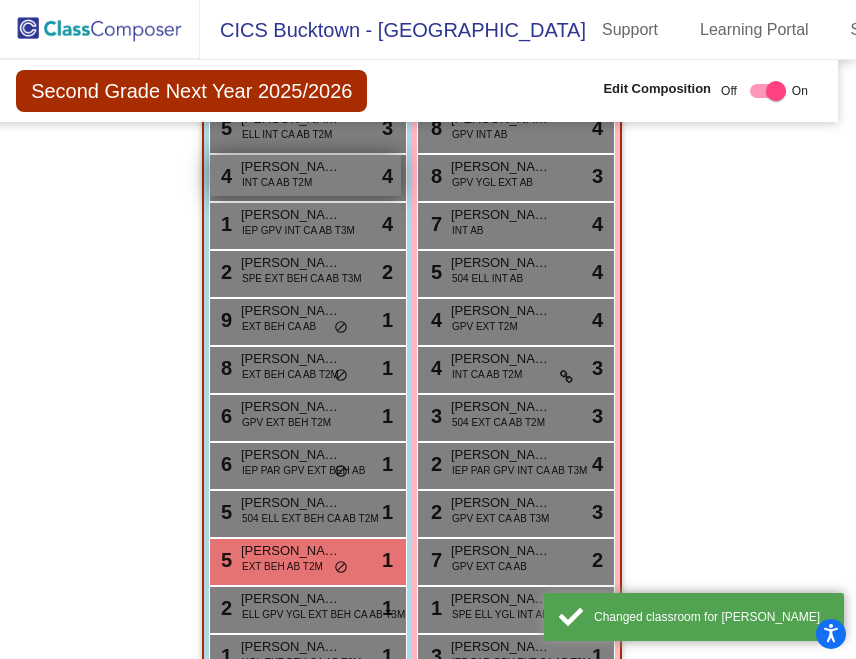 scroll, scrollTop: 1284, scrollLeft: 16, axis: both 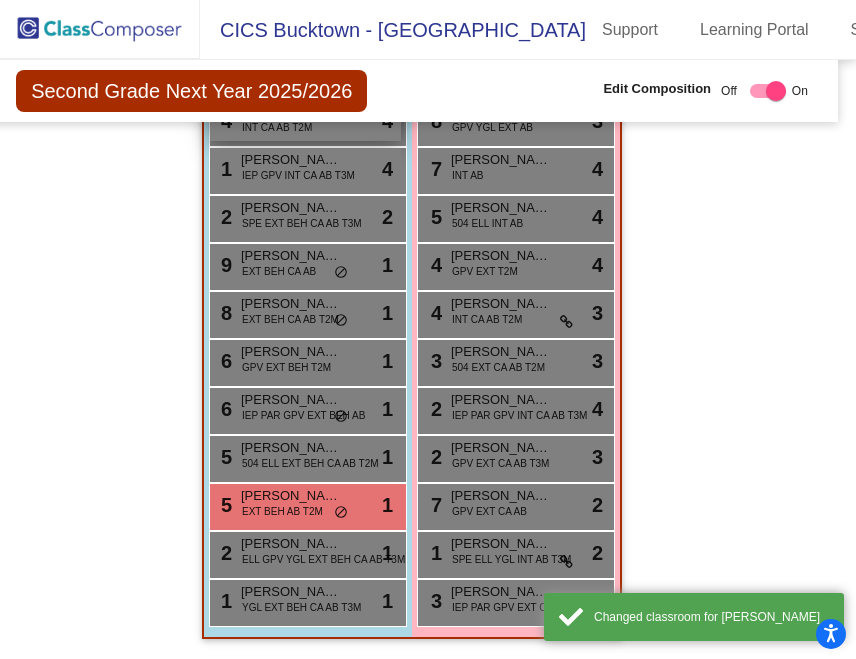 click on "EXT BEH AB T2M" at bounding box center [282, 511] 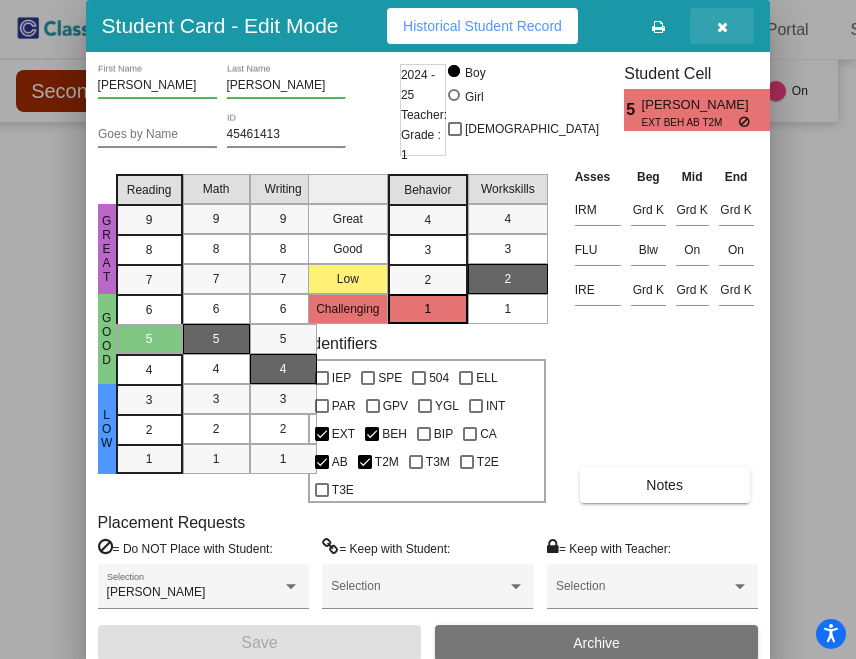 click at bounding box center (722, 27) 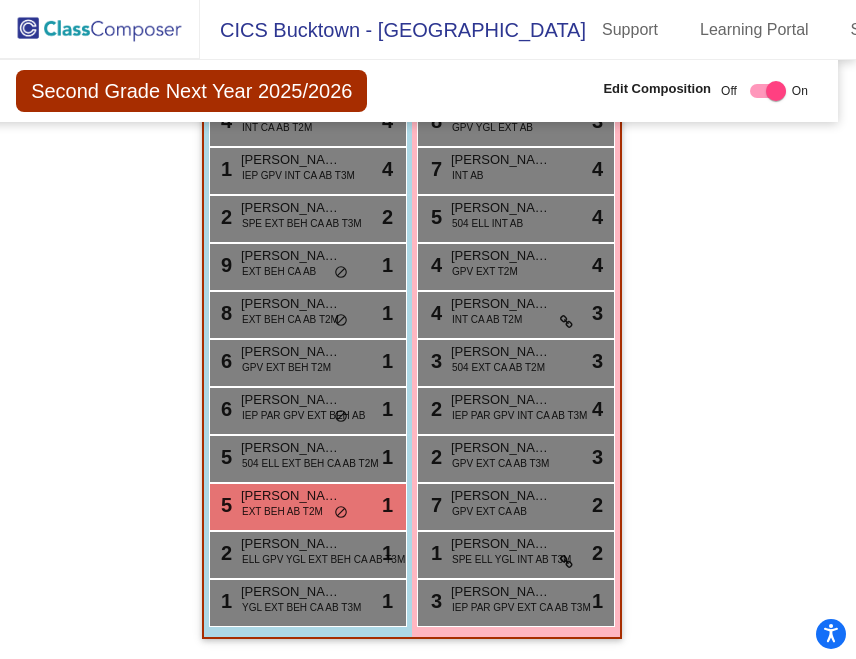 click on "Hallway   - Hallway Class  picture_as_pdf  Add Student  First Name Last Name Student Id  (Recommended)   Boy   Girl   [DEMOGRAPHIC_DATA] Add Close  Boys : 0    No Students   Girls: 2 Legacy De'Vine [PERSON_NAME] IEP SPE lock do_not_disturb_alt [PERSON_NAME] lock do_not_disturb_alt Class 1   - 105  picture_as_pdf  Add Student  First Name Last Name Student Id  (Recommended)   Boy   Girl   [DEMOGRAPHIC_DATA] Add Close  Boys : 11  5 [PERSON_NAME] GPV INT CA AB lock do_not_disturb_alt 4 5 [PERSON_NAME] SPE GPV YGL EXT CA AB T2M lock do_not_disturb_alt 3 5 [PERSON_NAME] IEP GPV YGL EXT CA AB lock do_not_disturb_alt 3 3 Ayden [PERSON_NAME] IEP GPV EXT CA AB T3M lock do_not_disturb_alt 4 9 [PERSON_NAME] GPV EXT BEH AB lock do_not_disturb_alt 2 6 [PERSON_NAME] IEP GPV EXT AB T2M lock do_not_disturb_alt 2 2 Messiah [PERSON_NAME] INT CA AB T3M lock do_not_disturb_alt 2 8 Princeton [PERSON_NAME] GPV EXT BEH AB lock do_not_disturb_alt 1 6 [PERSON_NAME] GPV EXT BEH lock do_not_disturb_alt 1 3 [PERSON_NAME] EXT BEH CA AB T3M lock 1 1 lock 1 8" 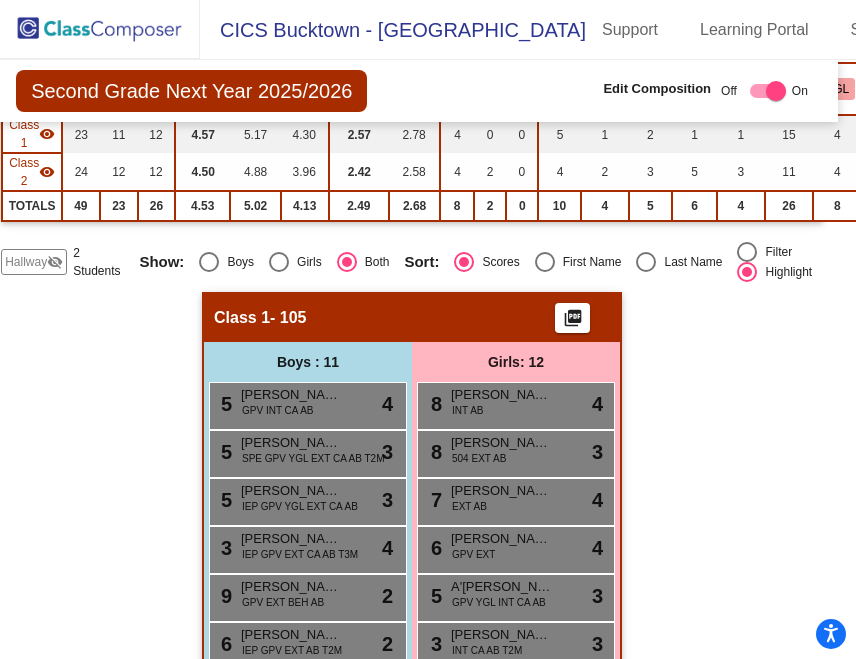 scroll, scrollTop: 0, scrollLeft: 16, axis: horizontal 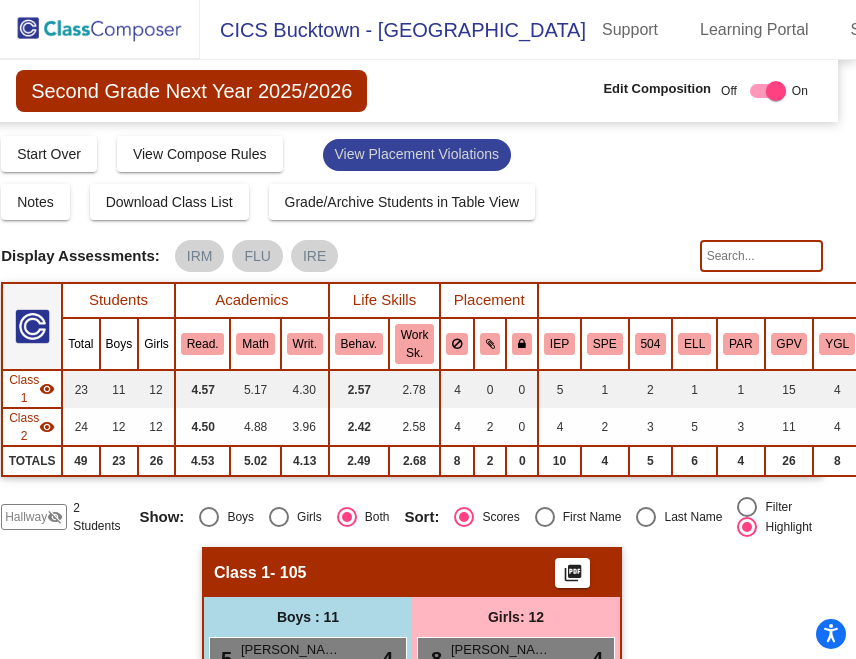 click on "View Placement Violations" 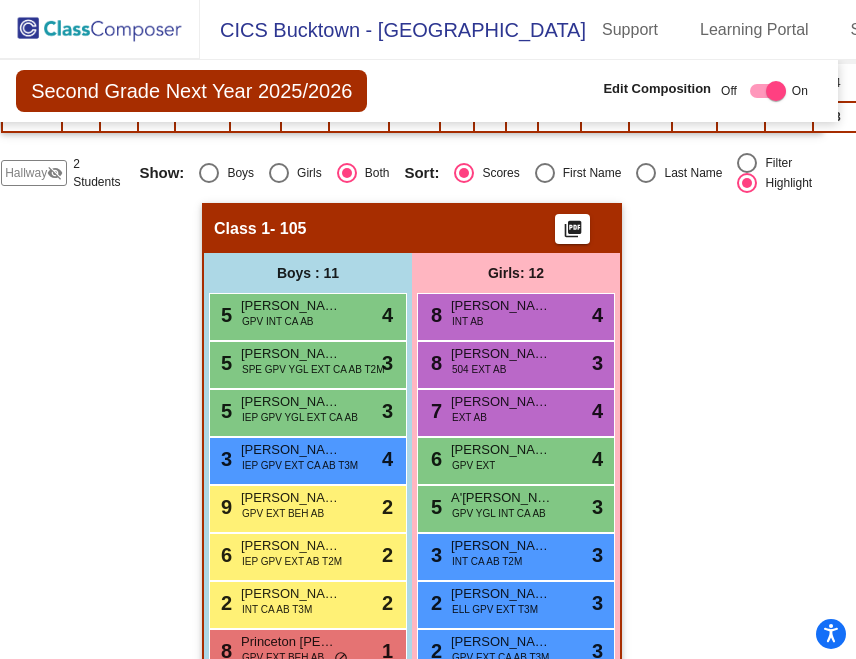 scroll, scrollTop: 0, scrollLeft: 16, axis: horizontal 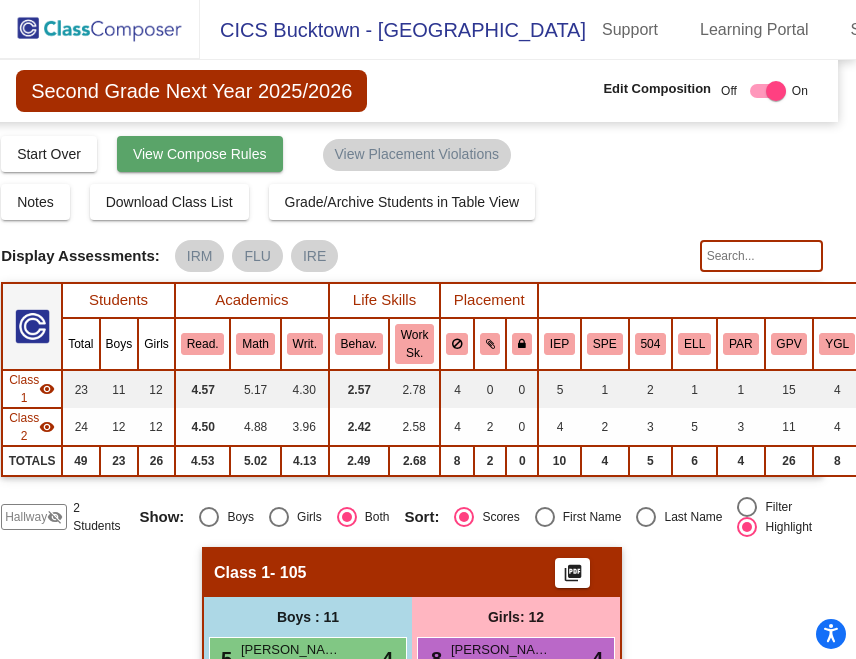 click on "View Compose Rules" 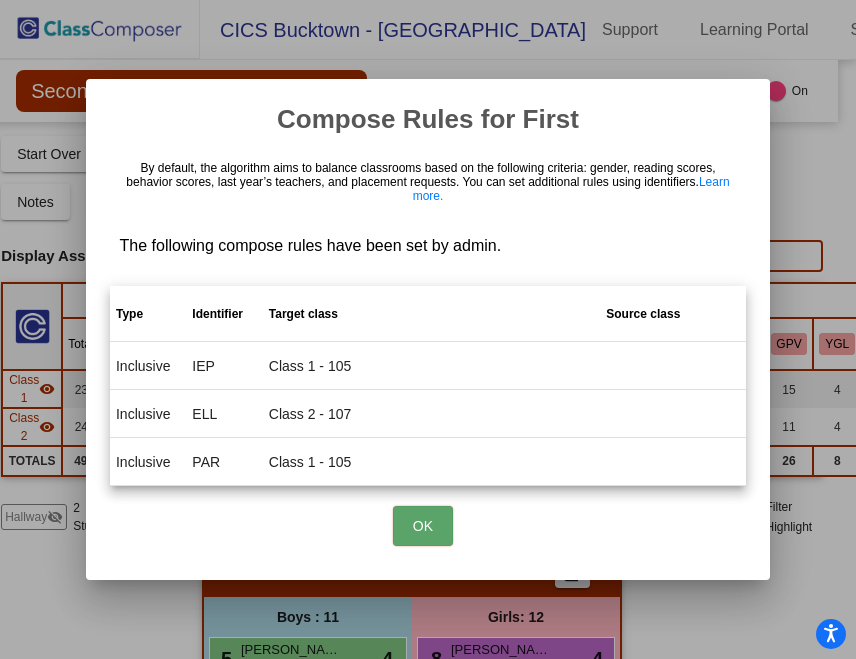 click on "OK" at bounding box center [423, 526] 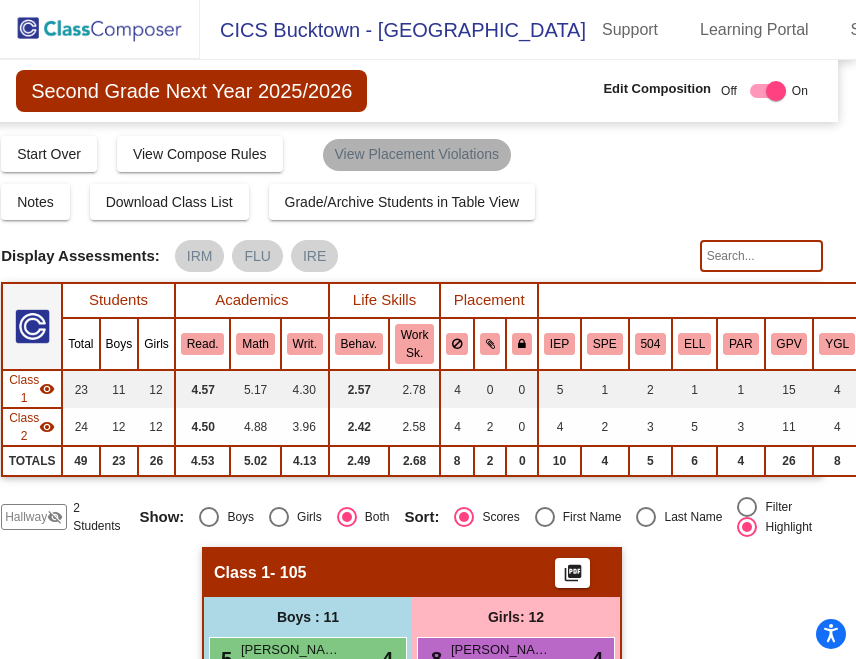 click on "View Placement Violations" 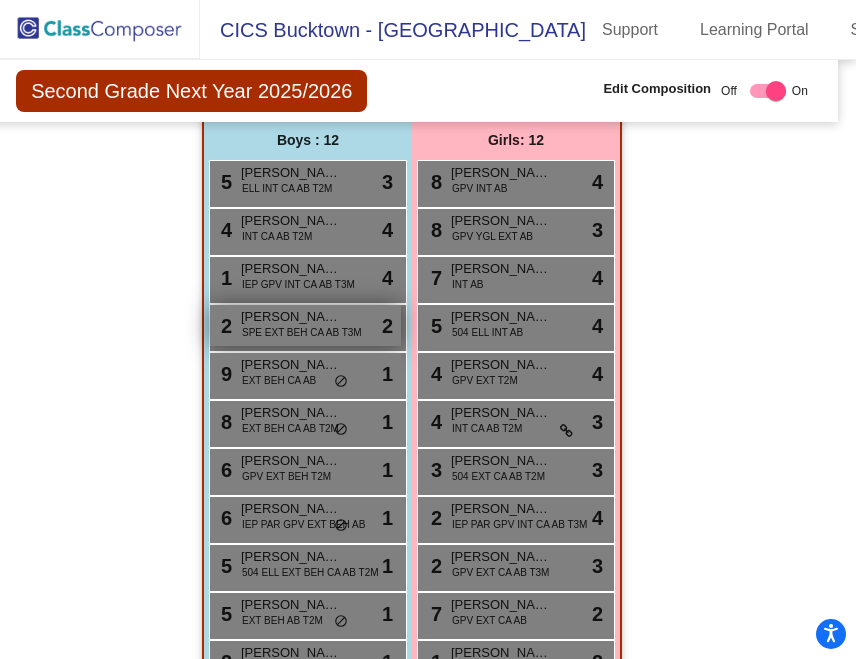 scroll, scrollTop: 1178, scrollLeft: 16, axis: both 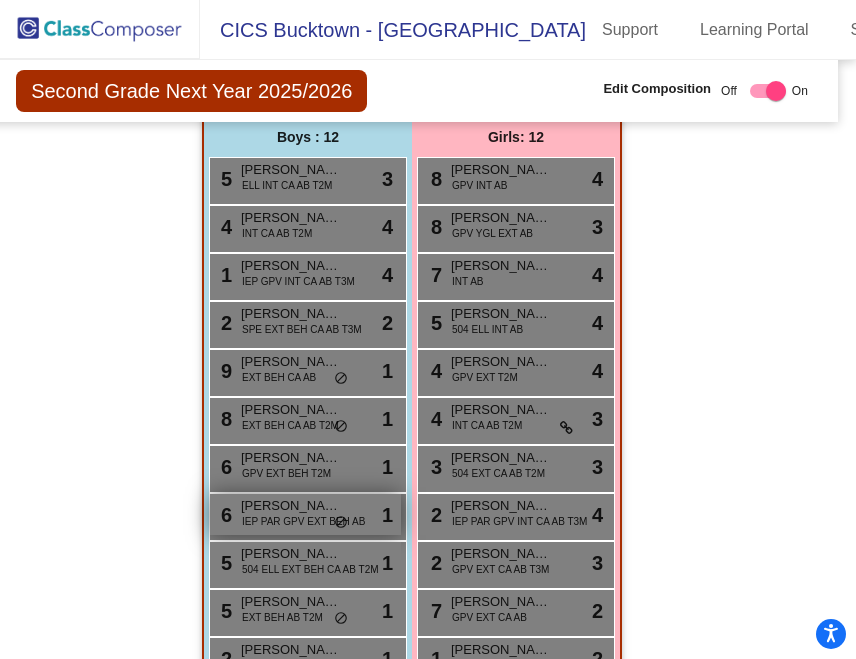 click on "IEP PAR GPV EXT BEH AB" at bounding box center (303, 521) 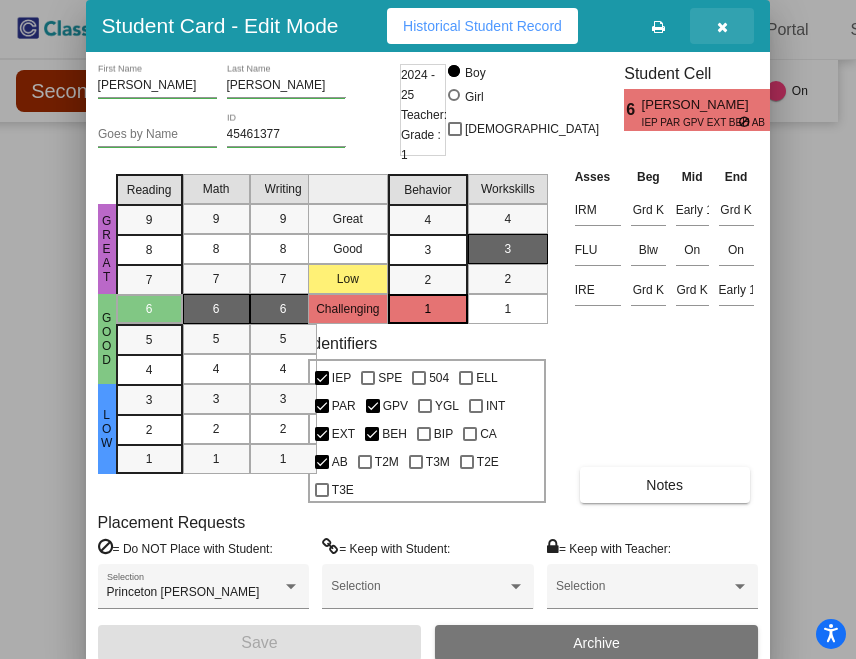 click at bounding box center (722, 27) 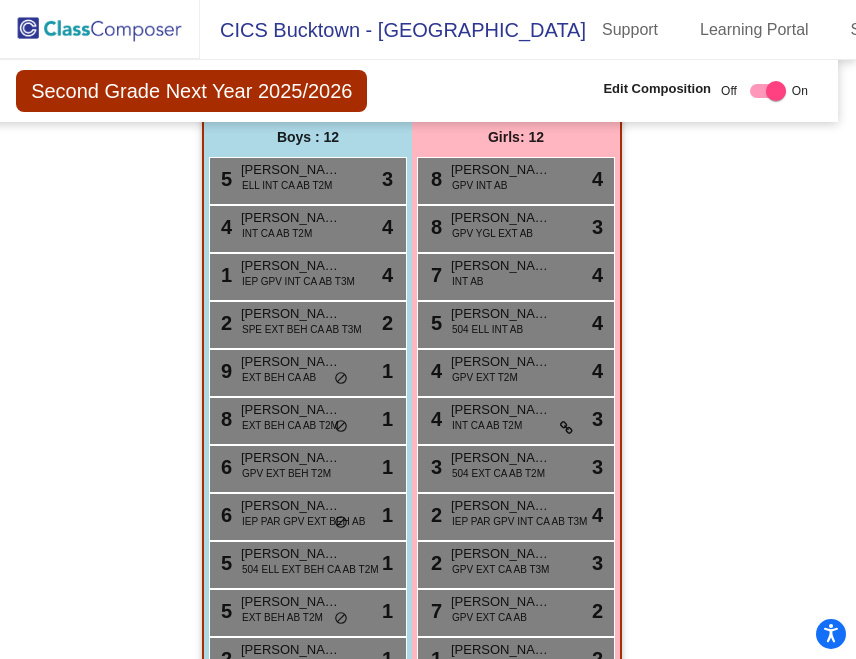 click on "6 [PERSON_NAME] GPV EXT BEH T2M lock do_not_disturb_alt 1" at bounding box center [308, 469] 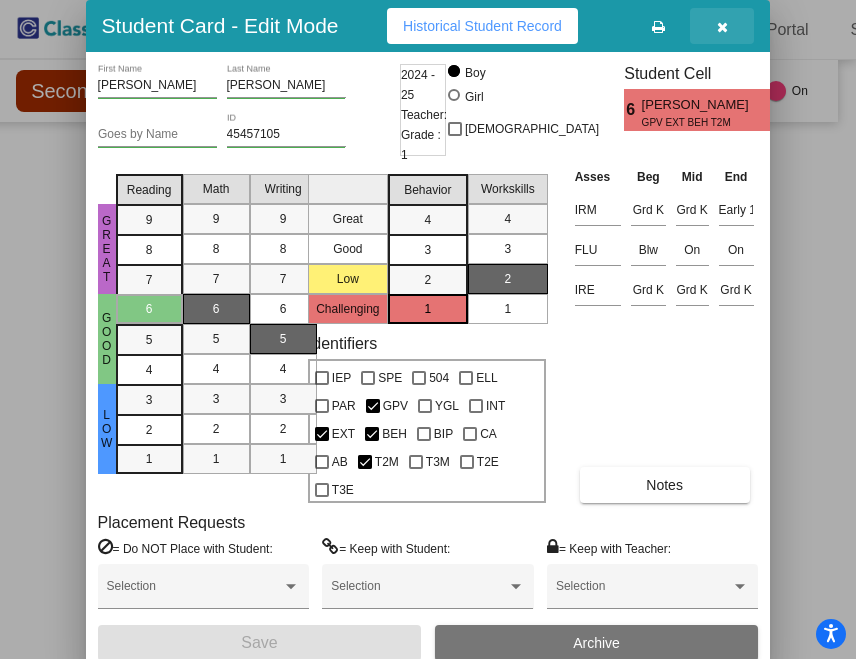 click at bounding box center [722, 27] 